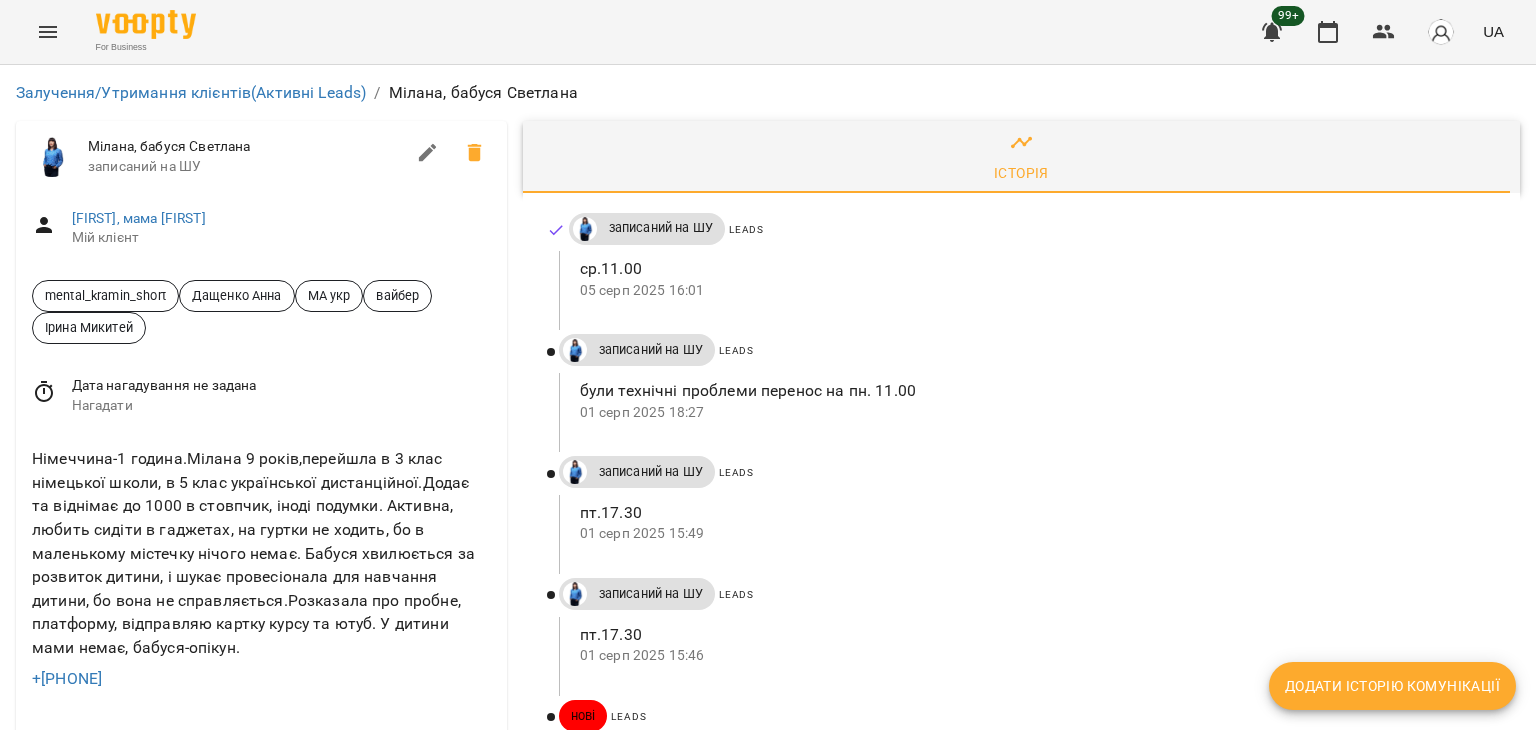 scroll, scrollTop: 0, scrollLeft: 0, axis: both 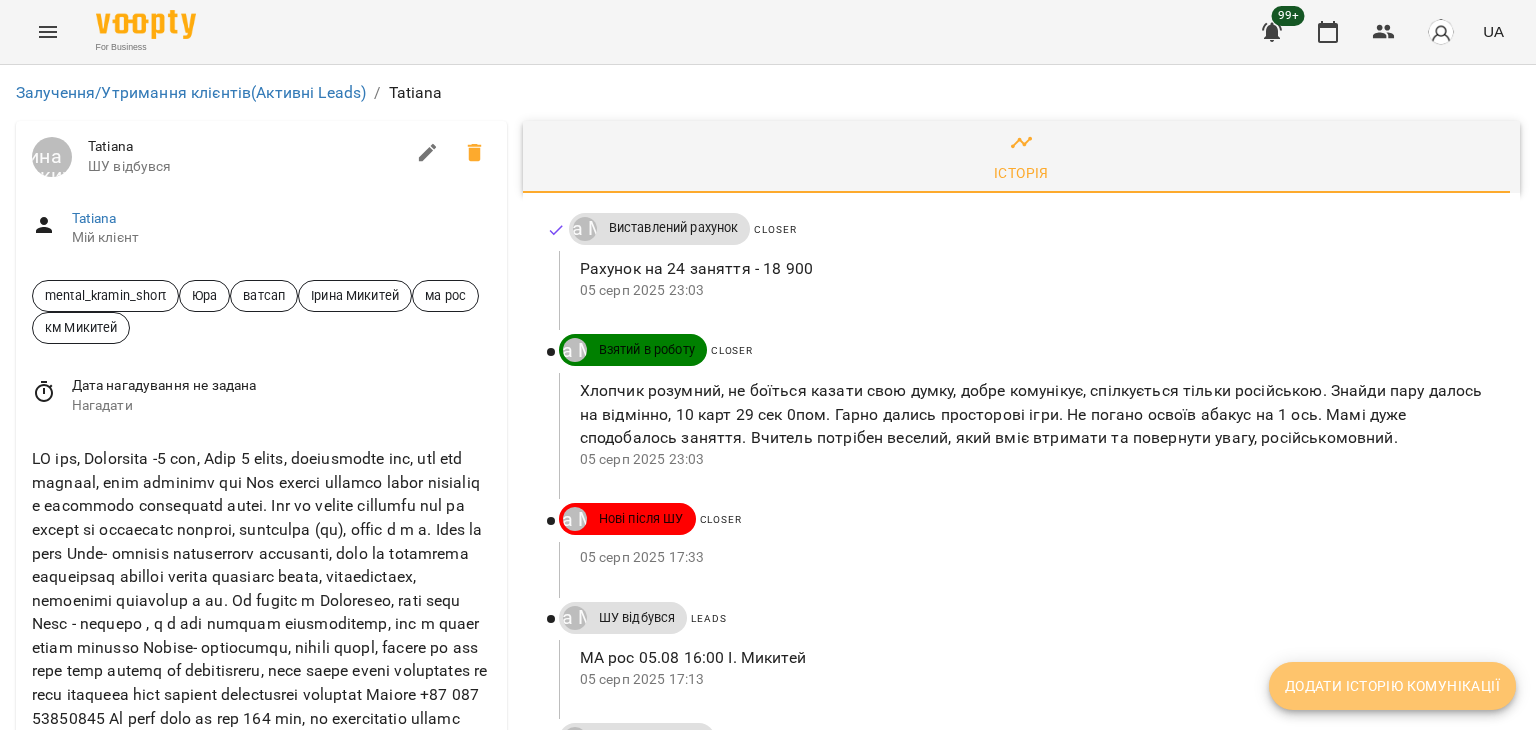 click on "Додати історію комунікації" at bounding box center (1392, 686) 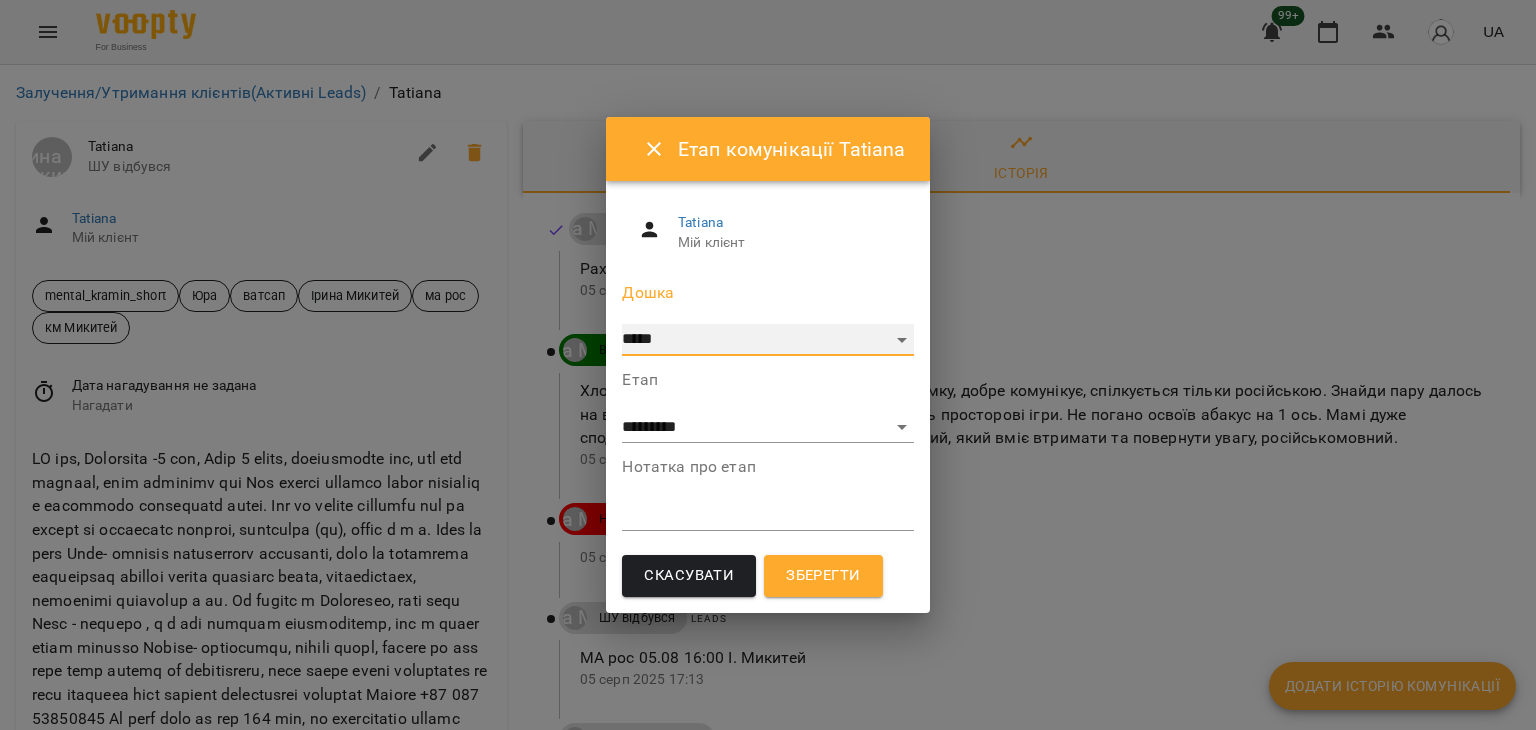 click on "***** ******** ****** ********" at bounding box center [767, 340] 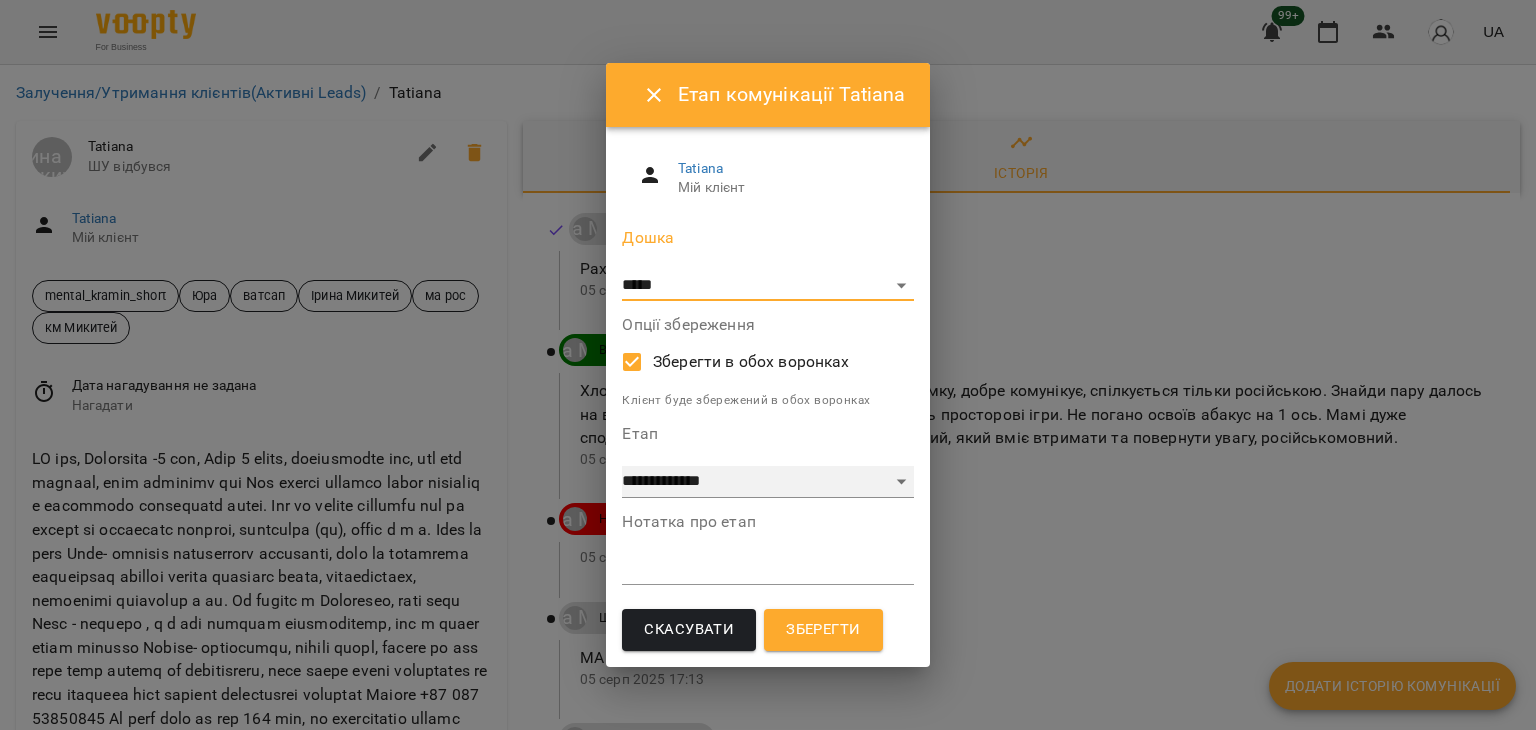 click on "**********" at bounding box center [767, 482] 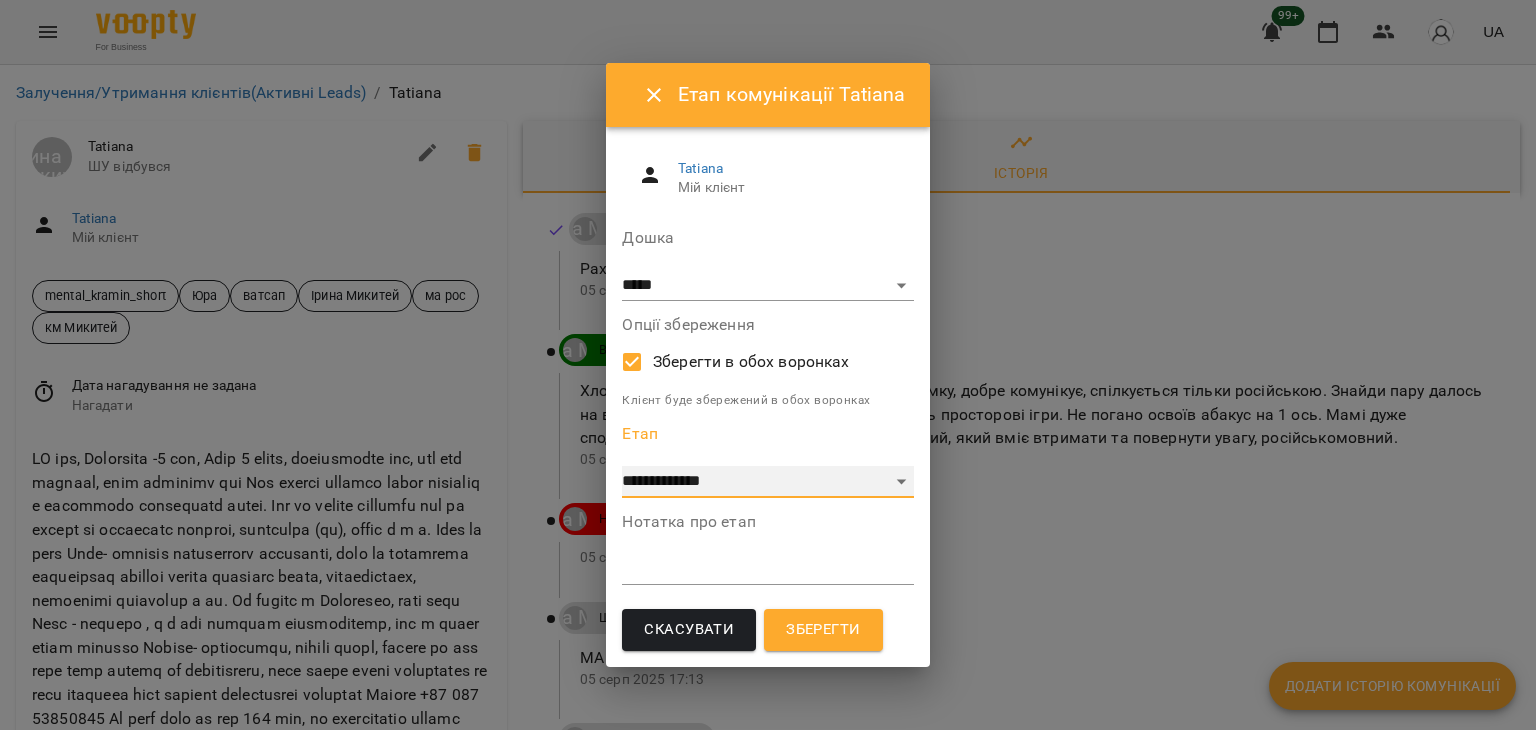 select on "*" 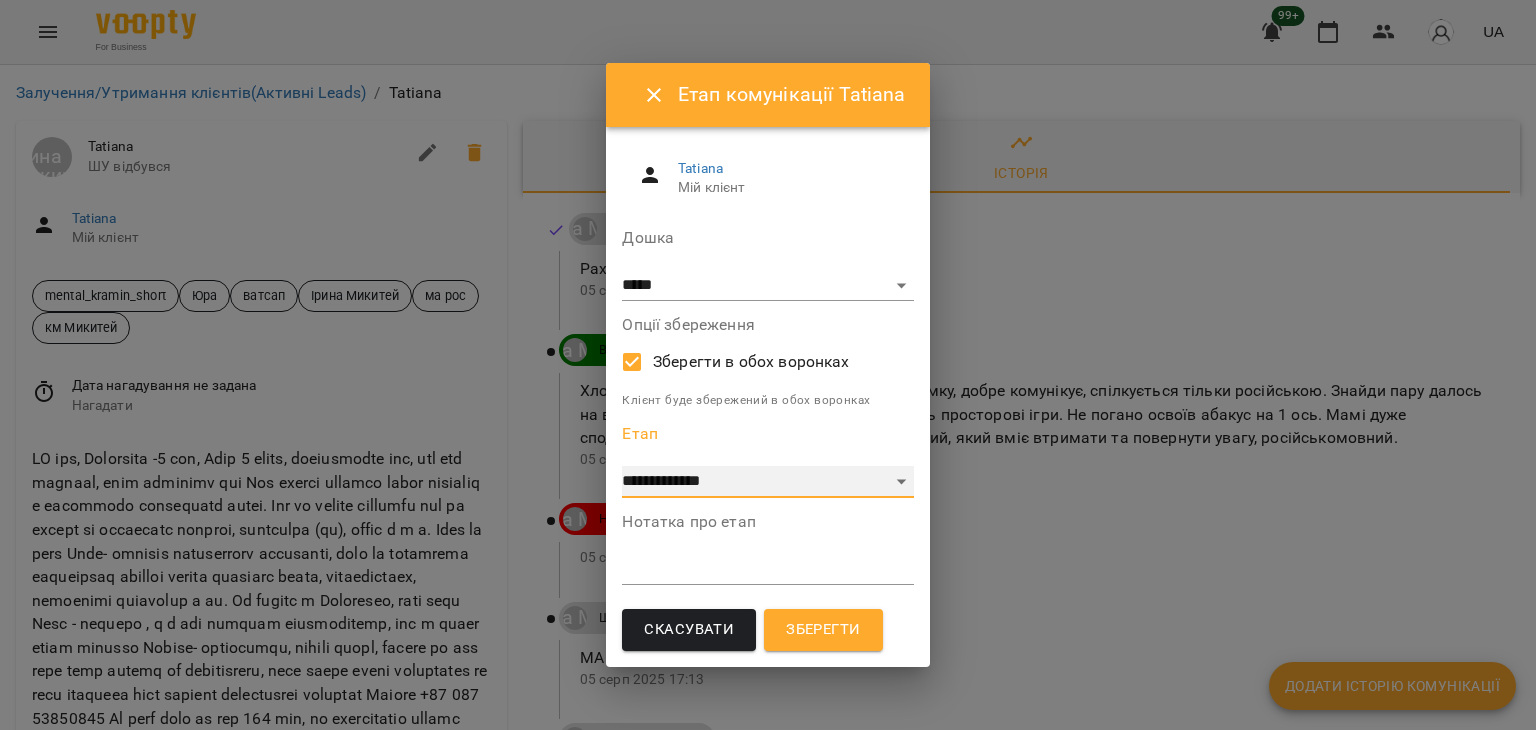 click on "**********" at bounding box center (767, 482) 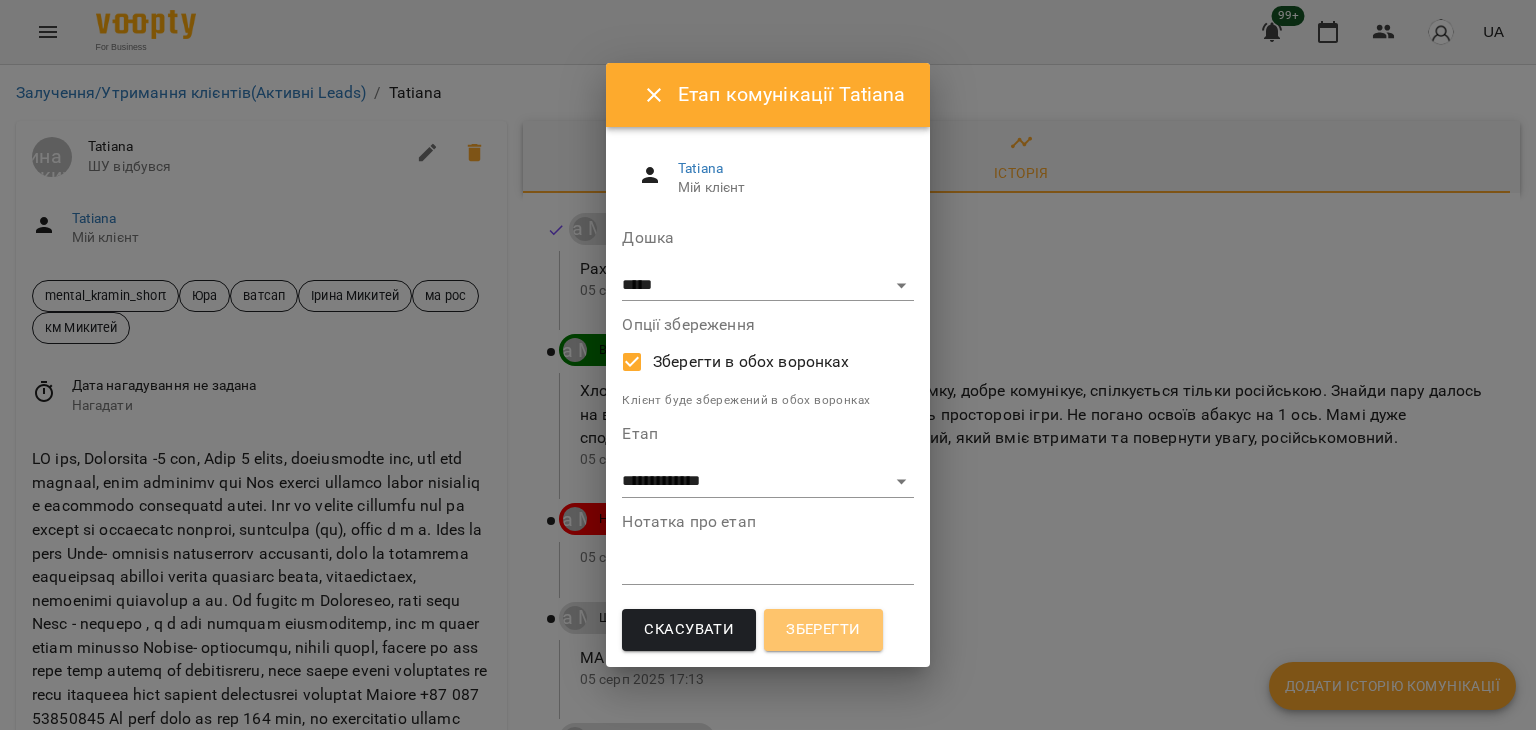 click on "Зберегти" at bounding box center [823, 630] 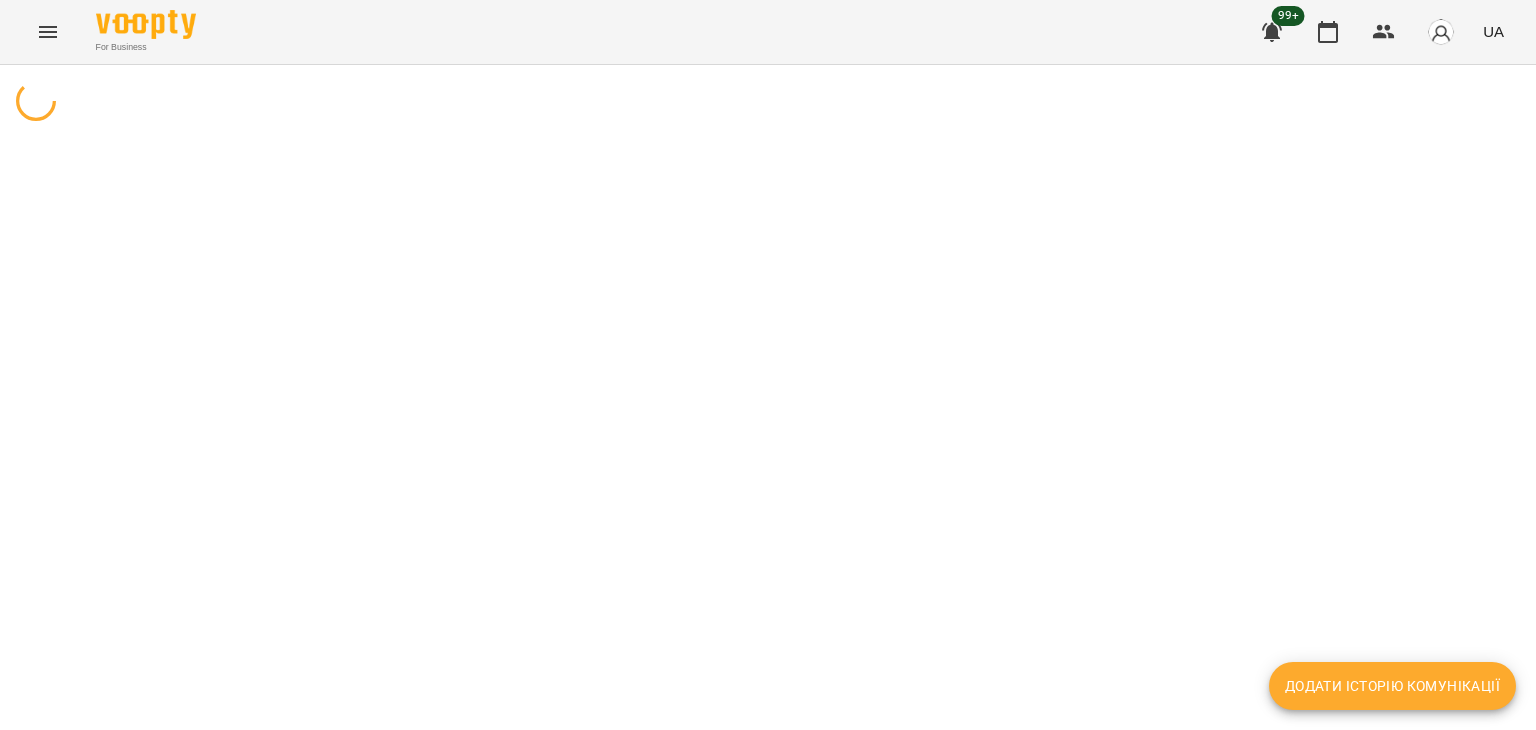 scroll, scrollTop: 0, scrollLeft: 0, axis: both 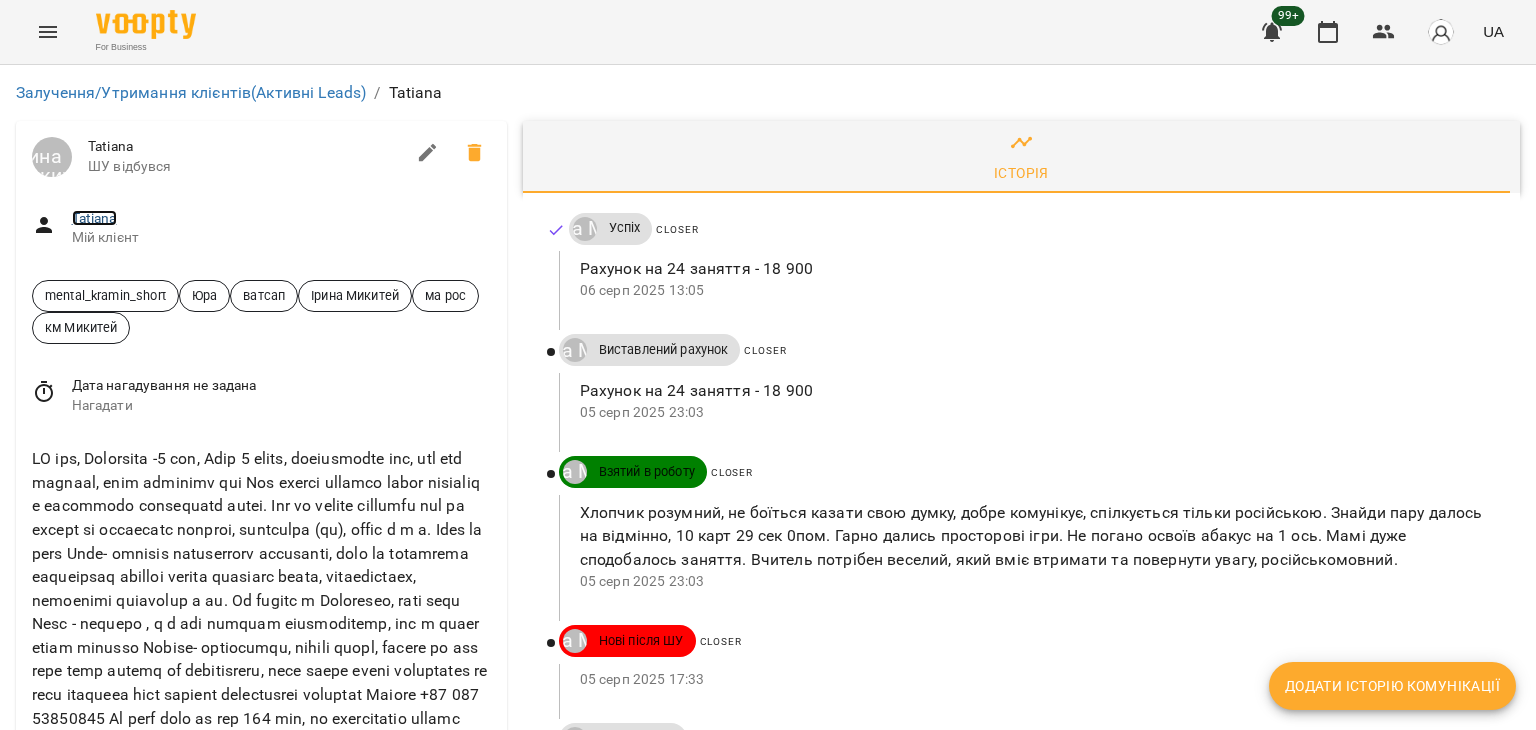 click on "Tatiana" at bounding box center (94, 218) 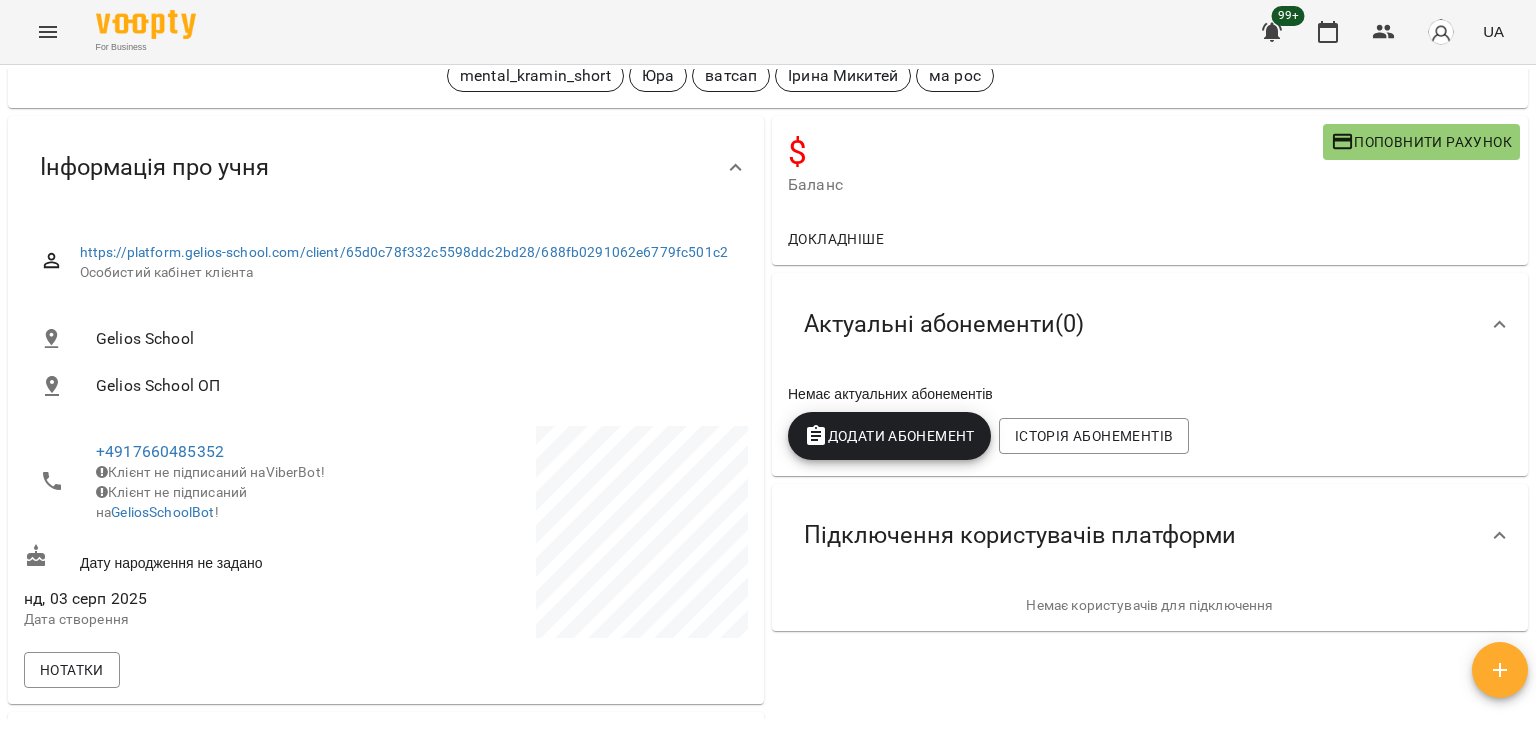 scroll, scrollTop: 0, scrollLeft: 0, axis: both 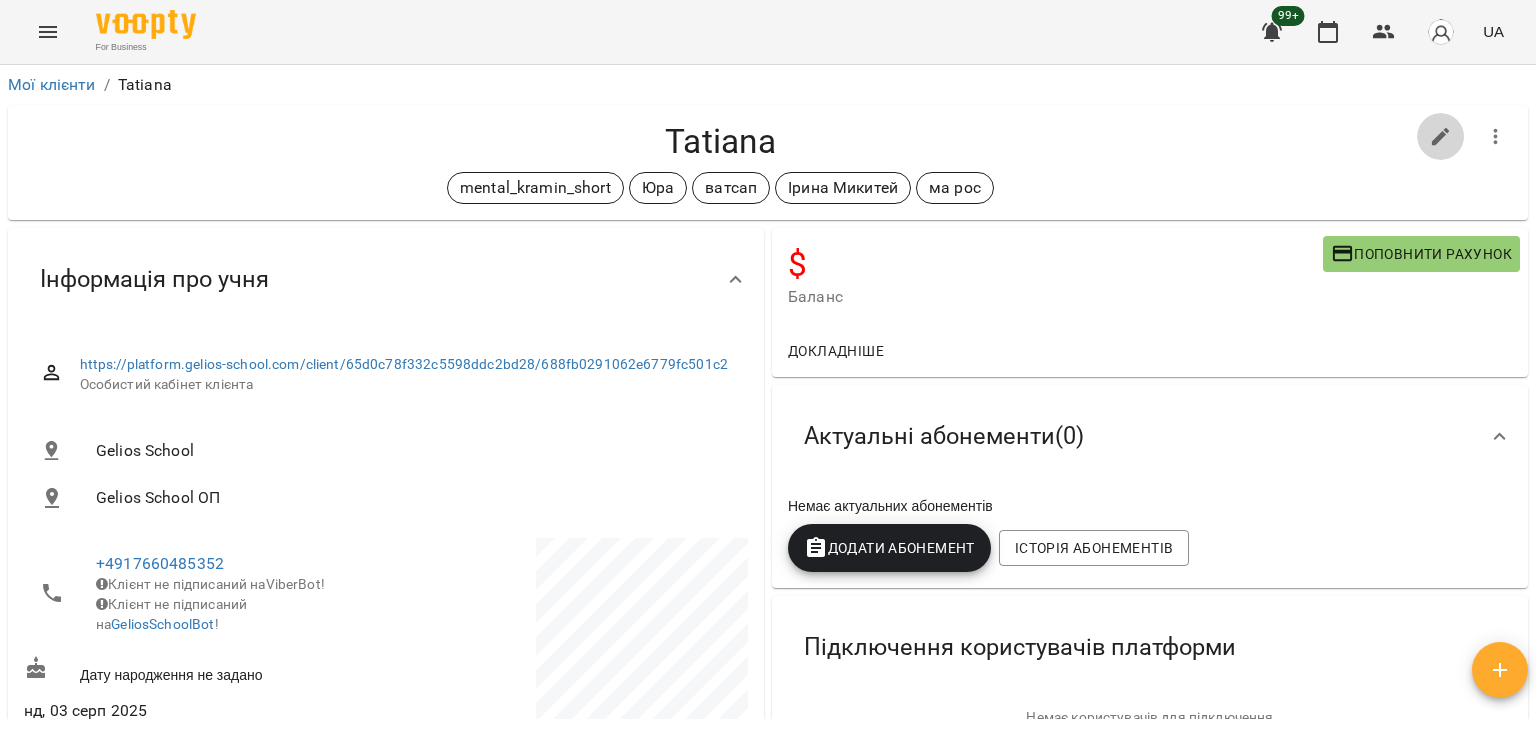 click 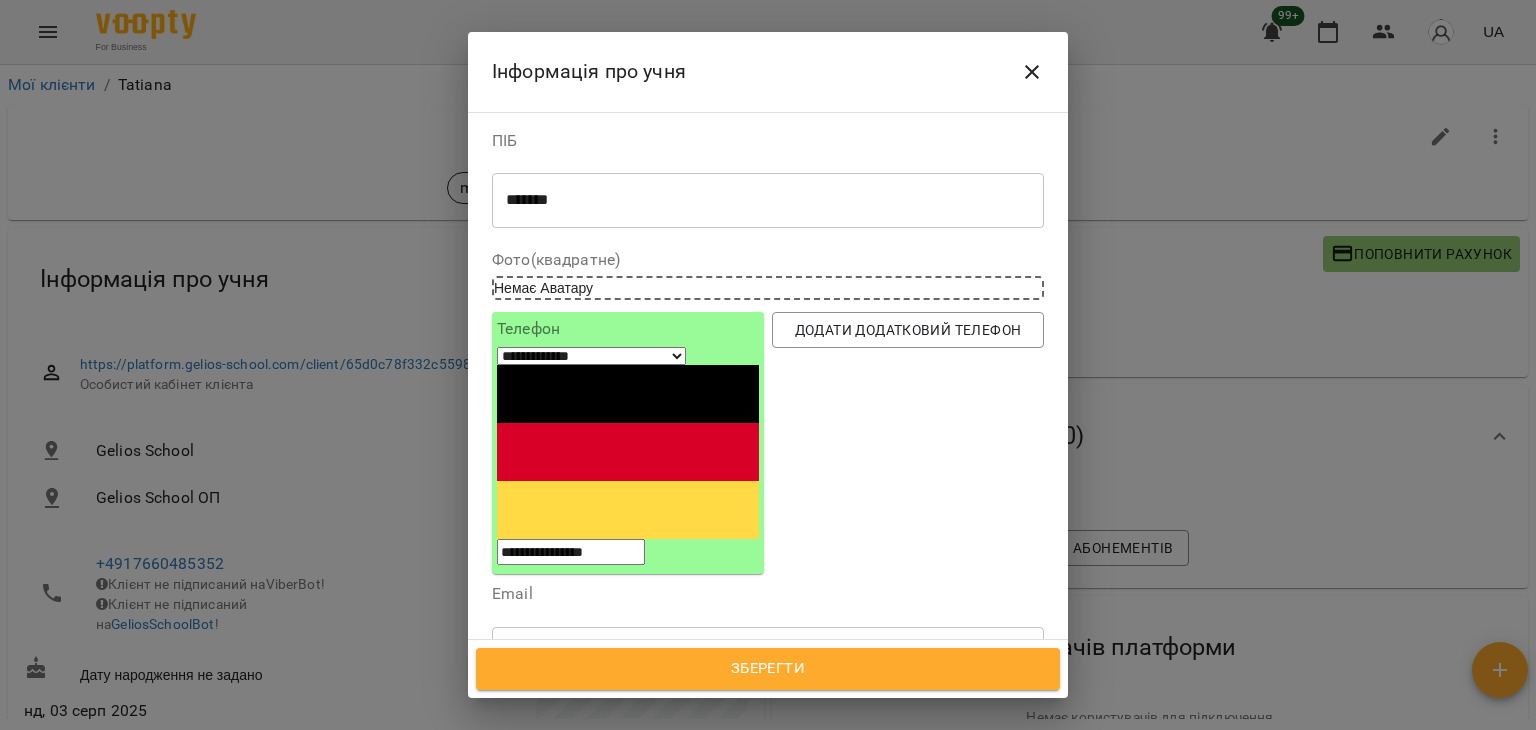 click on "*******" at bounding box center (760, 200) 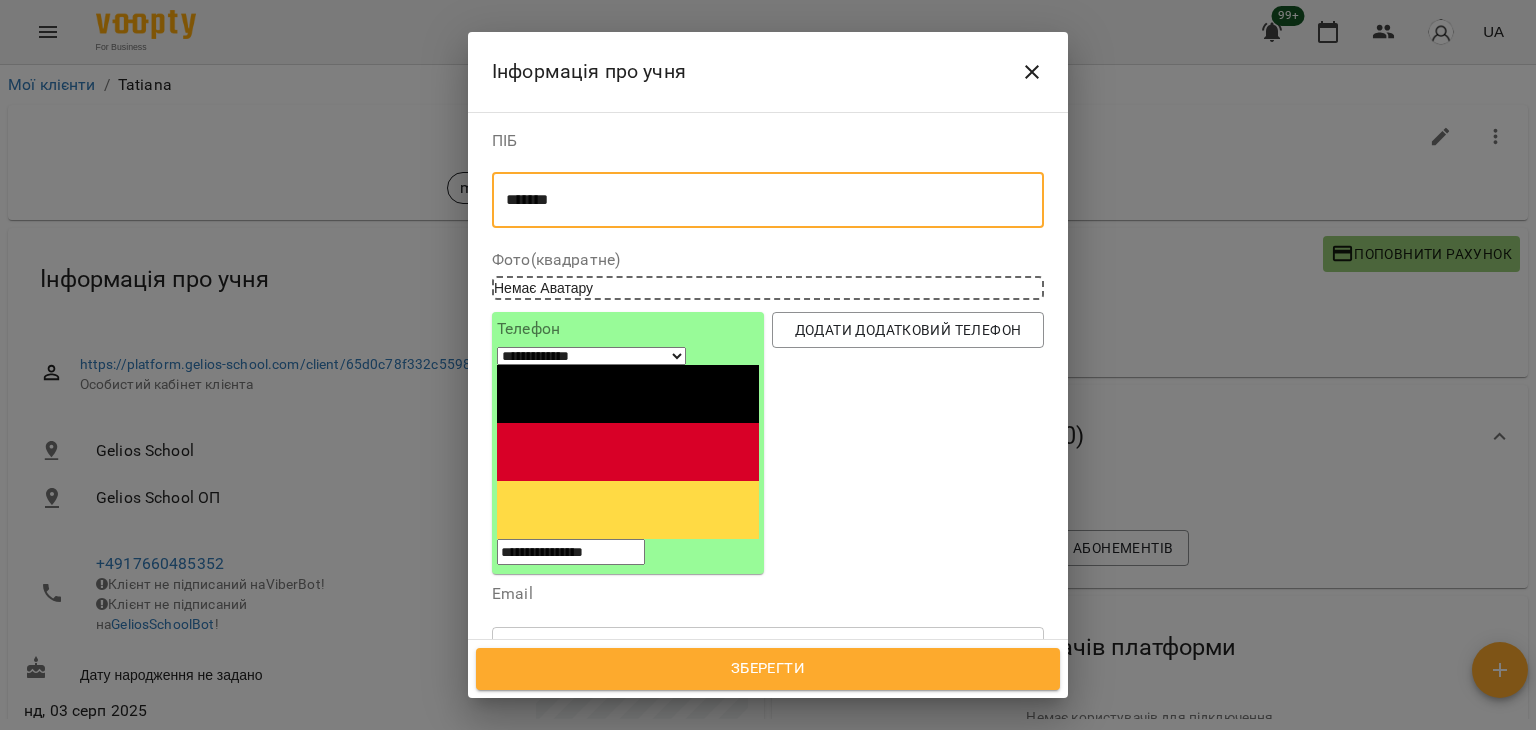 click on "*******" at bounding box center (760, 200) 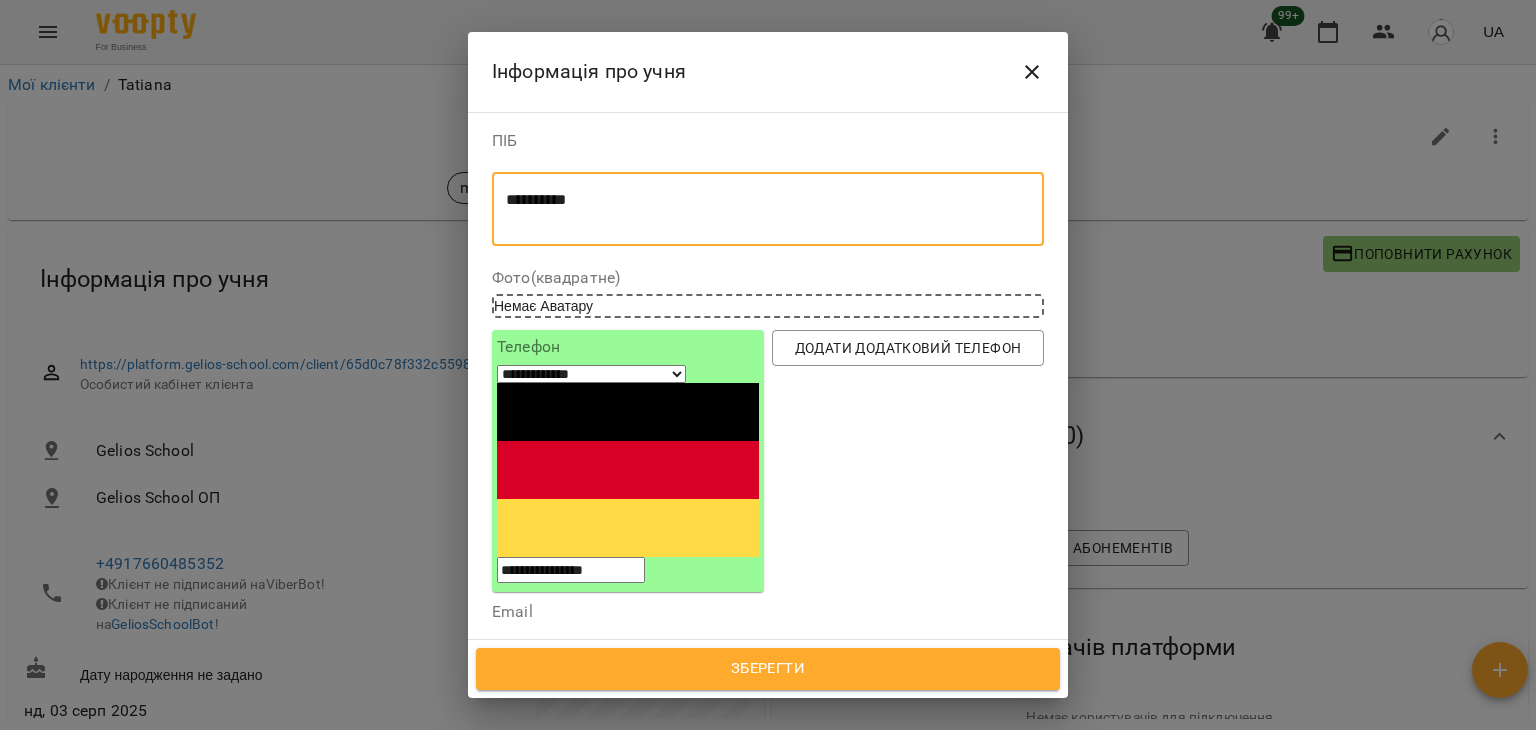 scroll, scrollTop: 0, scrollLeft: 0, axis: both 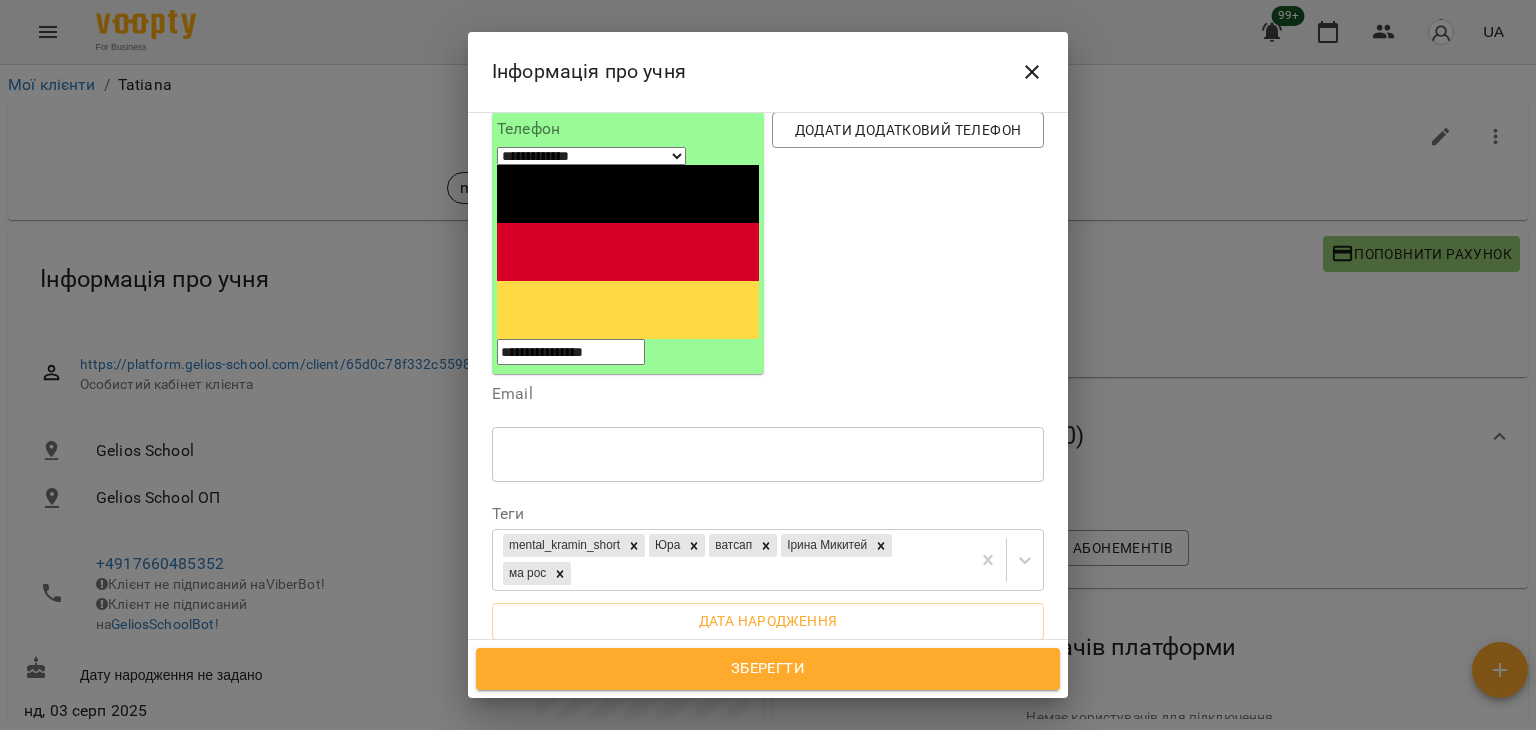type on "**********" 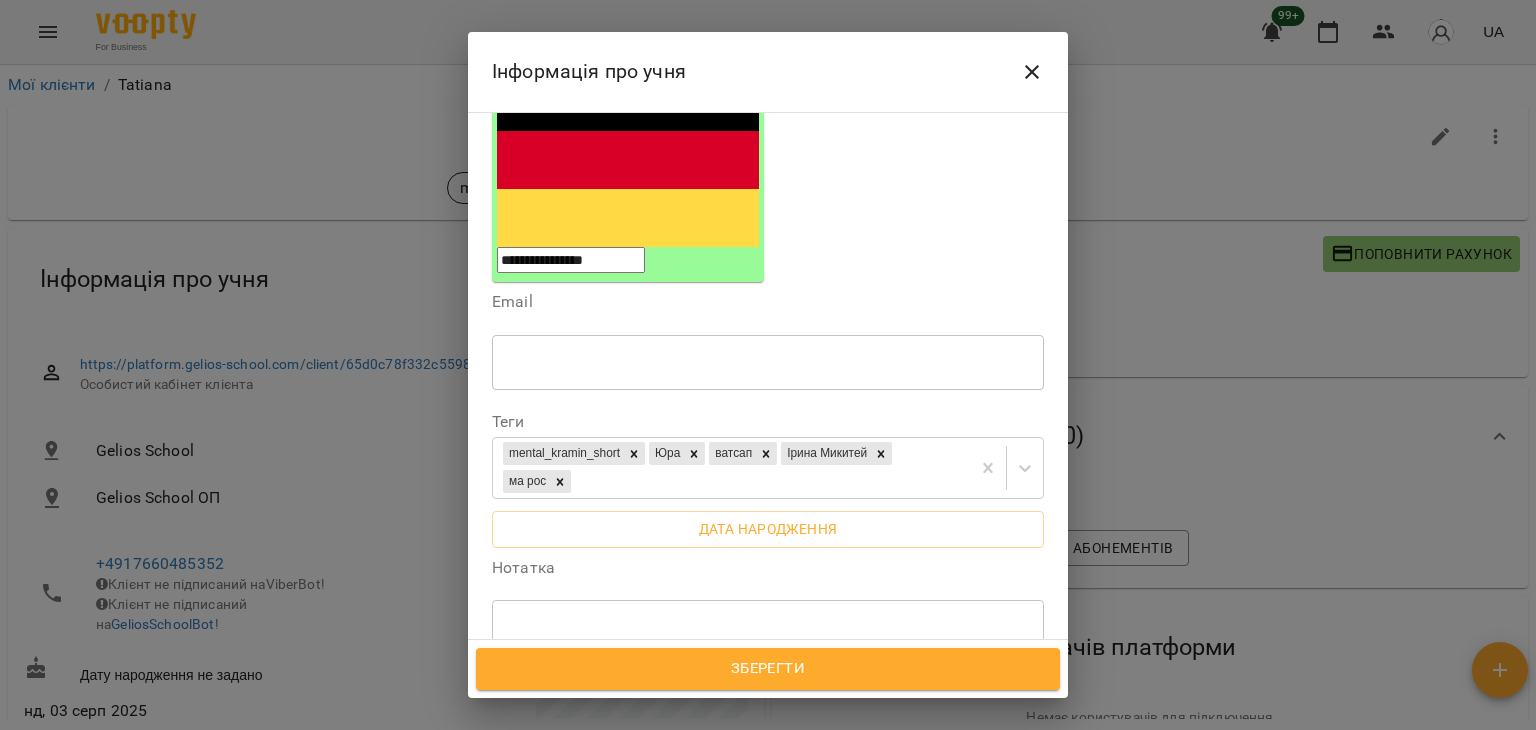 scroll, scrollTop: 400, scrollLeft: 0, axis: vertical 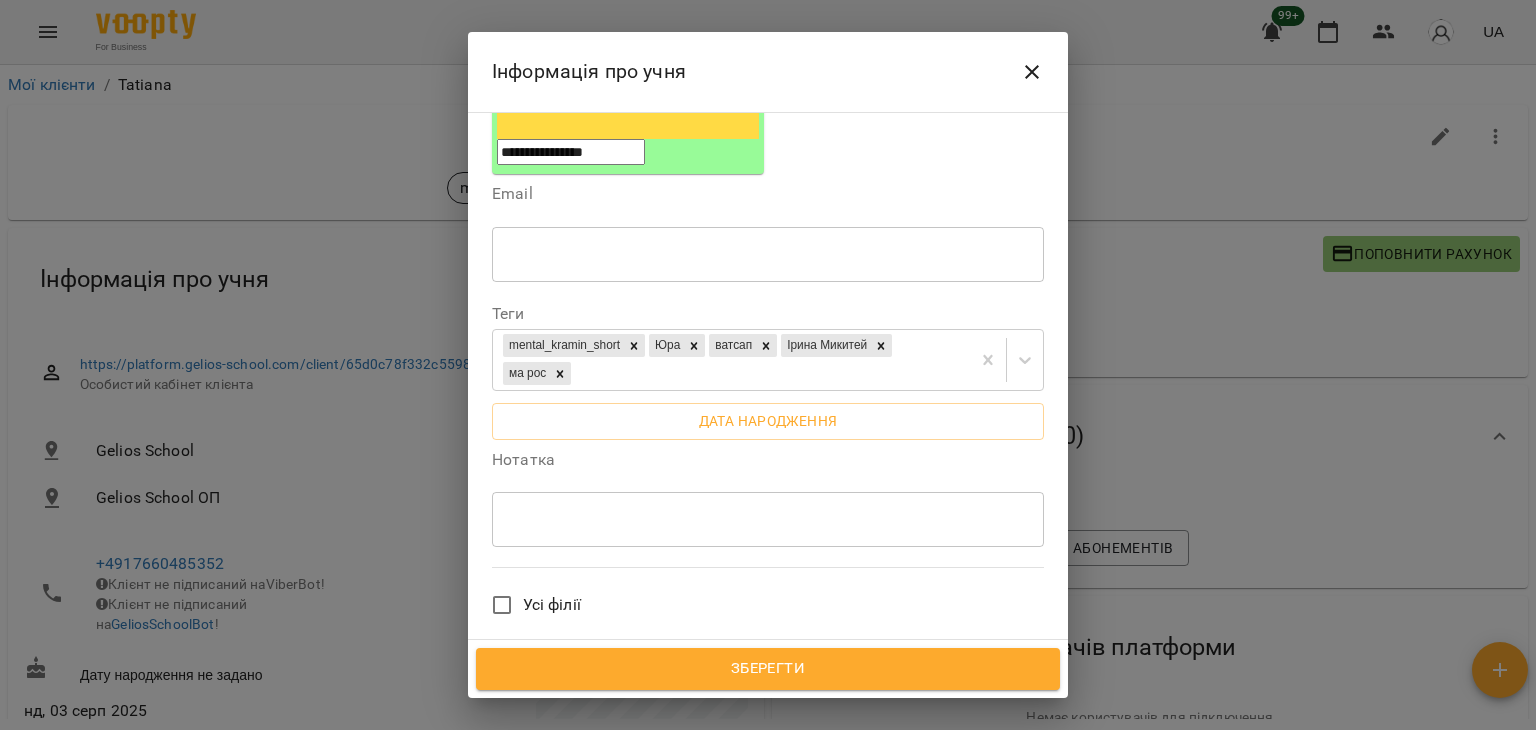 click at bounding box center [768, 519] 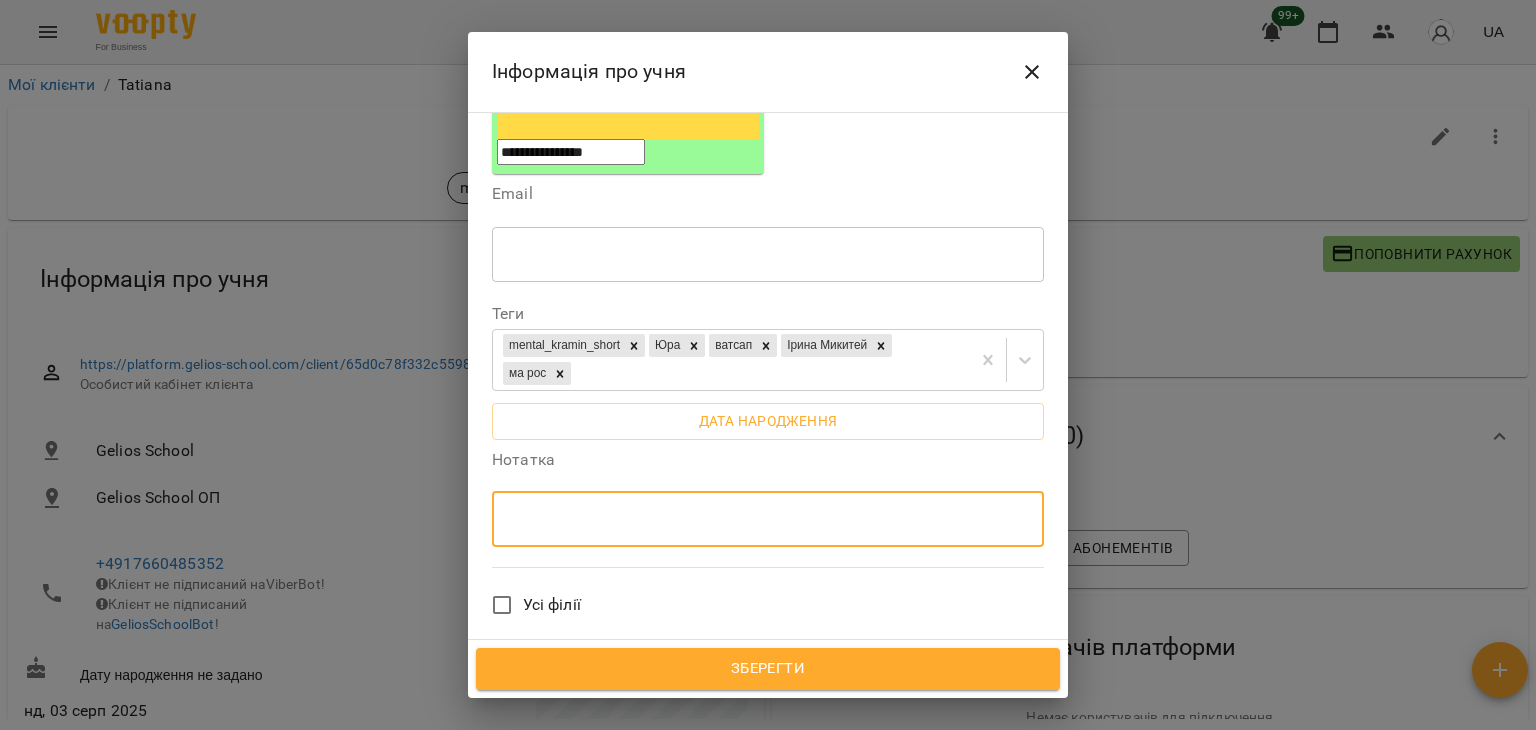 paste on "**********" 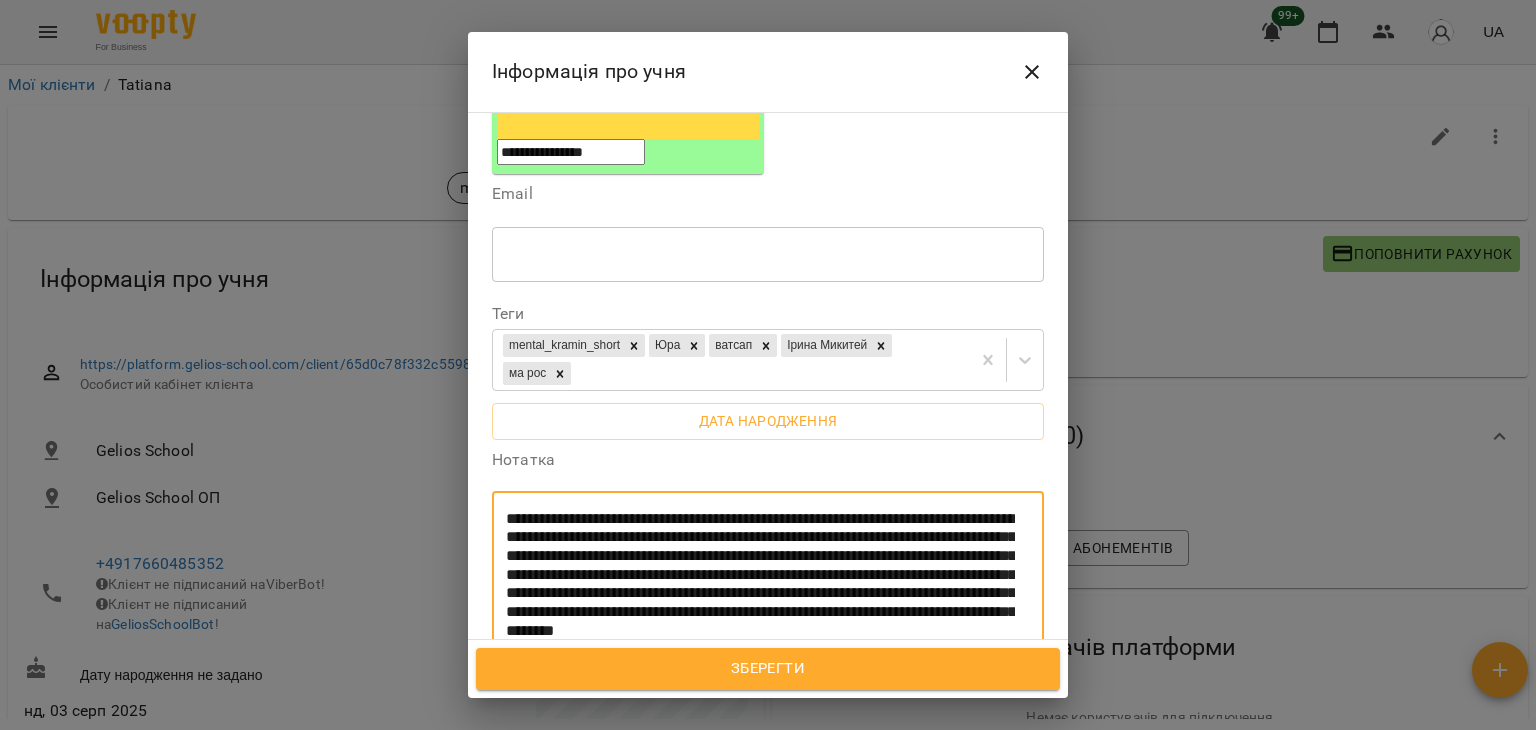click on "**********" at bounding box center [760, 594] 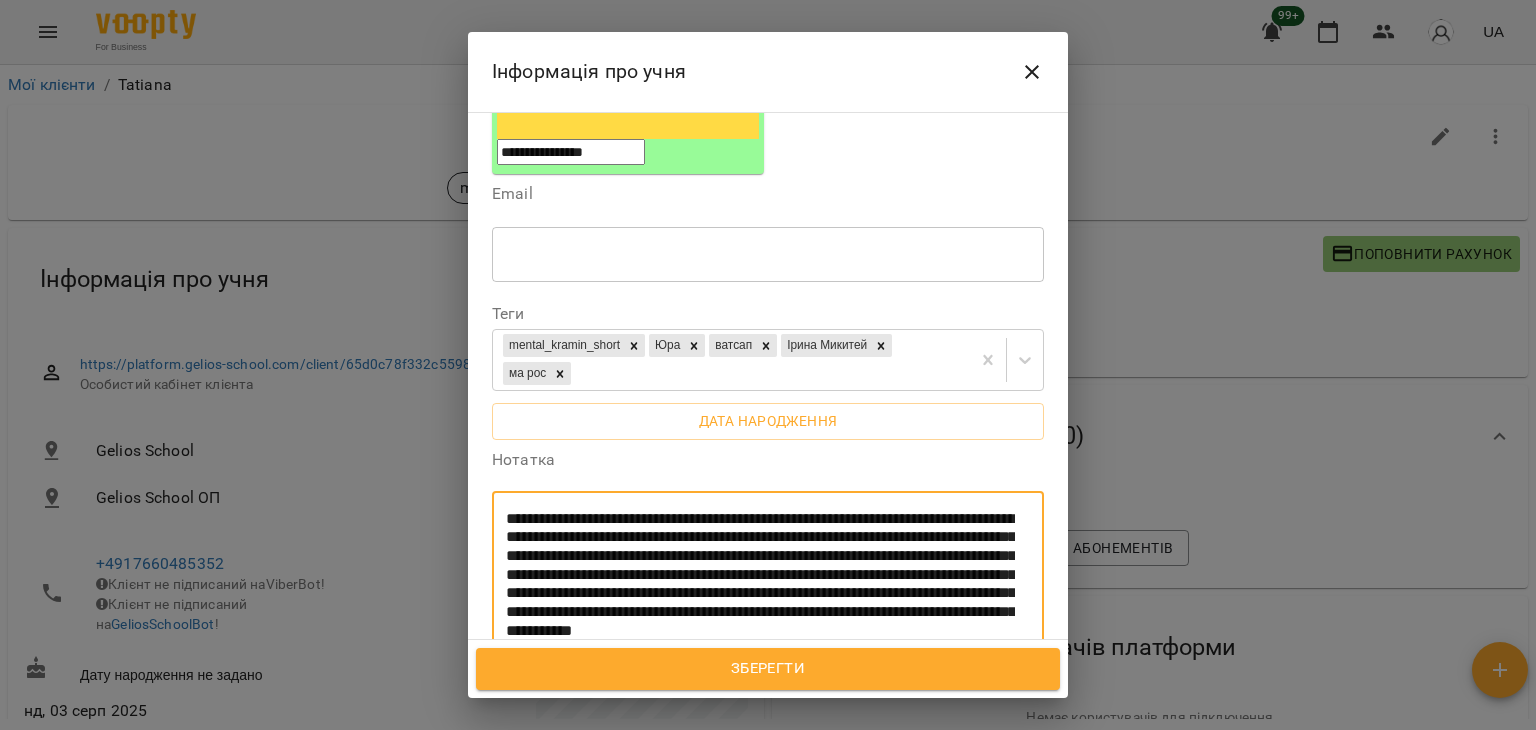 click on "**********" at bounding box center (760, 594) 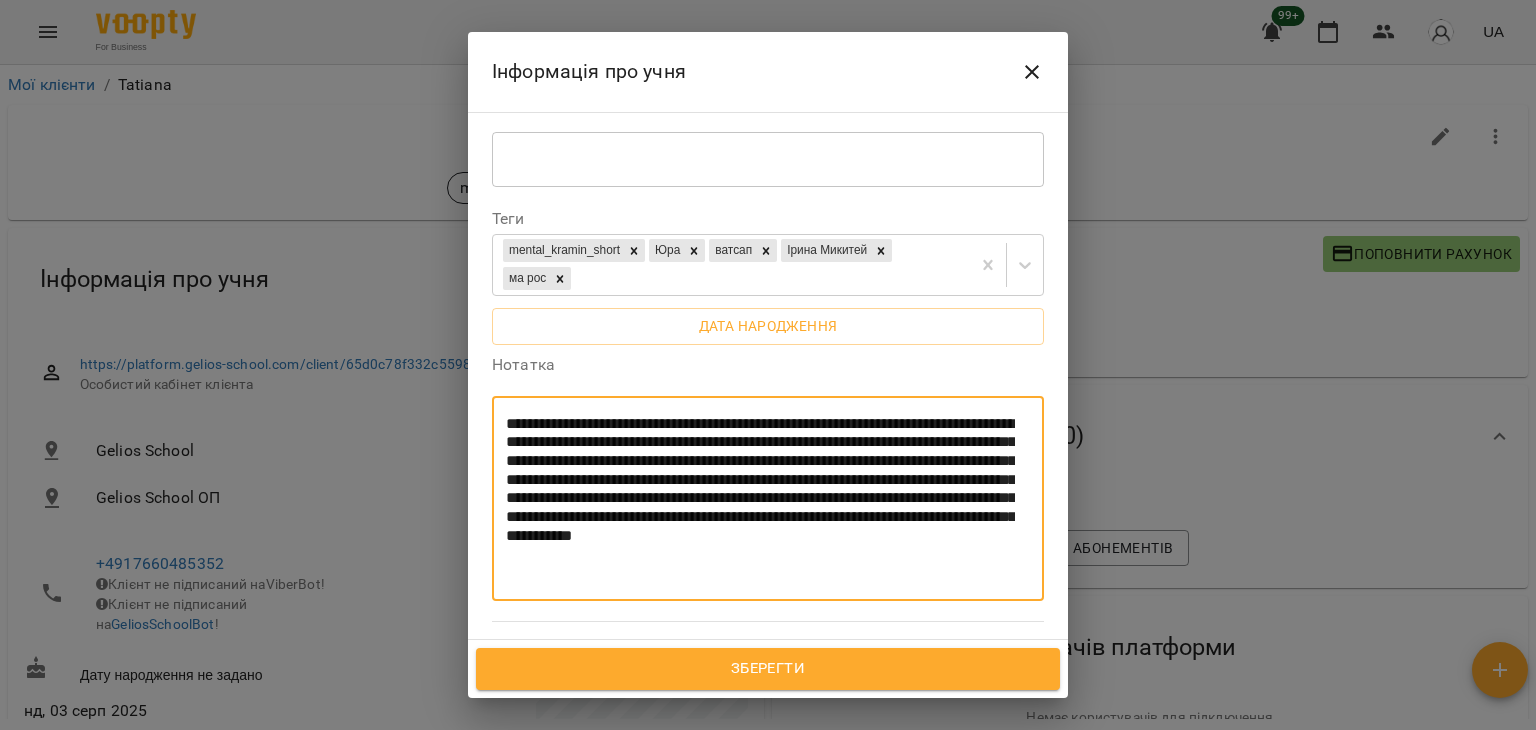 scroll, scrollTop: 492, scrollLeft: 0, axis: vertical 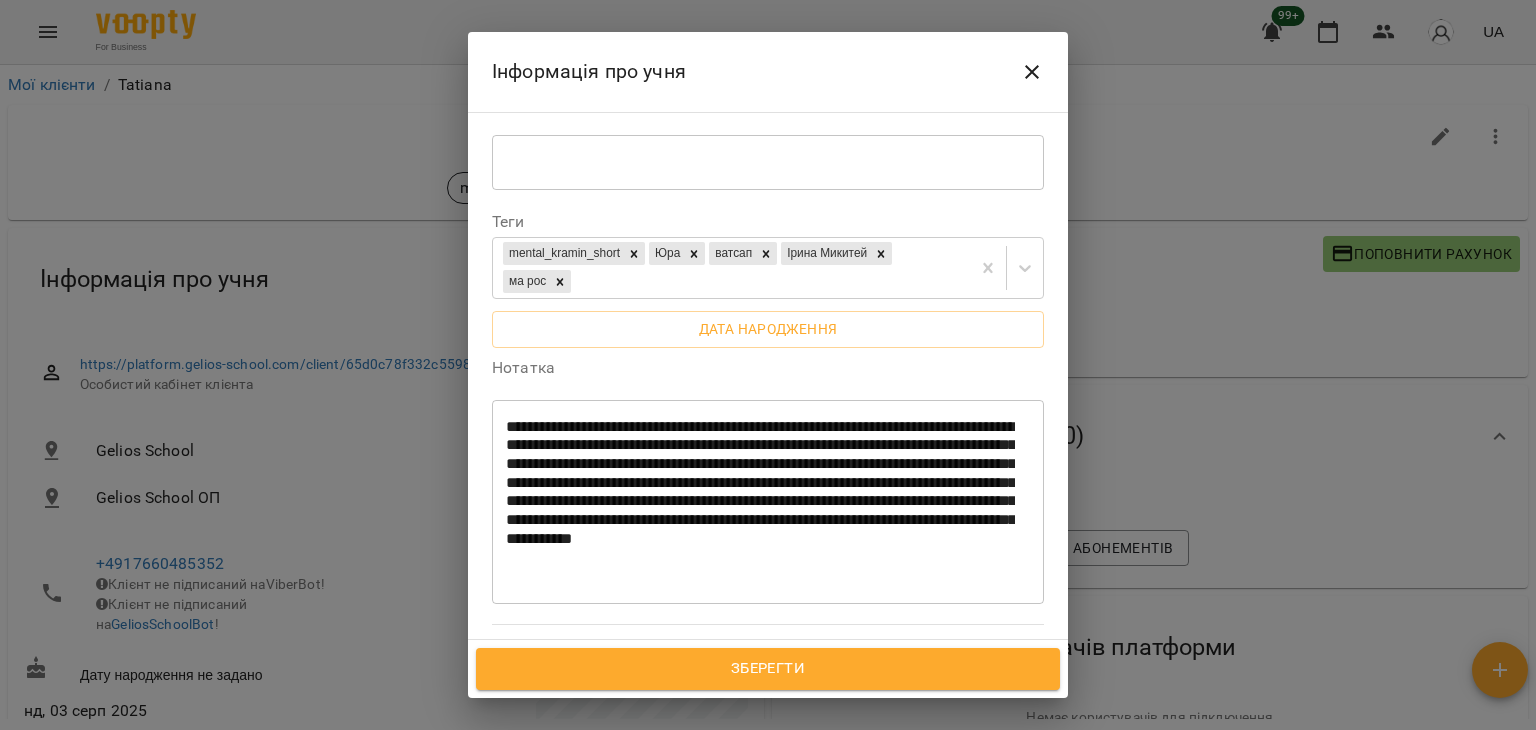 click on "**********" at bounding box center (768, 501) 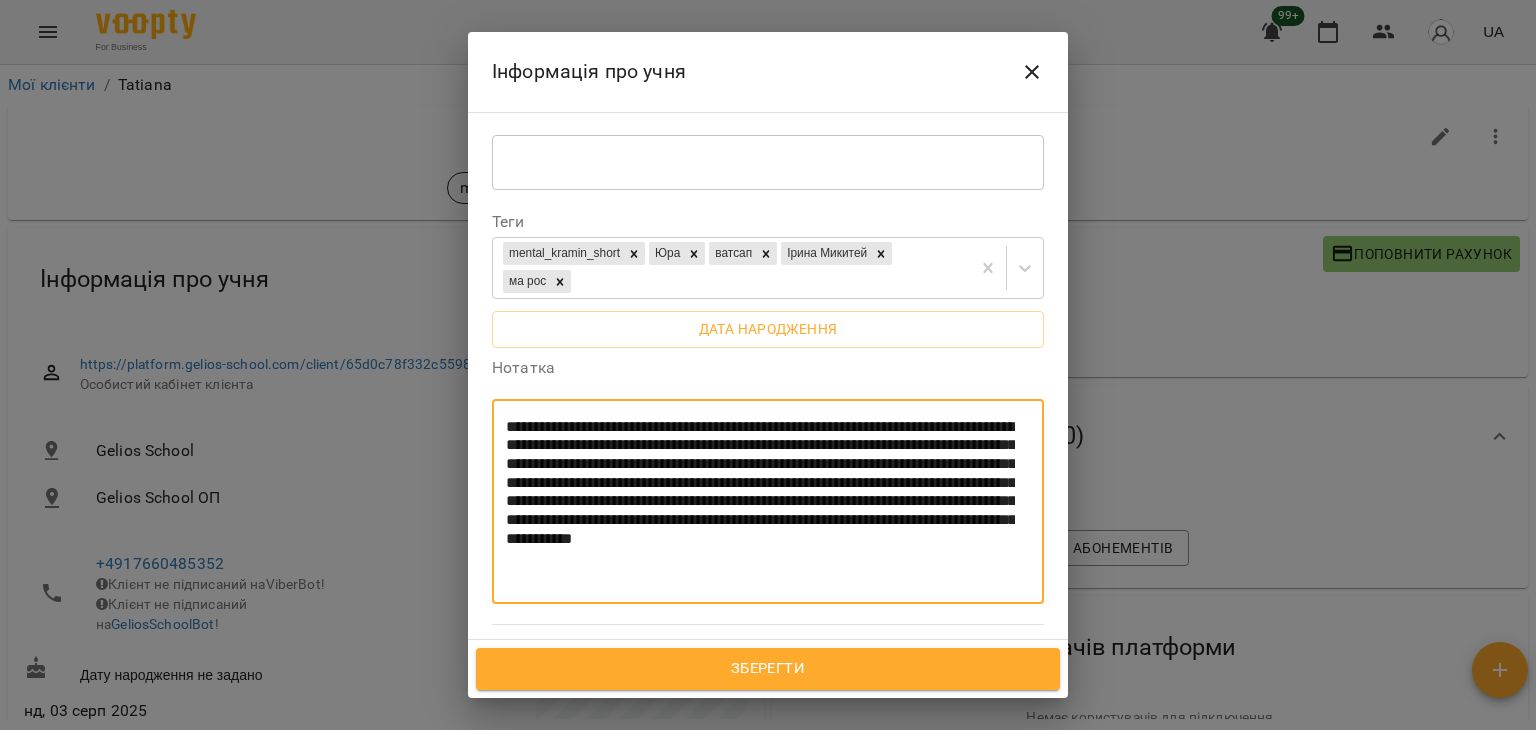 click on "**********" at bounding box center (768, 501) 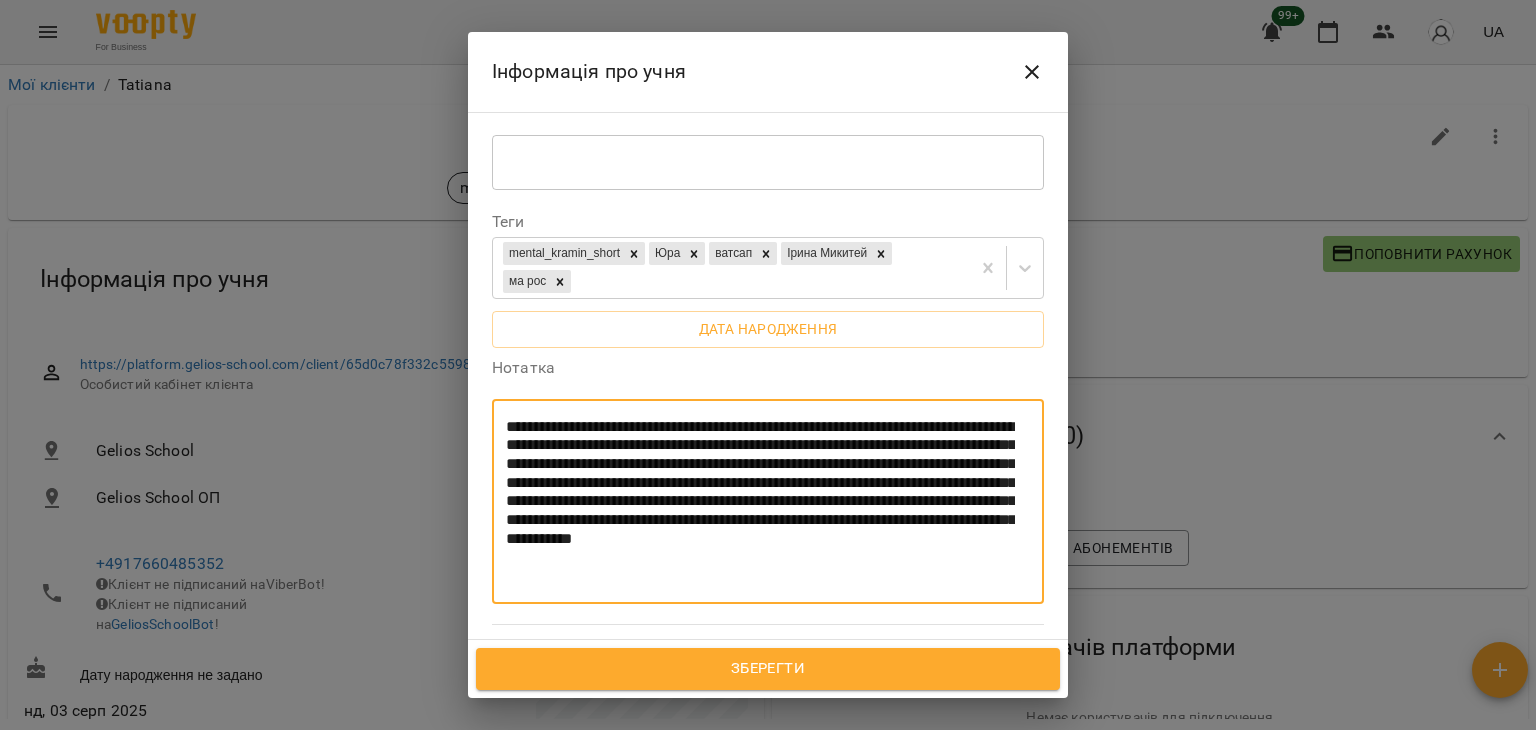 click on "**********" at bounding box center (760, 502) 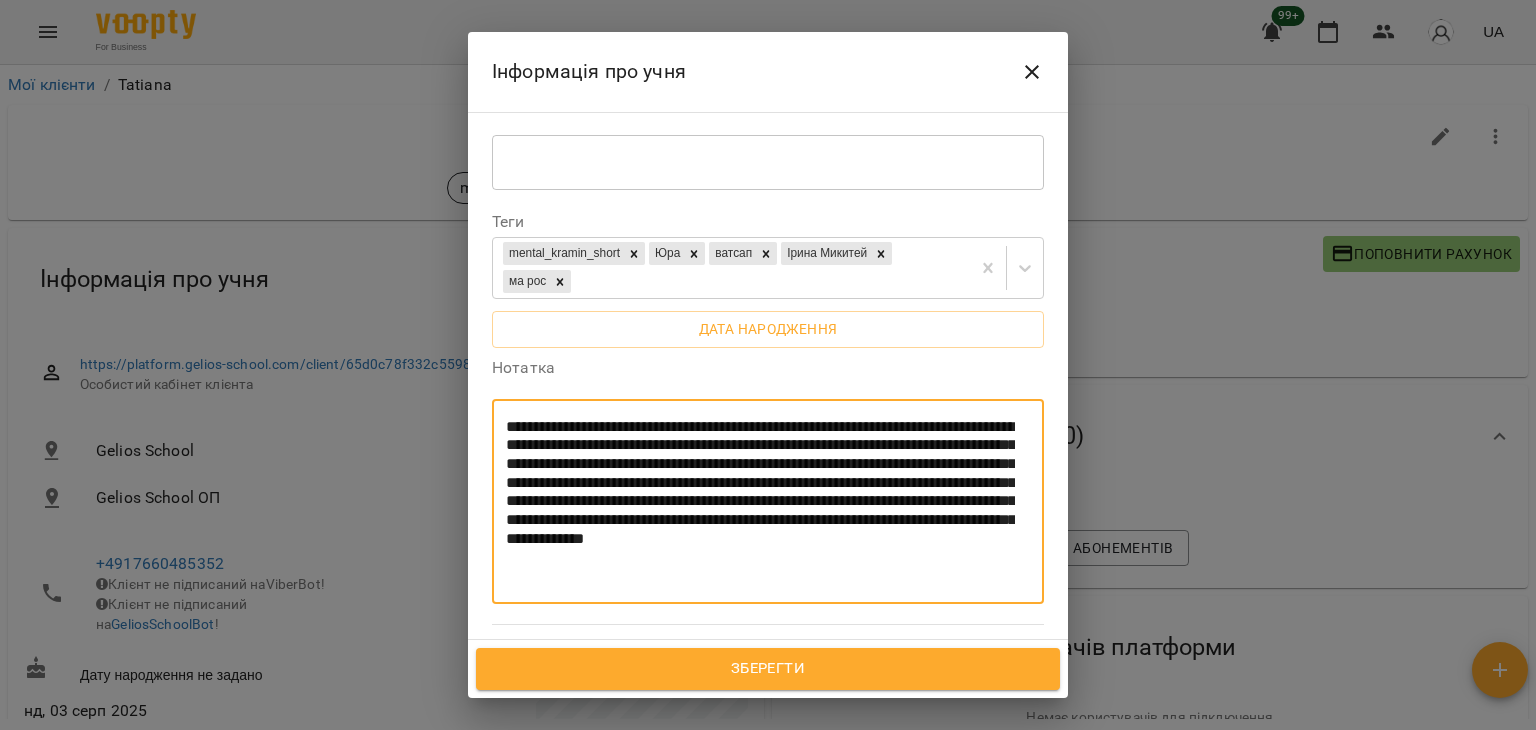 paste on "**********" 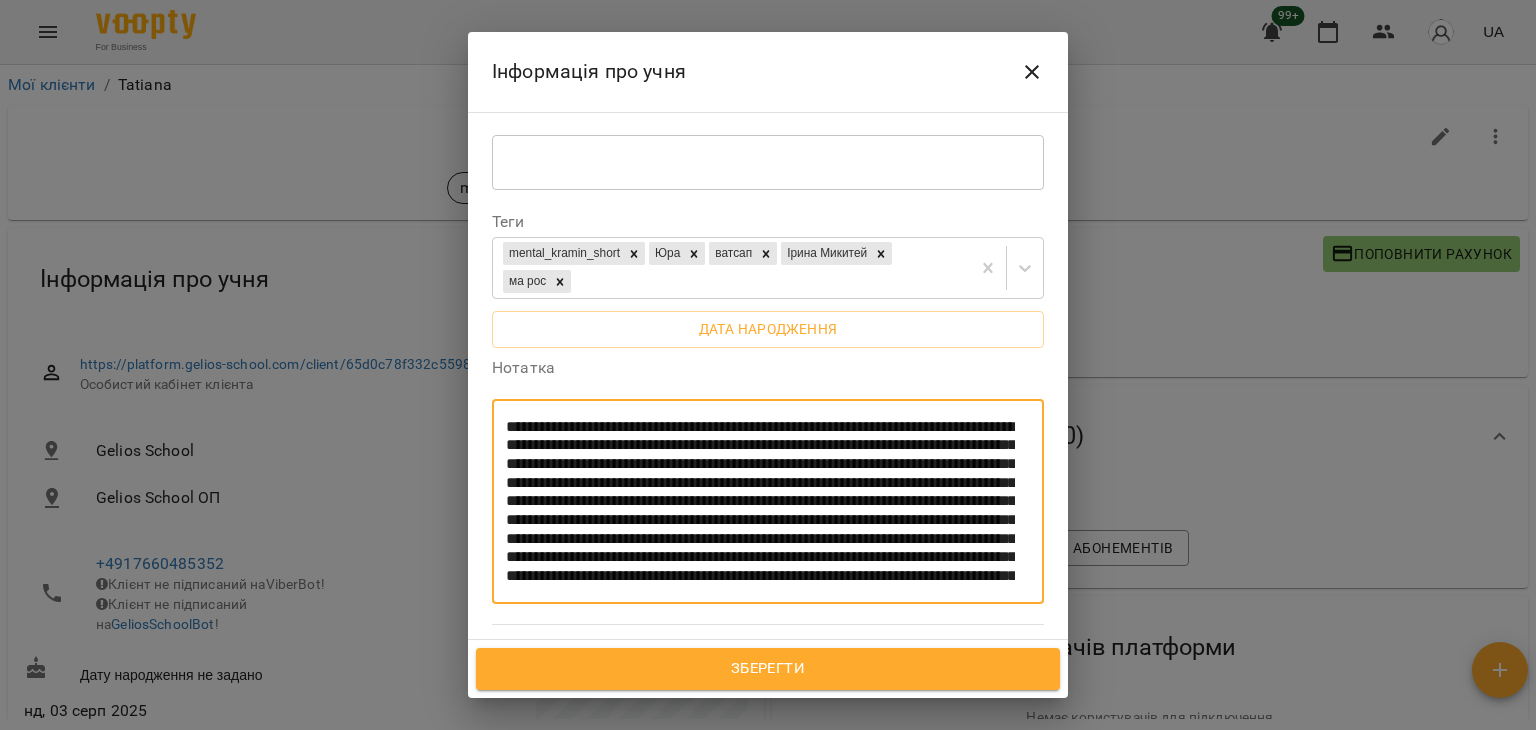 scroll, scrollTop: 0, scrollLeft: 0, axis: both 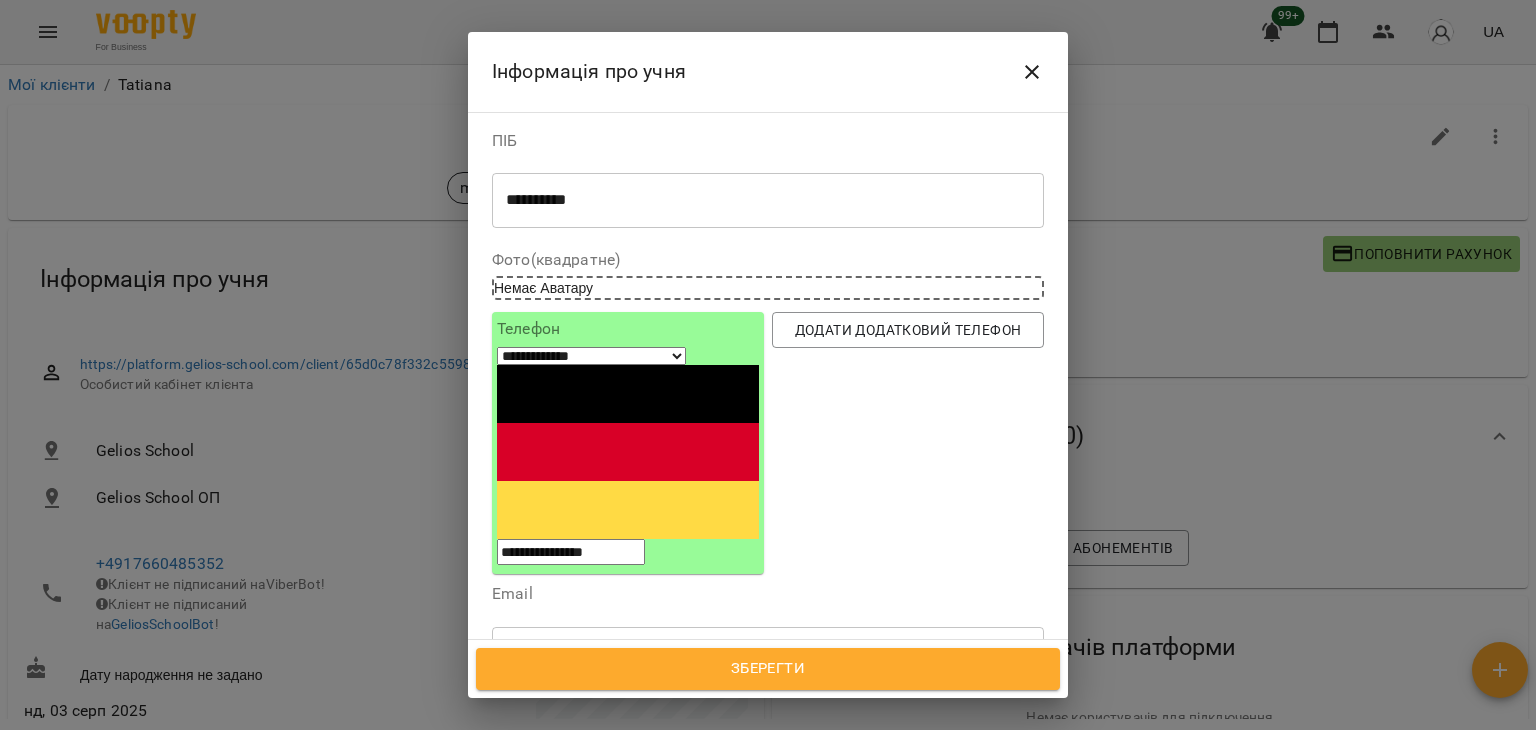 type on "**********" 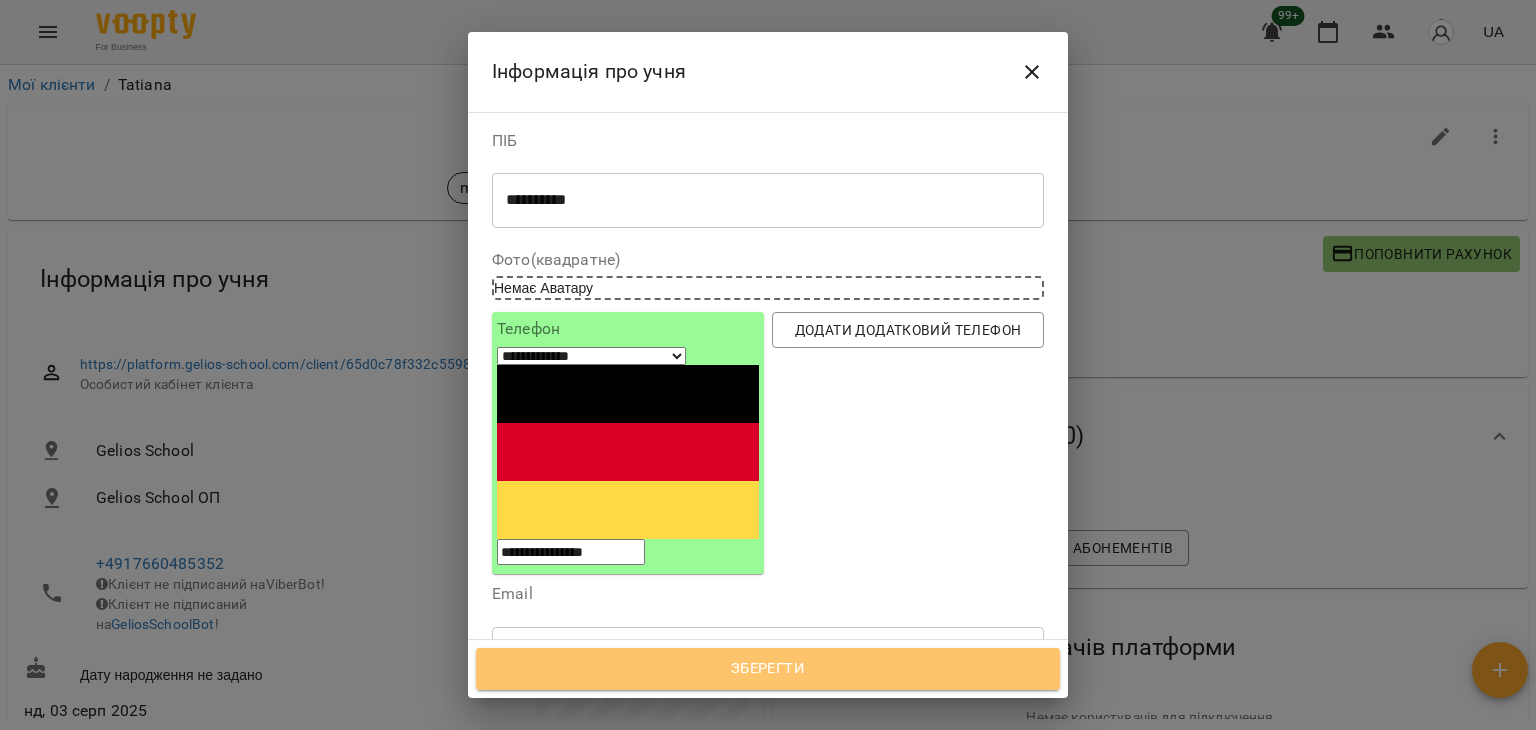 click on "Зберегти" at bounding box center (768, 669) 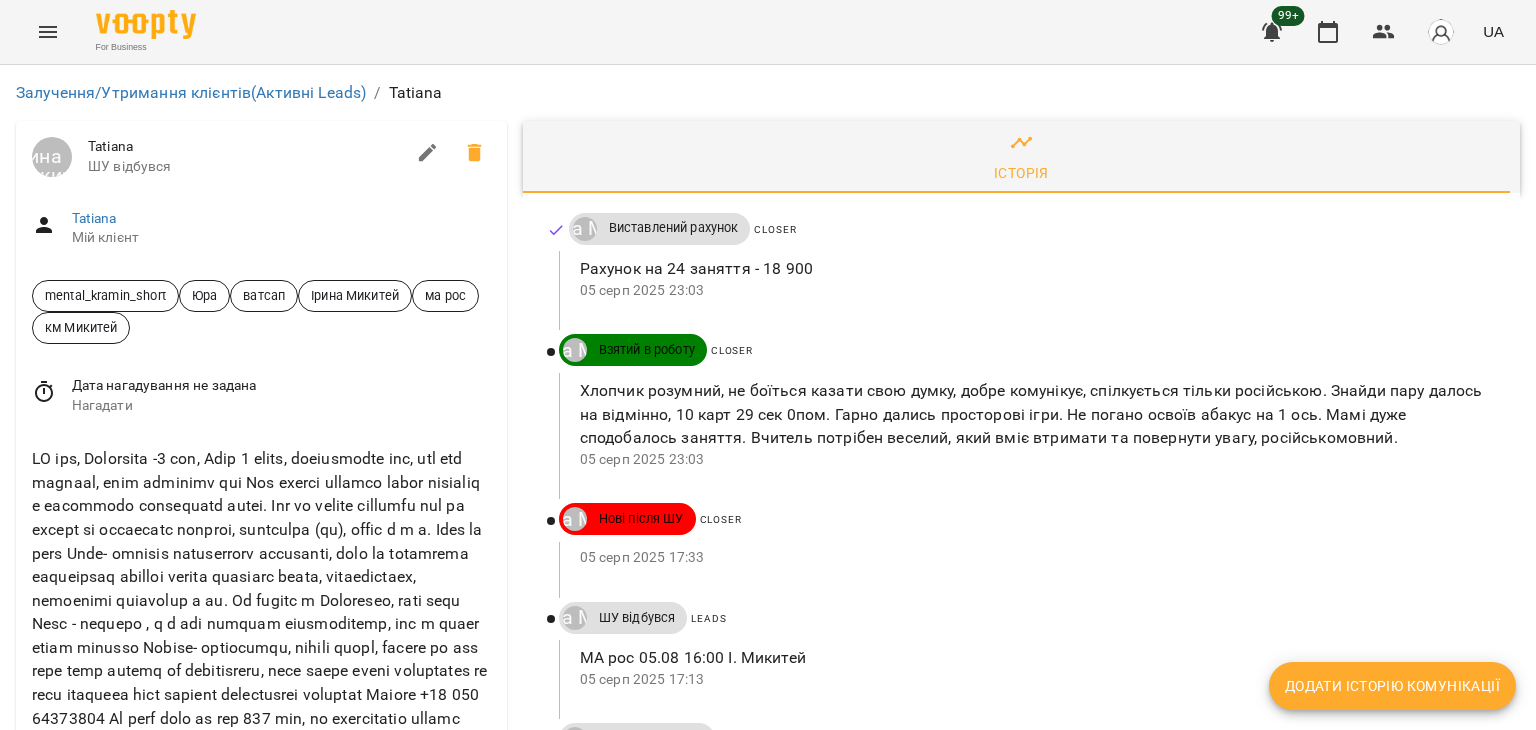 scroll, scrollTop: 0, scrollLeft: 0, axis: both 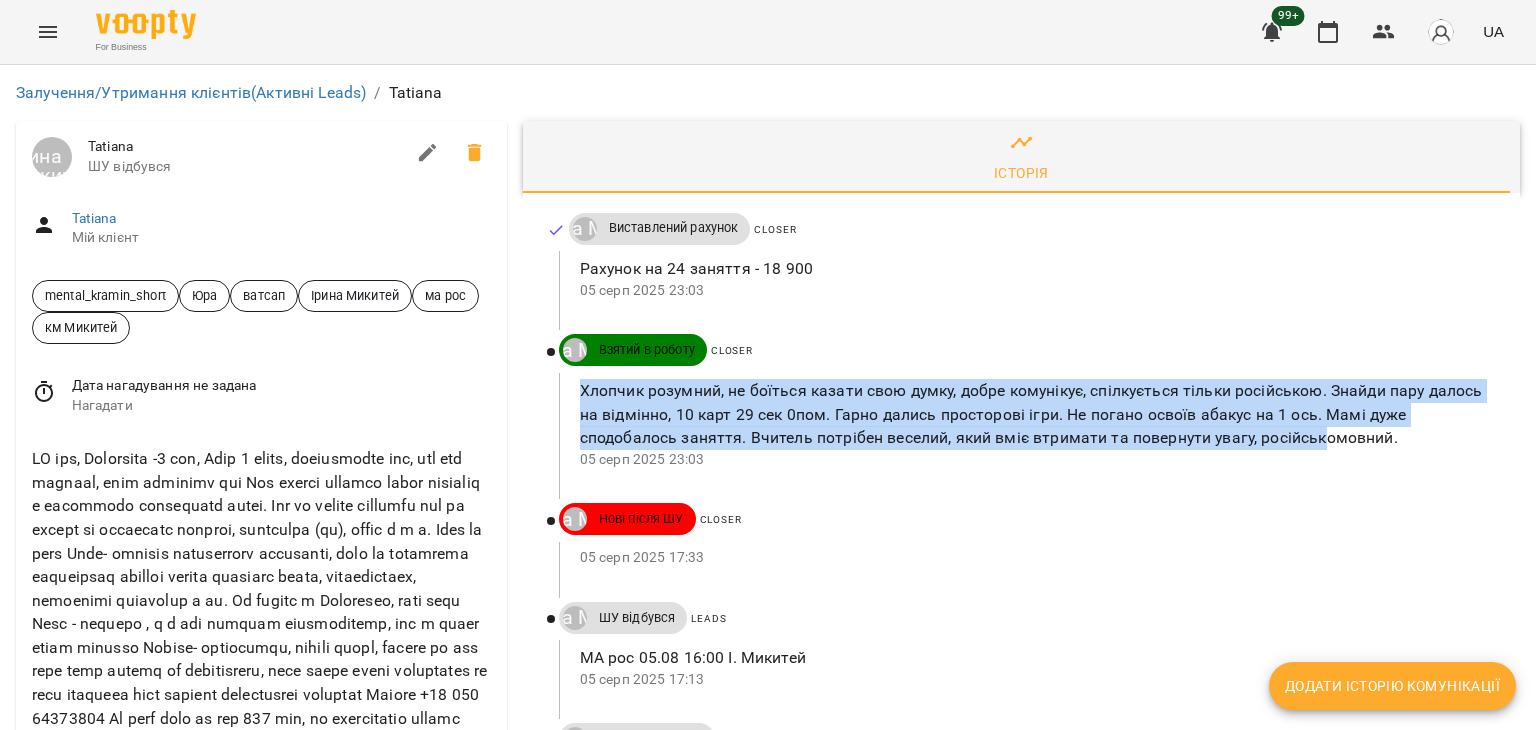 copy on "Хлопчик розумний, не боїться казати свою думку, добре комунікує, спілкується тільки російською. Знайди пару далось на відмінно,  10 карт 29 сек 0пом. Гарно дались просторові ігри. Не погано освоїв абакус на 1 ось. Мамі дуже сподобалось заняття. Вчитель потрібен веселий, який вміє втримати та повернути увагу, російськ" 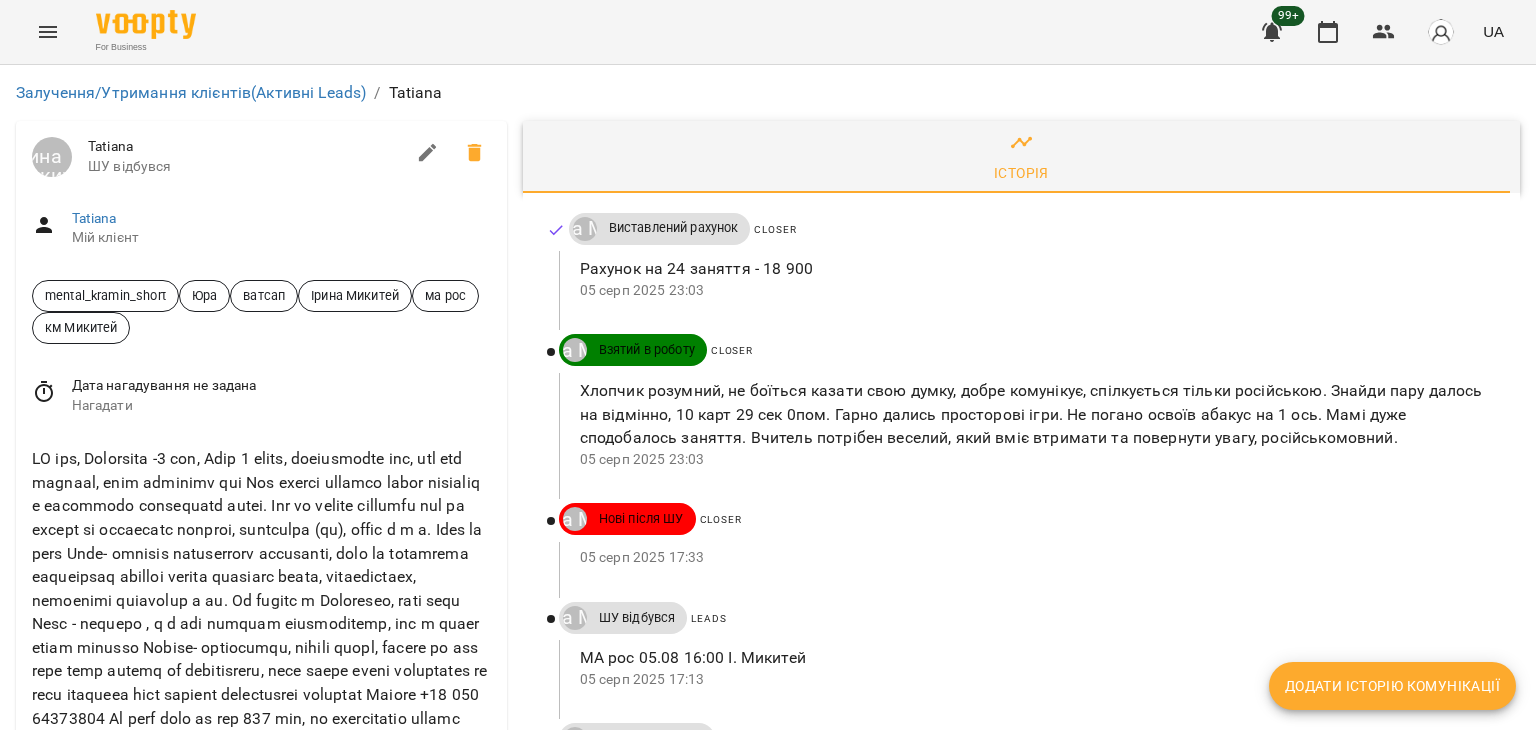 click on "Хлопчик розумний, не боїться казати свою думку, добре комунікує, спілкується тільки російською. Знайди пару далось на відмінно,  10 карт 29 сек 0пом. Гарно дались просторові ігри. Не погано освоїв абакус на 1 ось. Мамі дуже сподобалось заняття. Вчитель потрібен веселий, який вміє втримати та повернути увагу, російськомовний." at bounding box center [1034, 414] 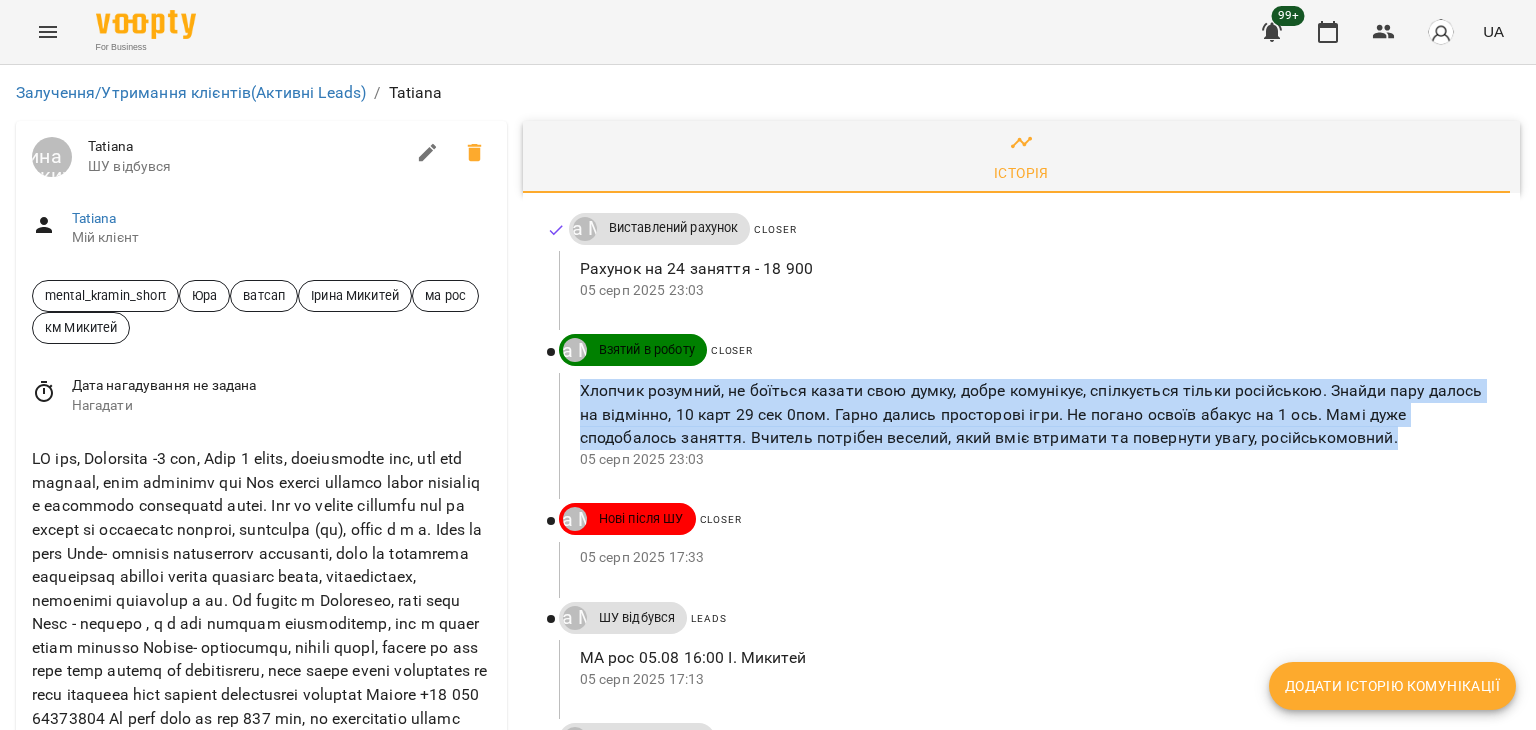 copy on "Хлопчик розумний, не боїться казати свою думку, добре комунікує, спілкується тільки російською. Знайди пару далось на відмінно,  10 карт 29 сек 0пом. Гарно дались просторові ігри. Не погано освоїв абакус на 1 ось. Мамі дуже сподобалось заняття. Вчитель потрібен веселий, який вміє втримати та повернути увагу, російськомовний." 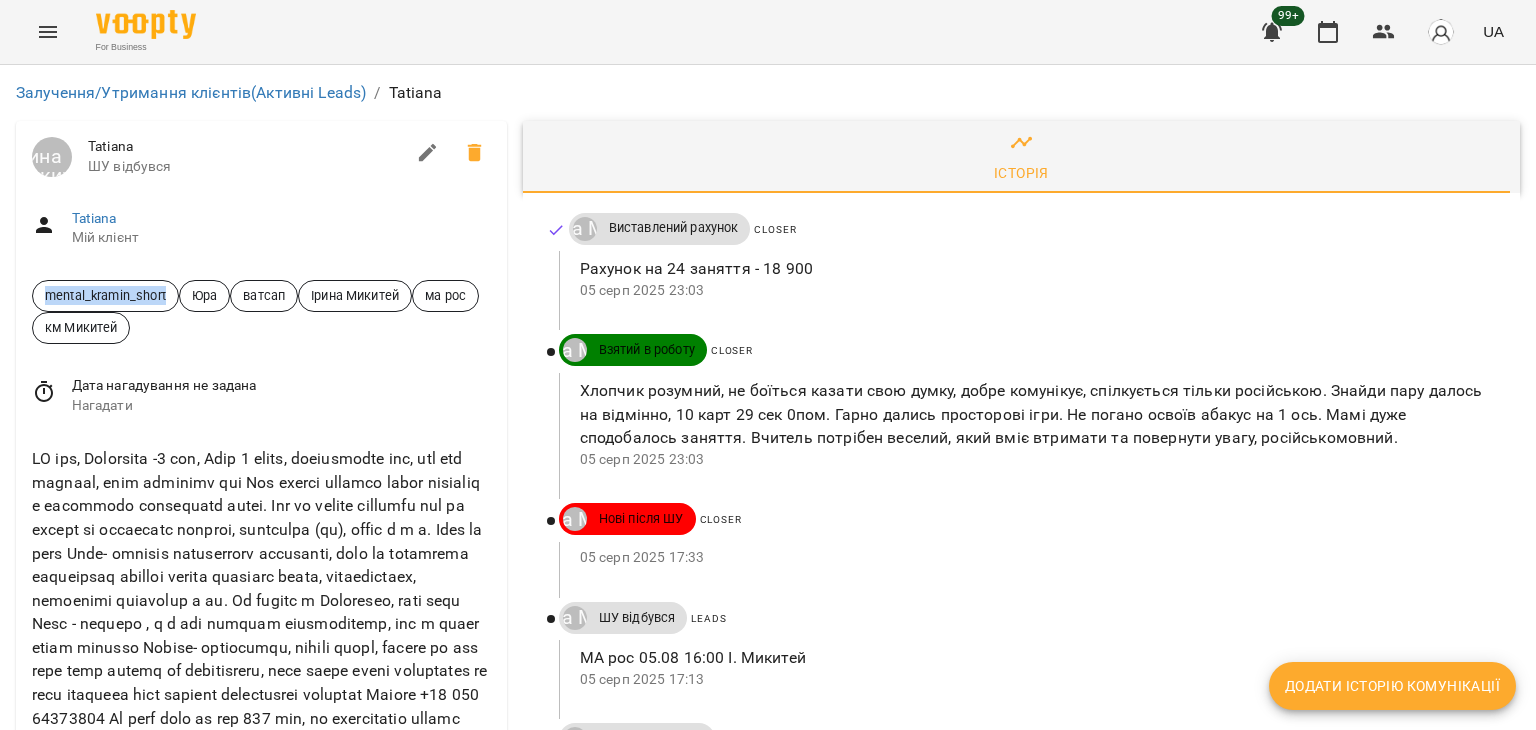 copy on "mental_kramin_short" 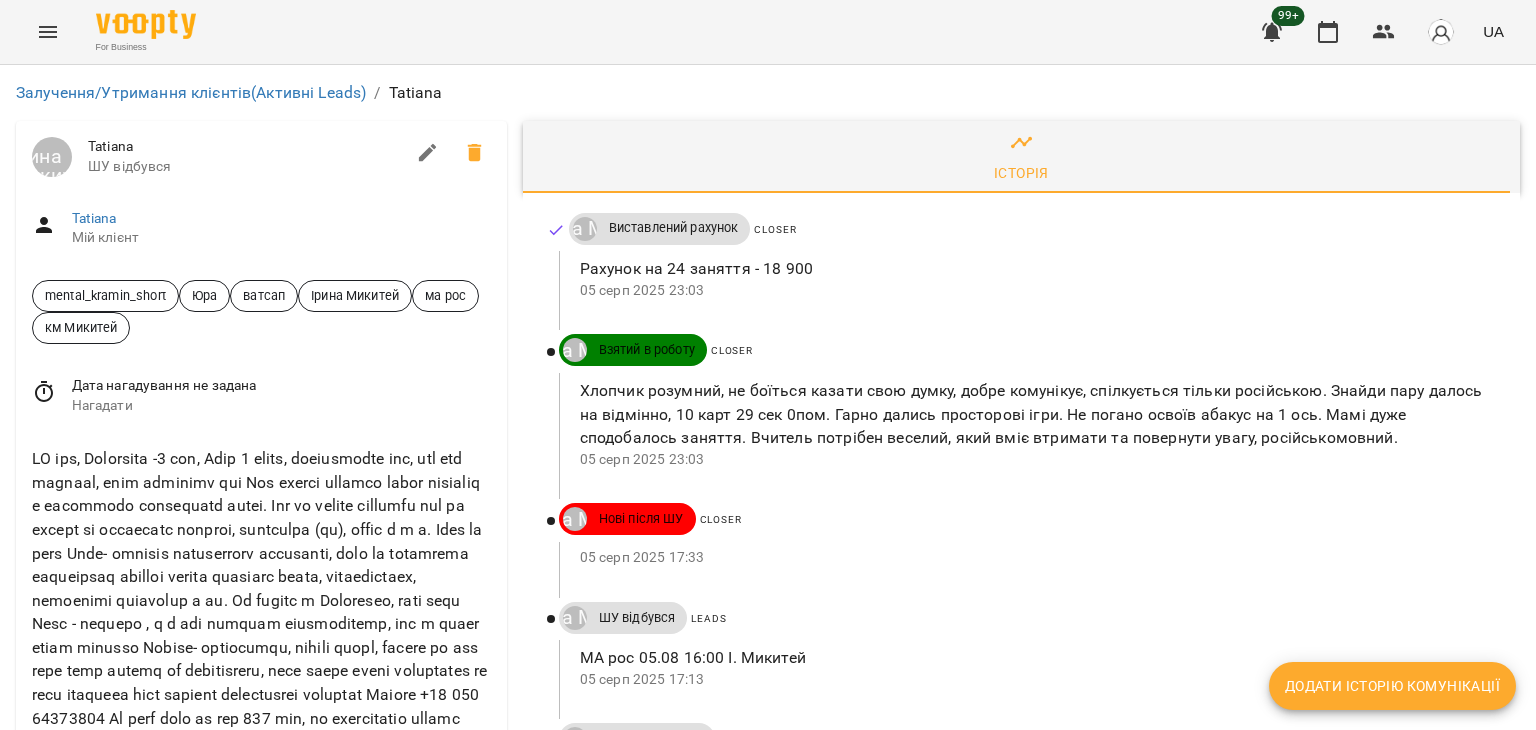 click on "Leads" at bounding box center (1093, 619) 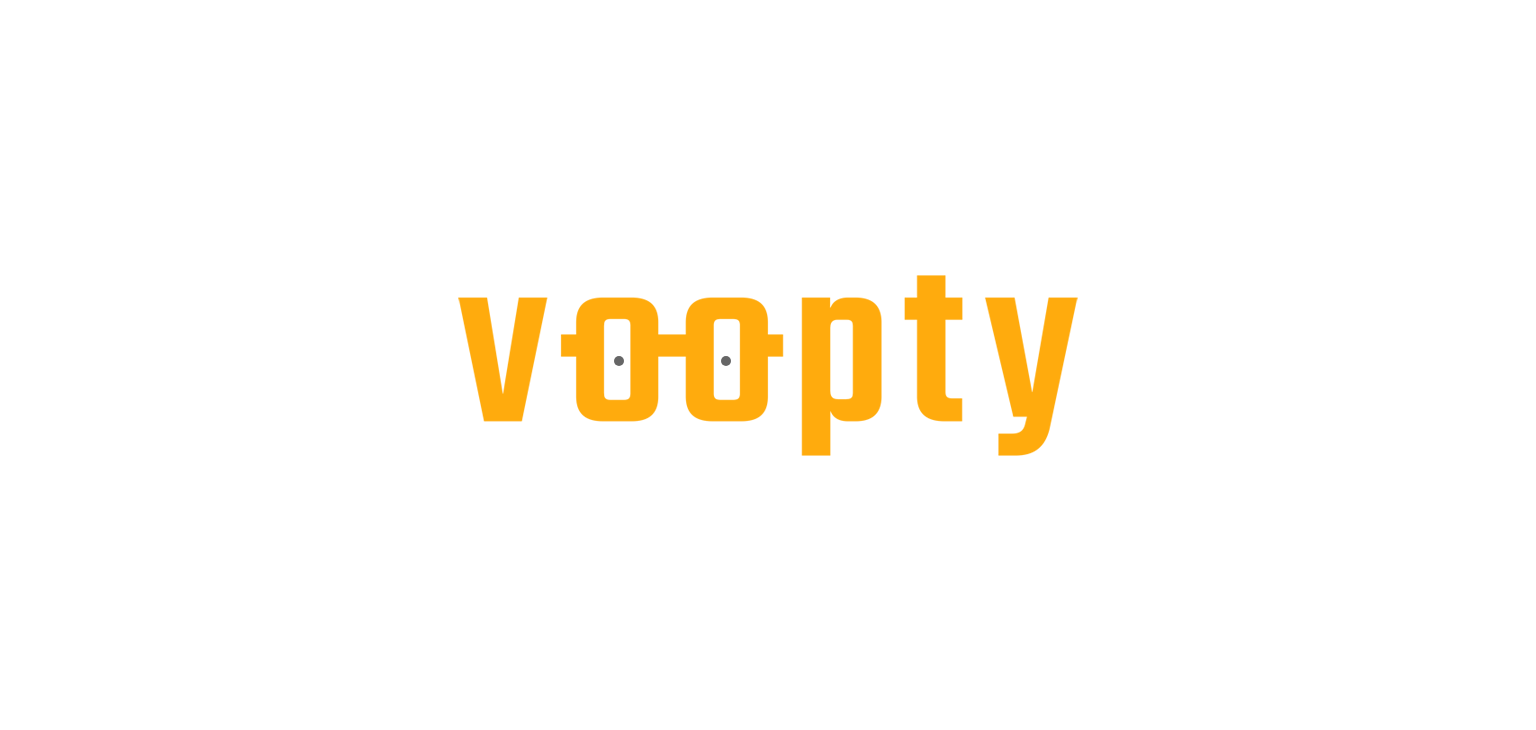 scroll, scrollTop: 0, scrollLeft: 0, axis: both 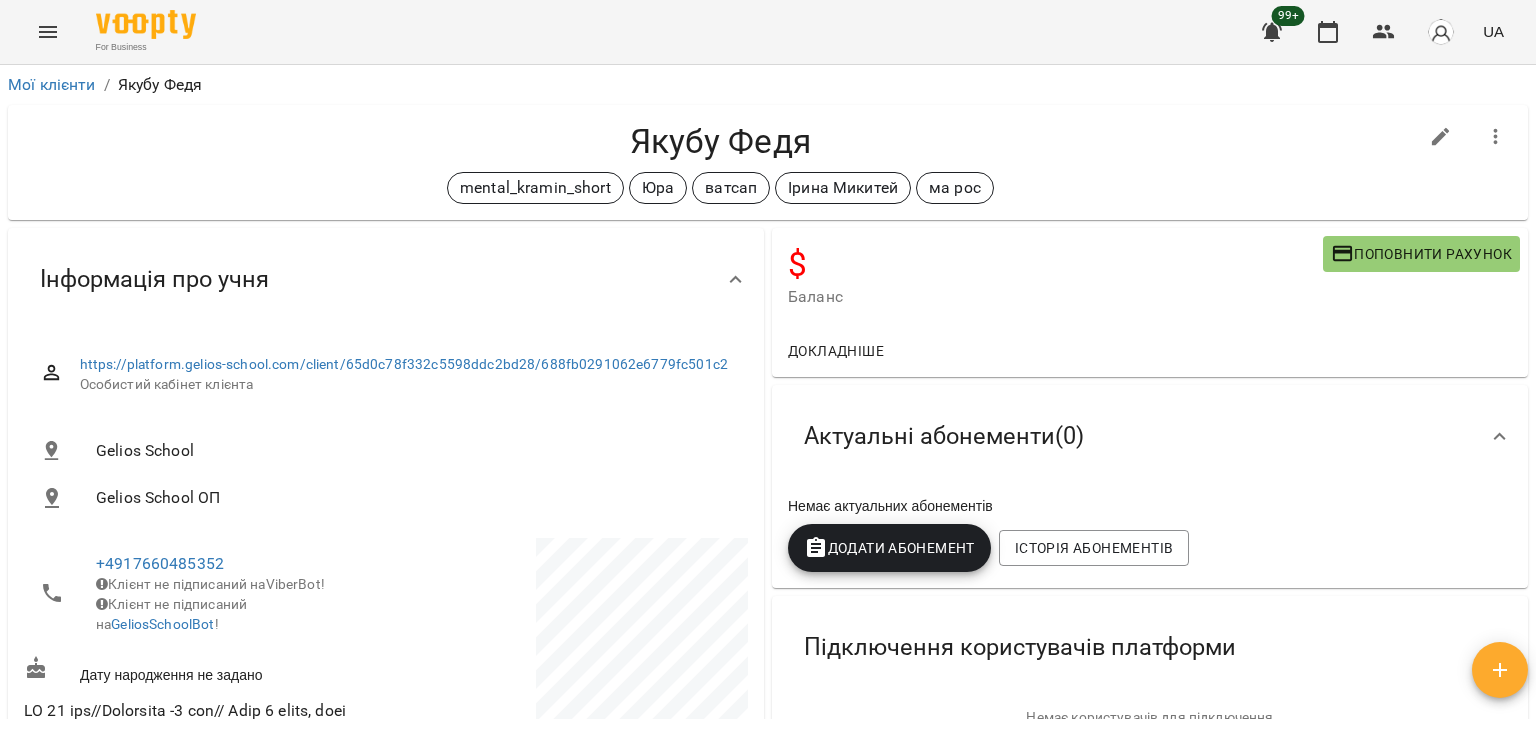 click on "$" at bounding box center (1055, 264) 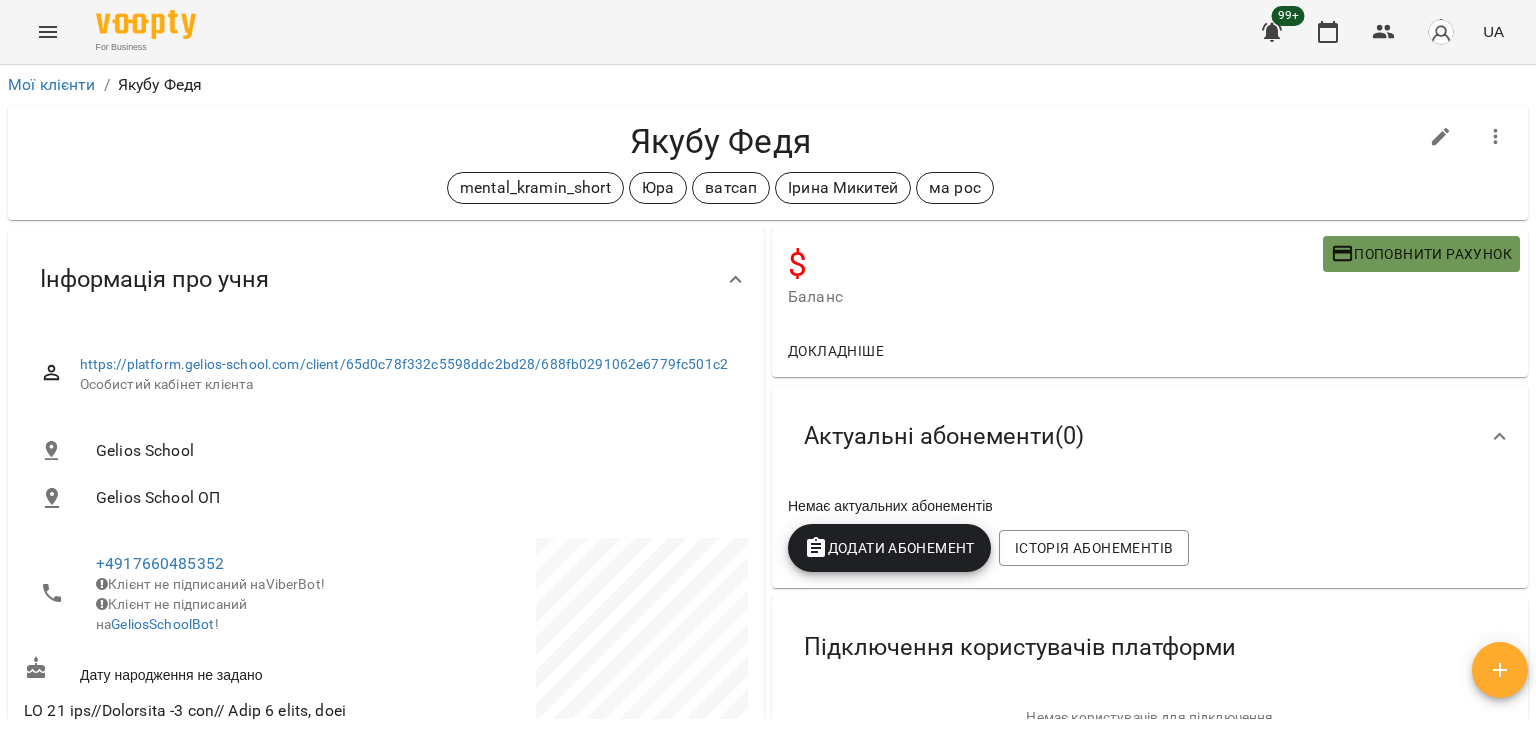 click 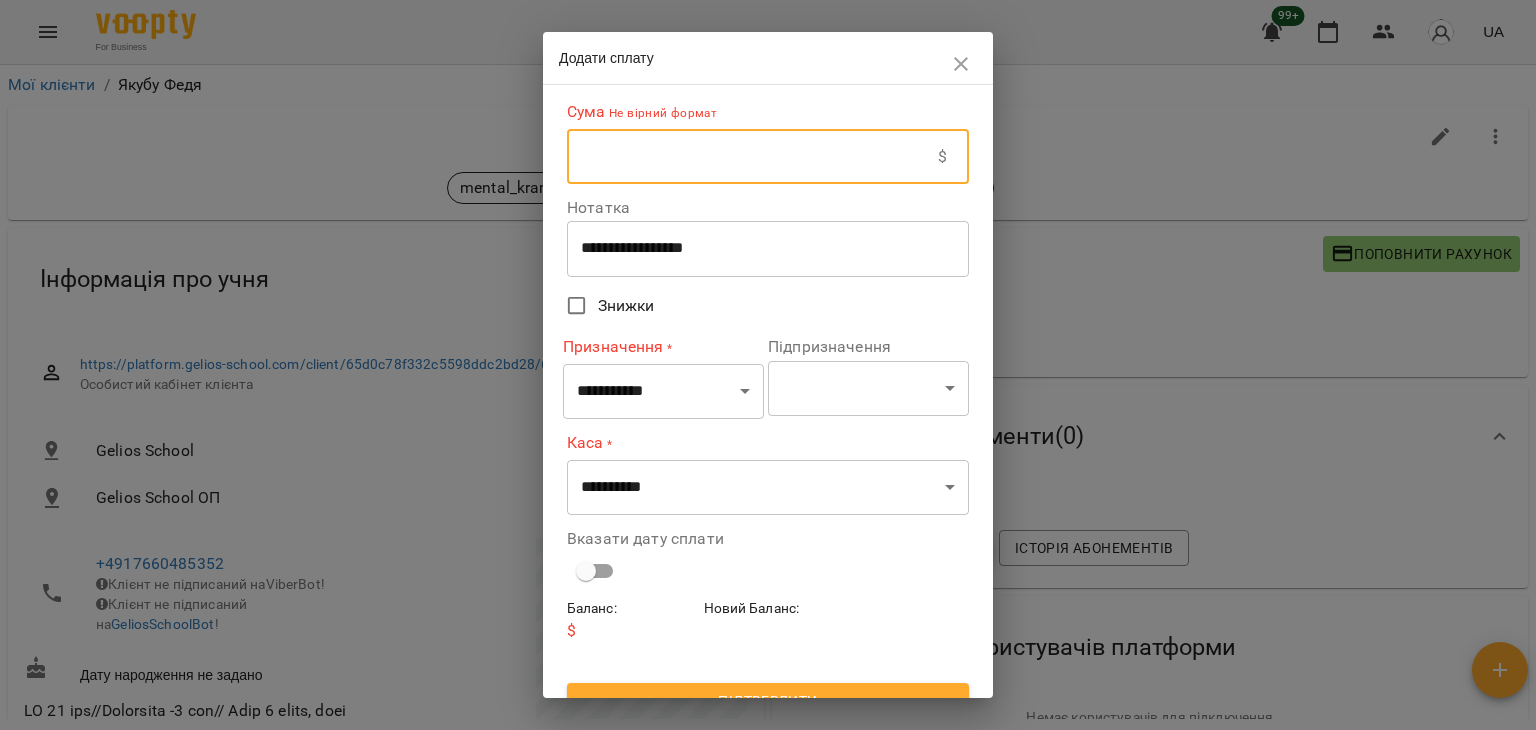 click at bounding box center [752, 157] 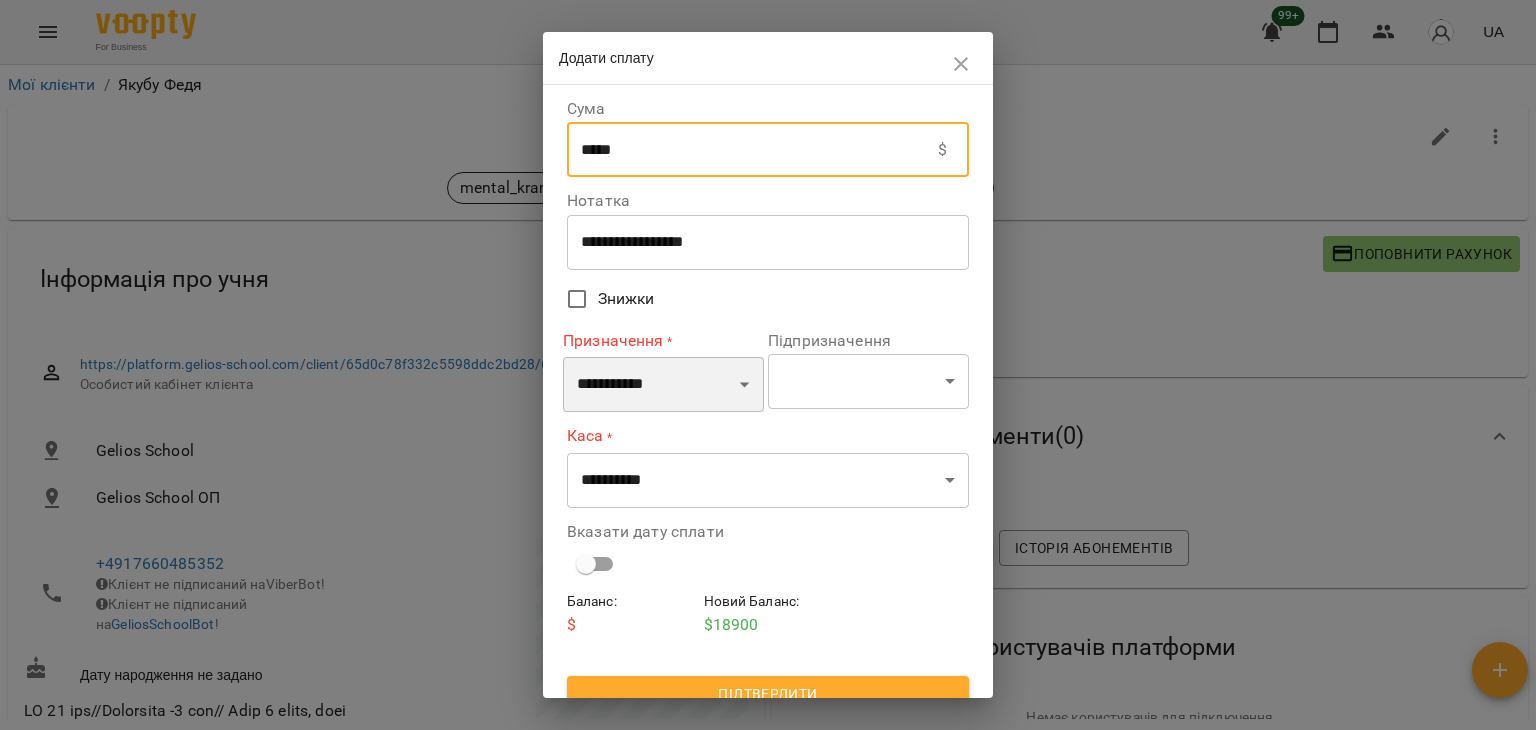 click on "**********" at bounding box center [663, 385] 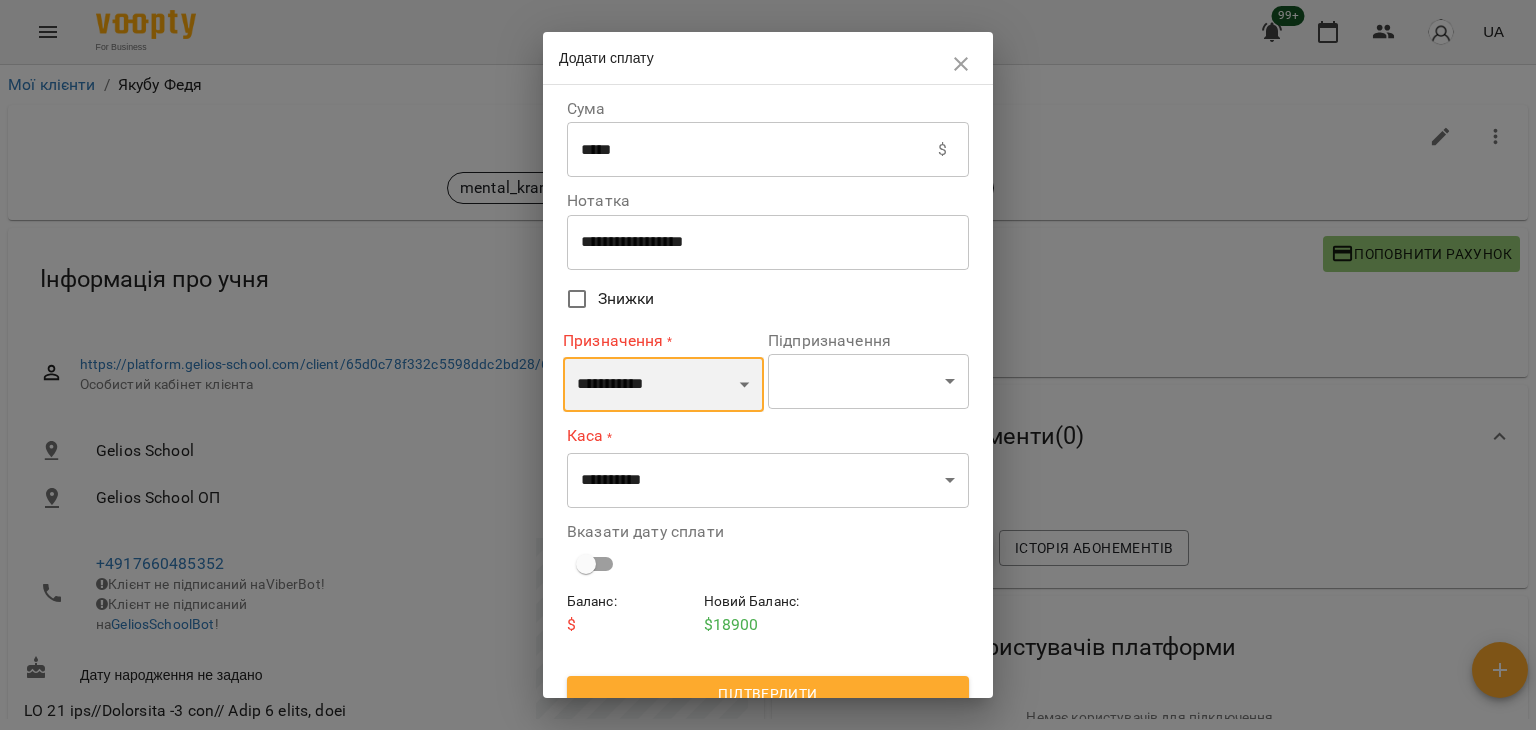 select on "*********" 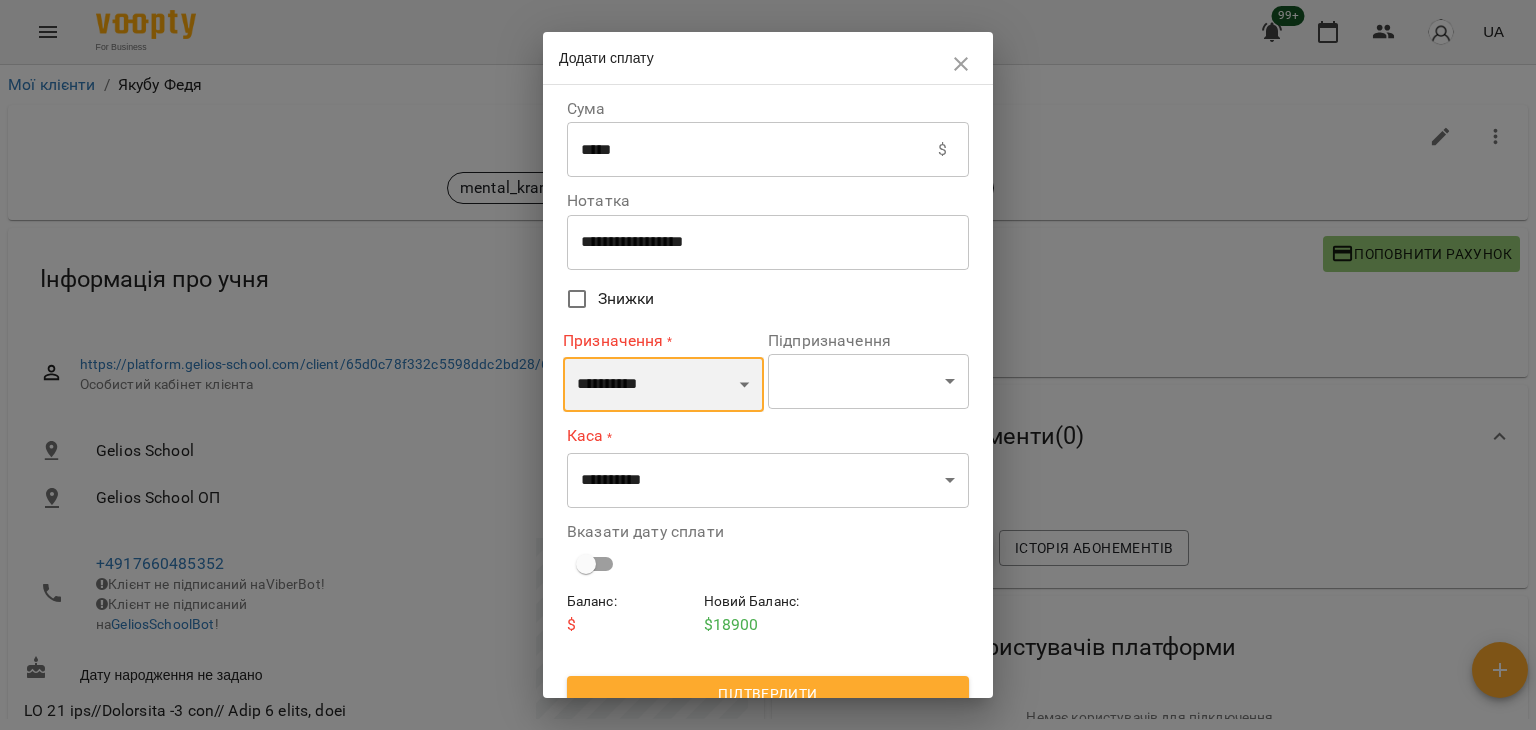 click on "**********" at bounding box center [663, 385] 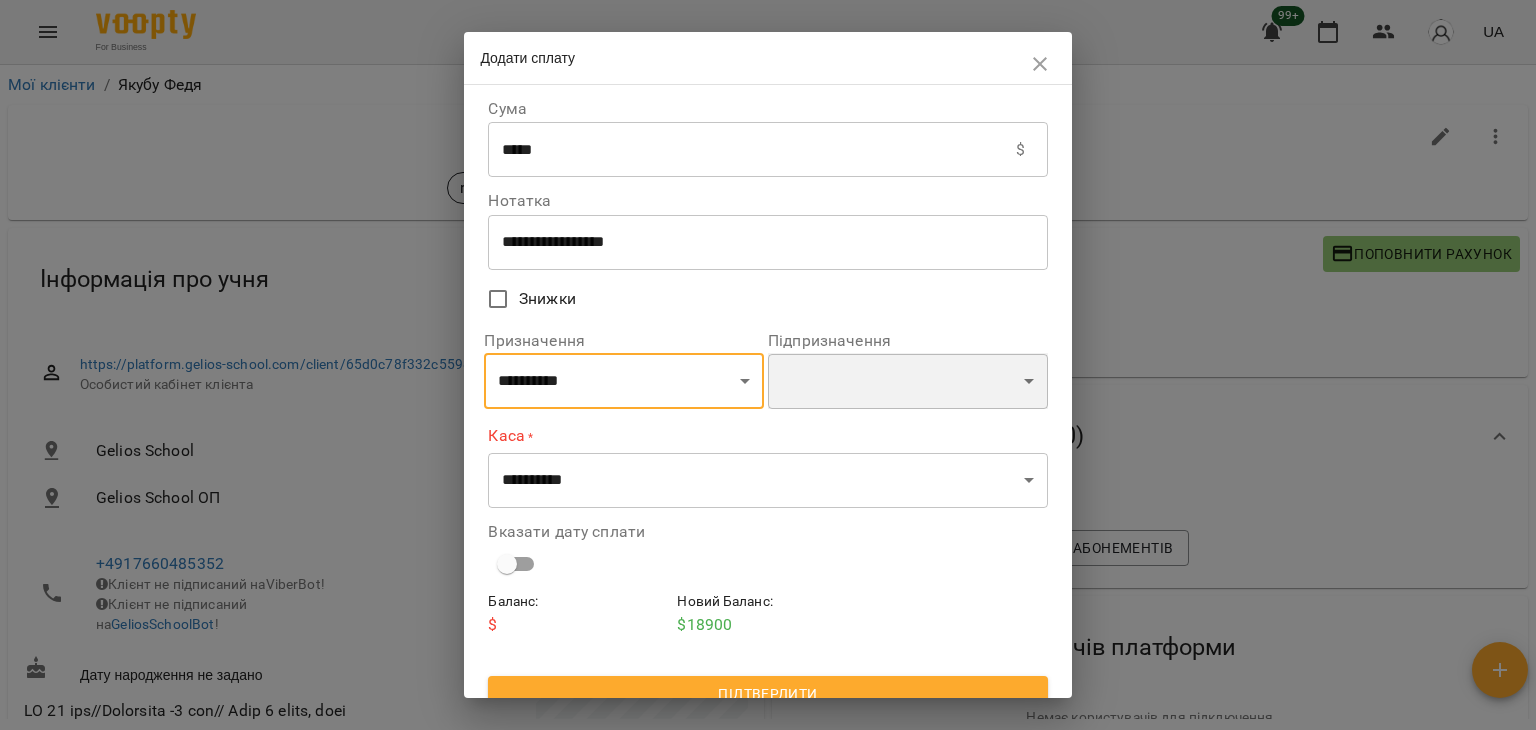 click on "**********" at bounding box center (908, 381) 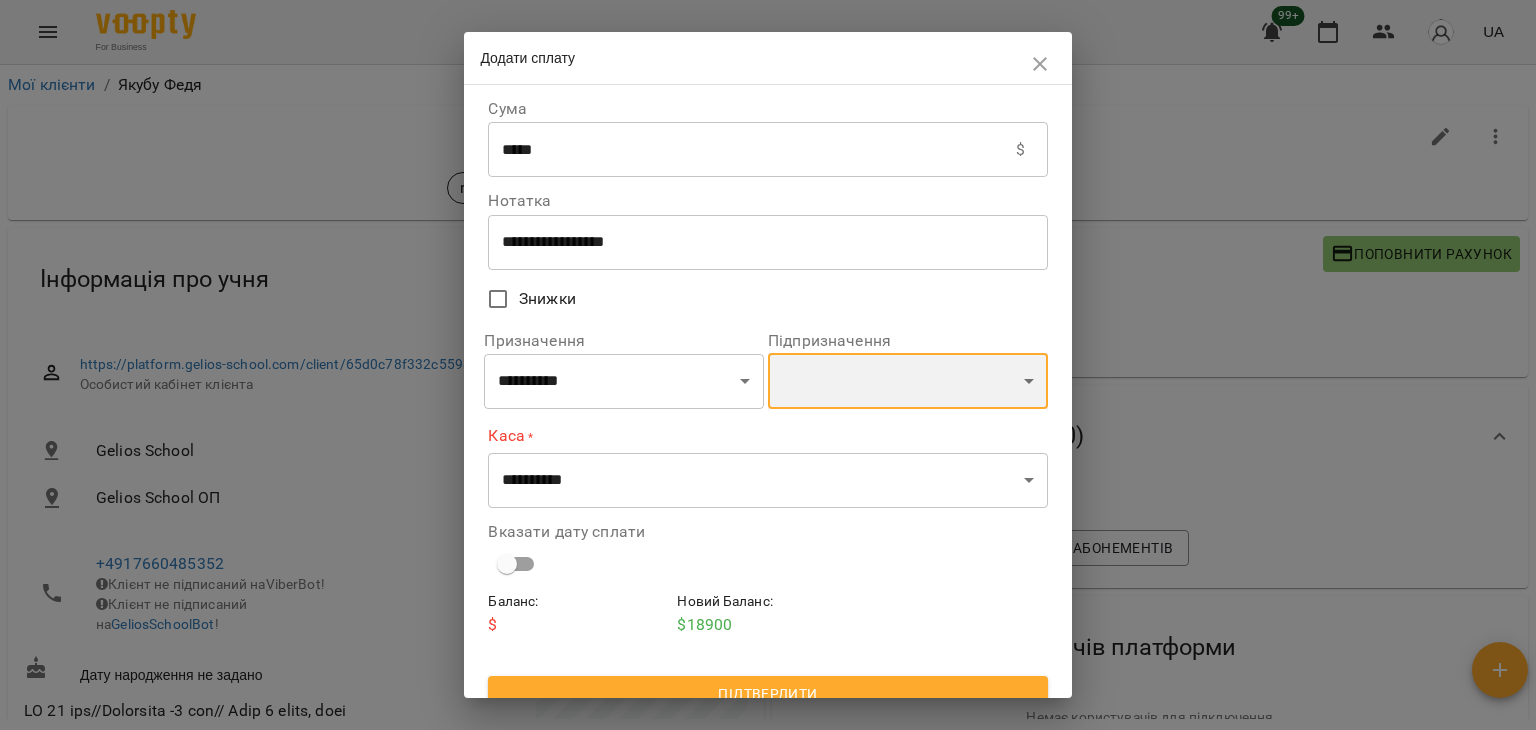 select on "**********" 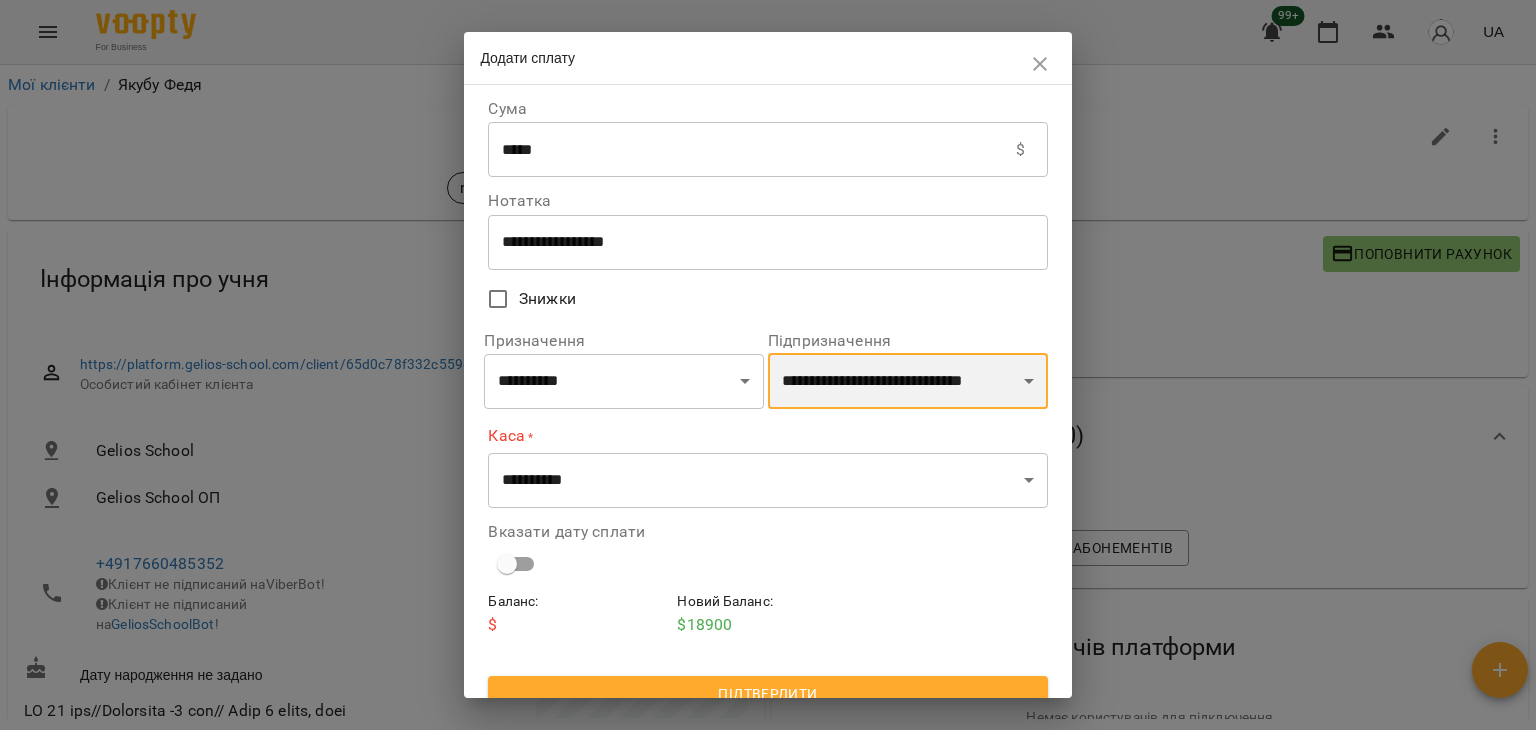 click on "**********" at bounding box center [908, 381] 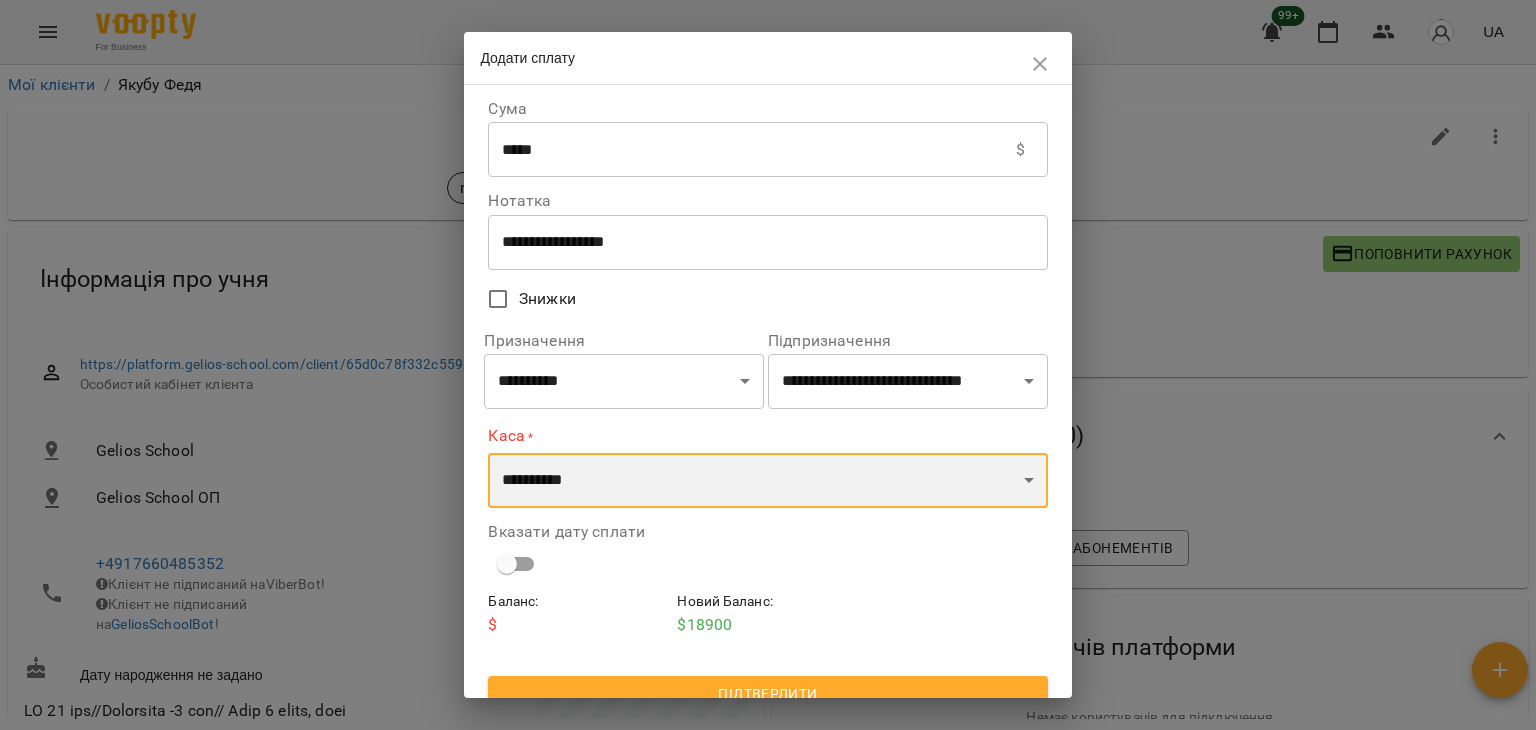 click on "**********" at bounding box center (767, 481) 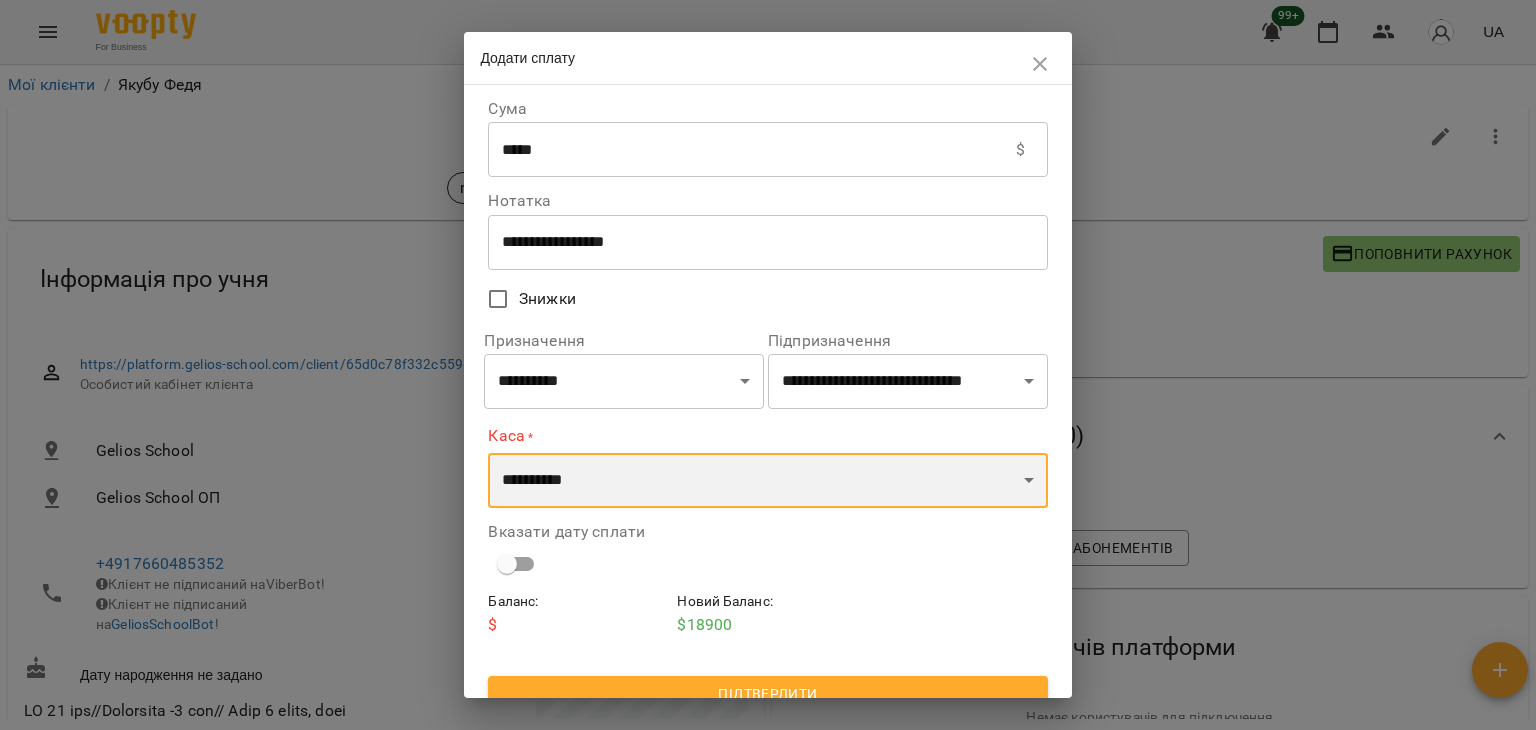 select on "****" 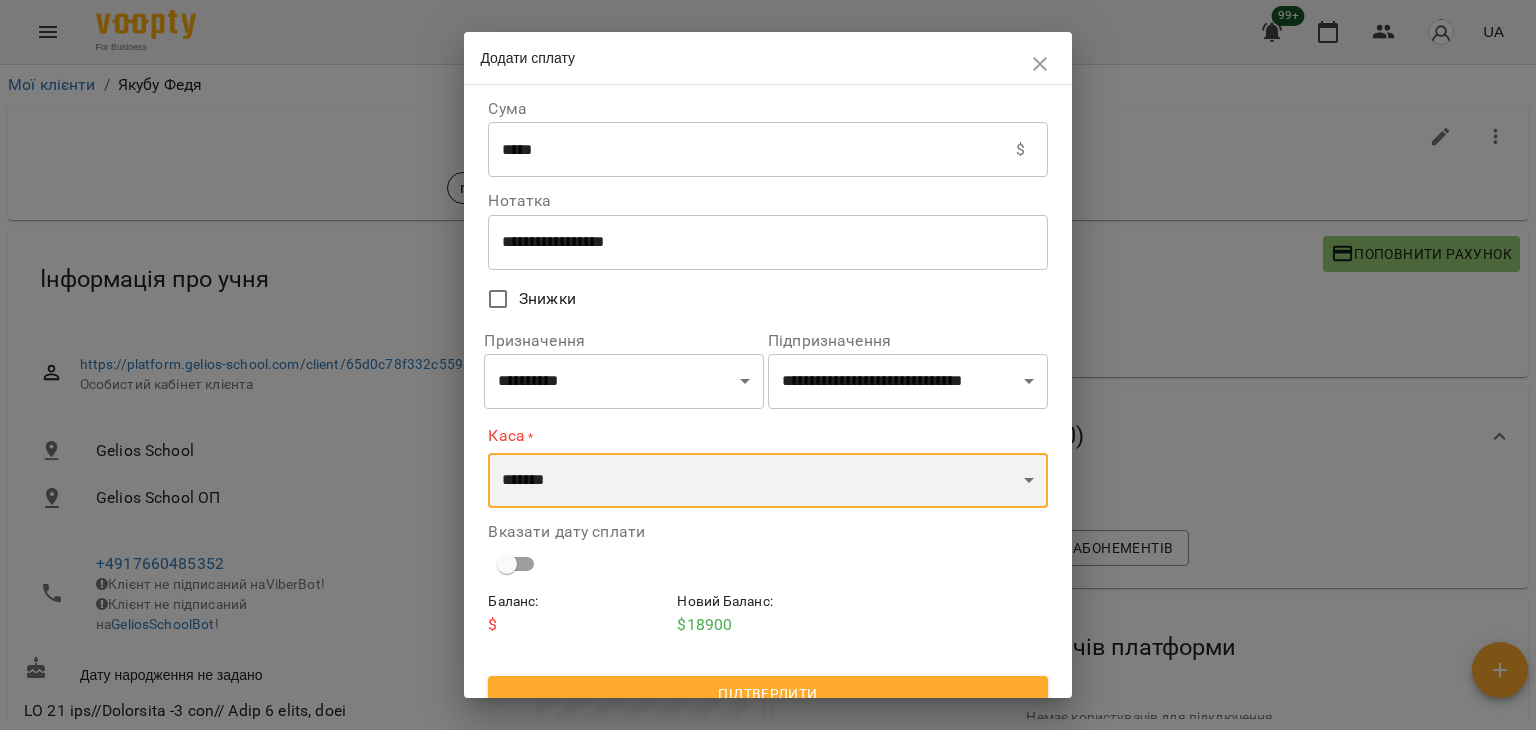 click on "**********" at bounding box center [767, 481] 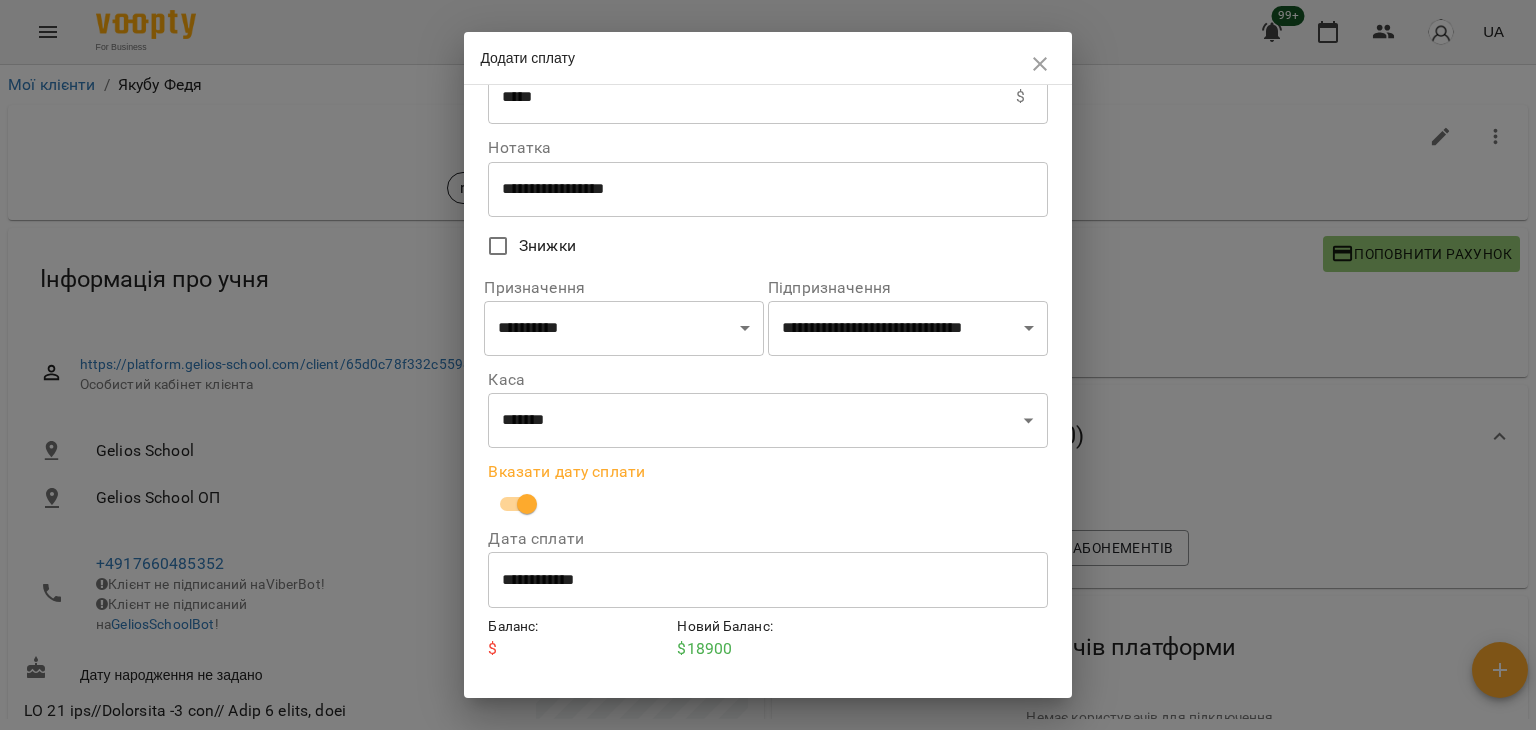 scroll, scrollTop: 102, scrollLeft: 0, axis: vertical 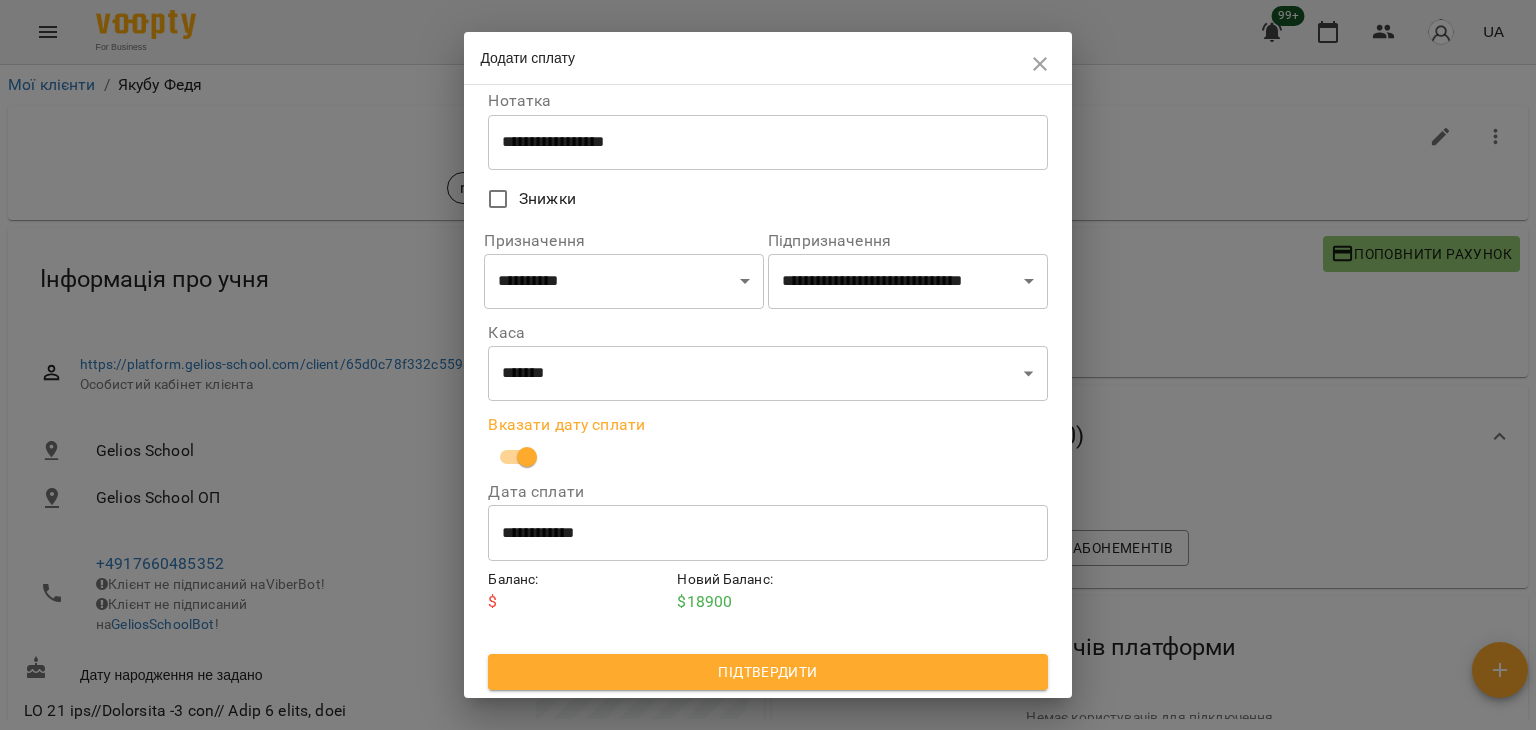 click on "Підтвердити" at bounding box center (767, 672) 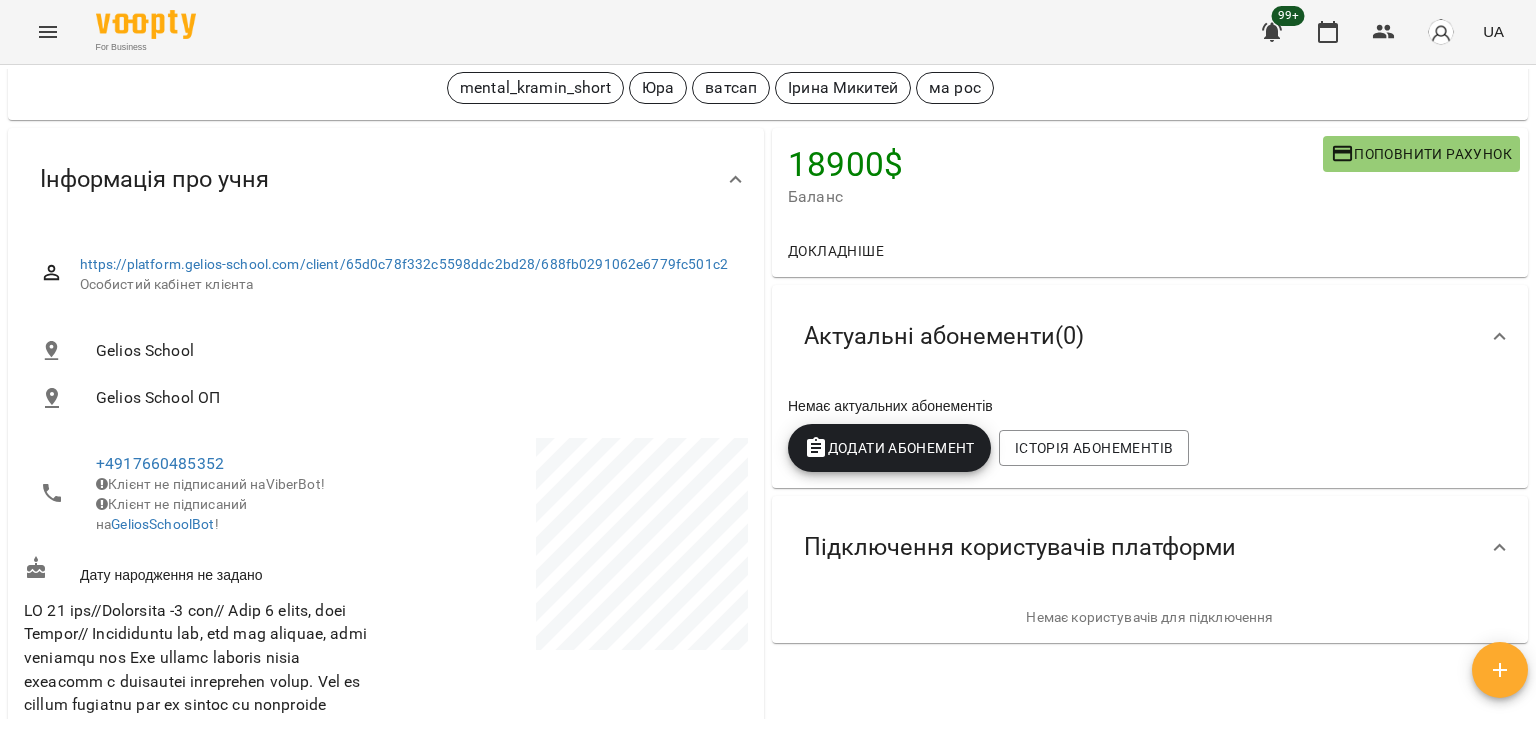 scroll, scrollTop: 0, scrollLeft: 0, axis: both 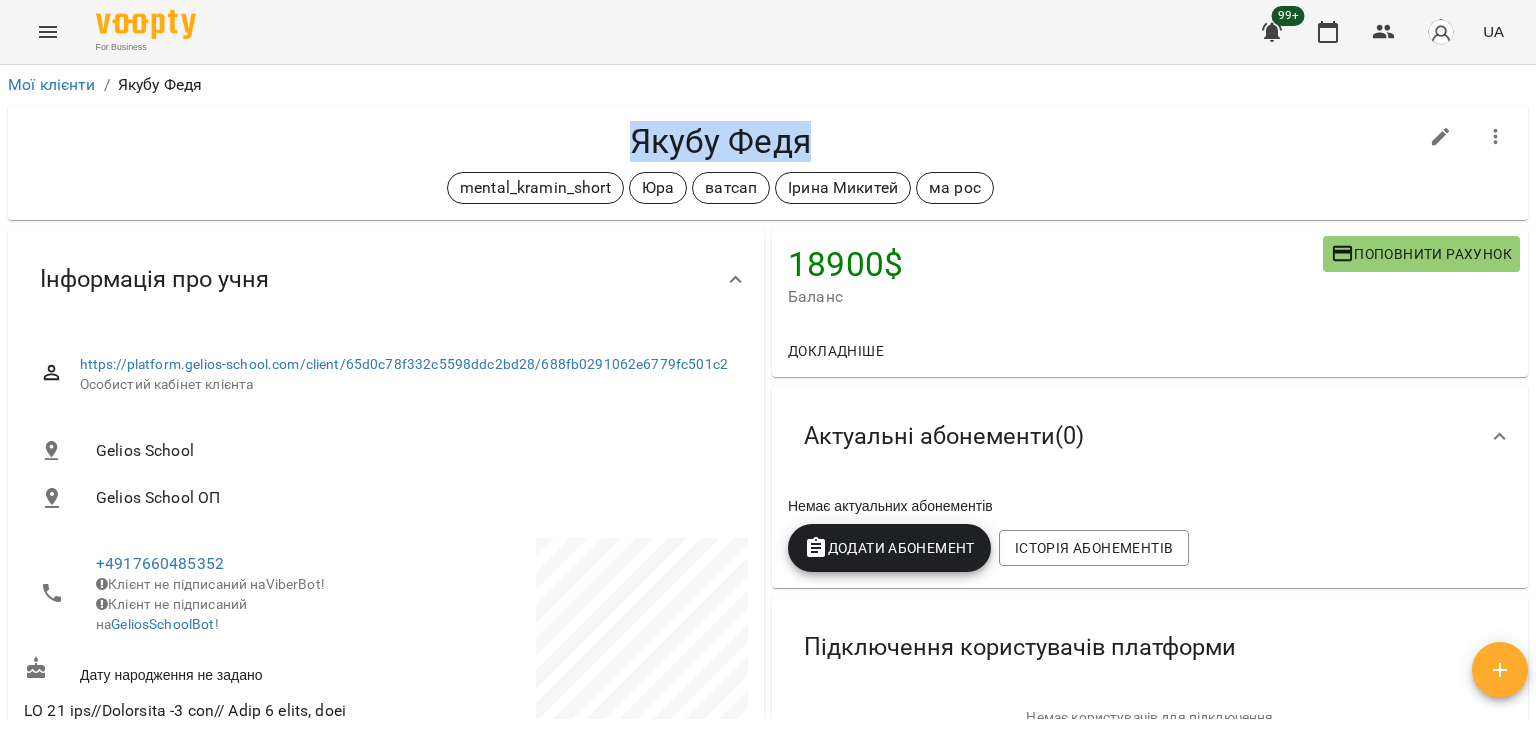 copy on "Якубу Федя" 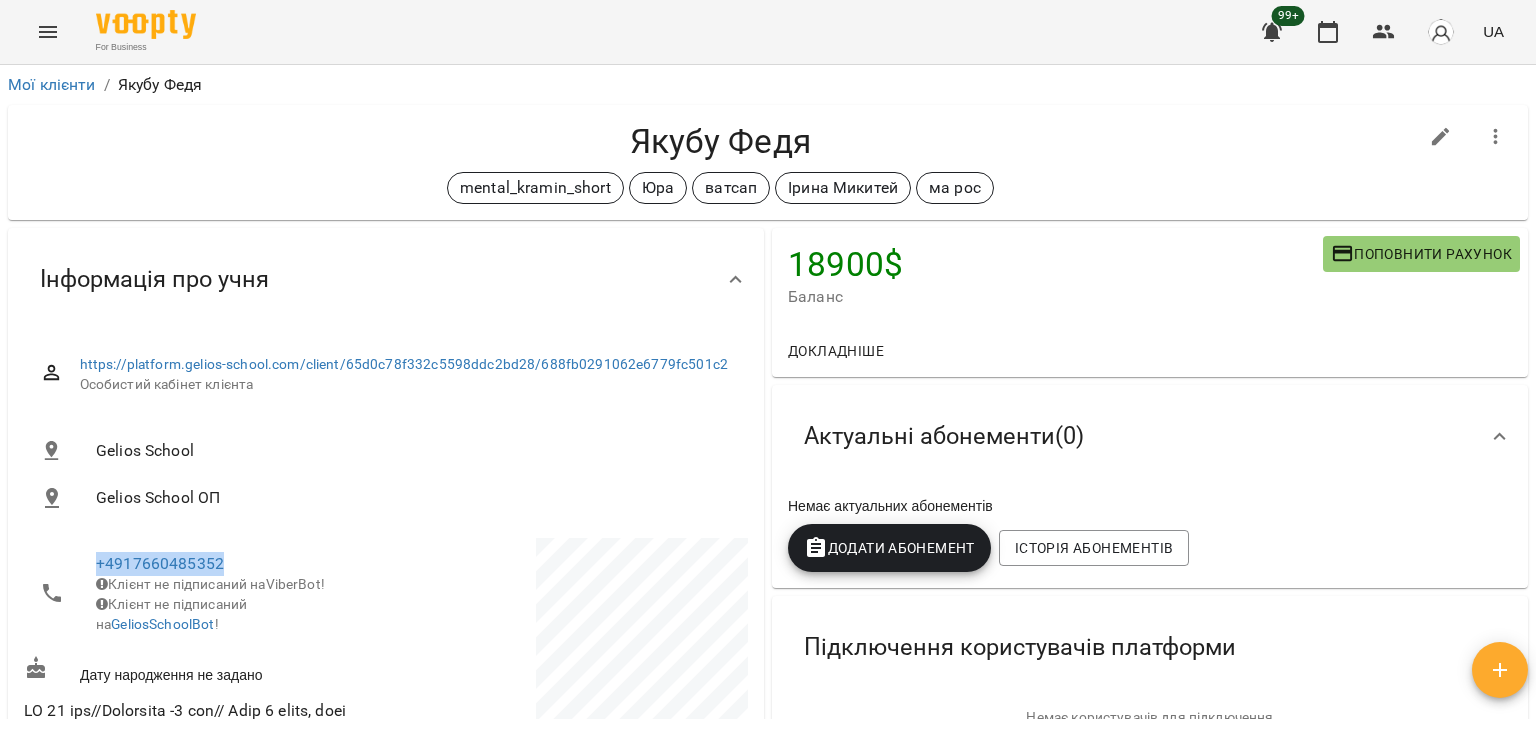 copy on "+4917660485352" 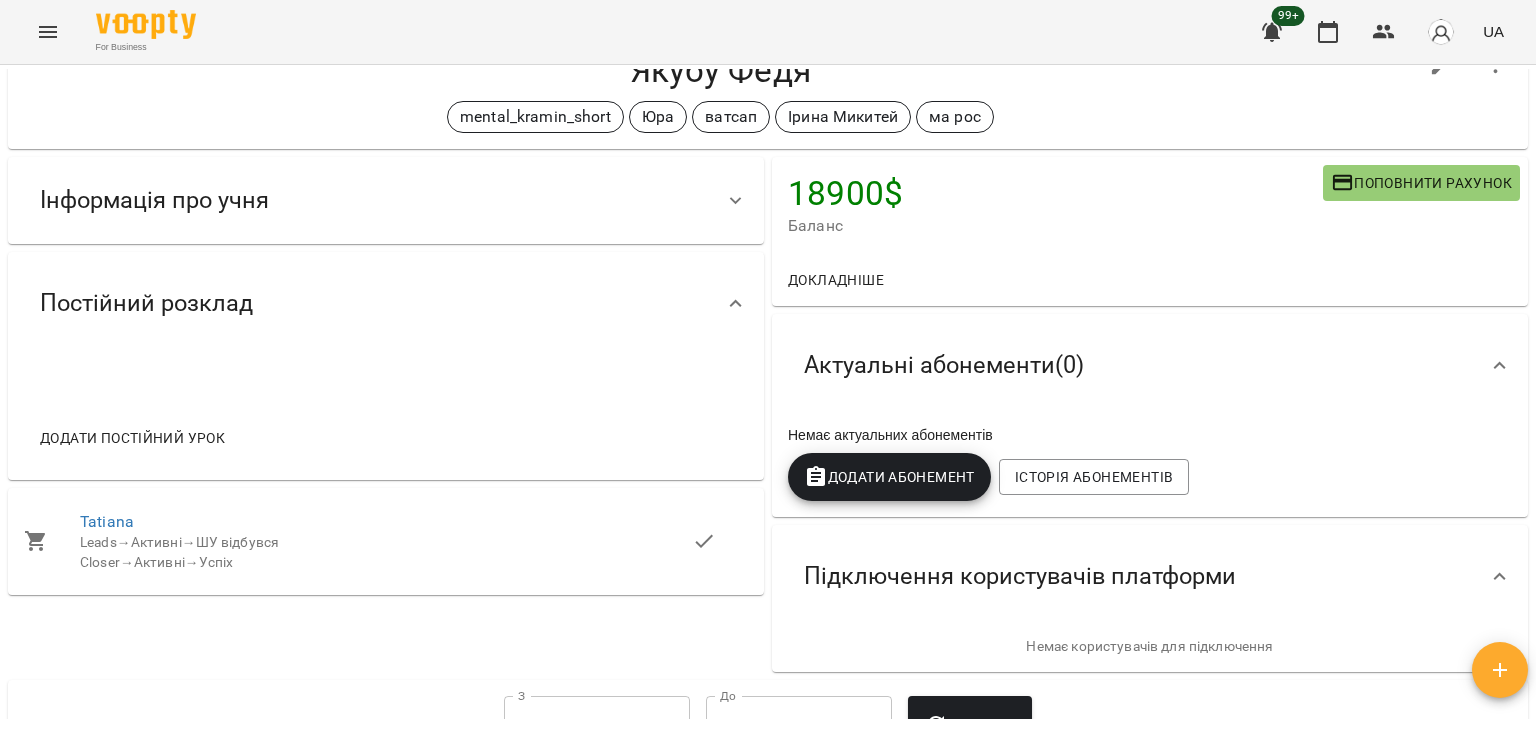 scroll, scrollTop: 100, scrollLeft: 0, axis: vertical 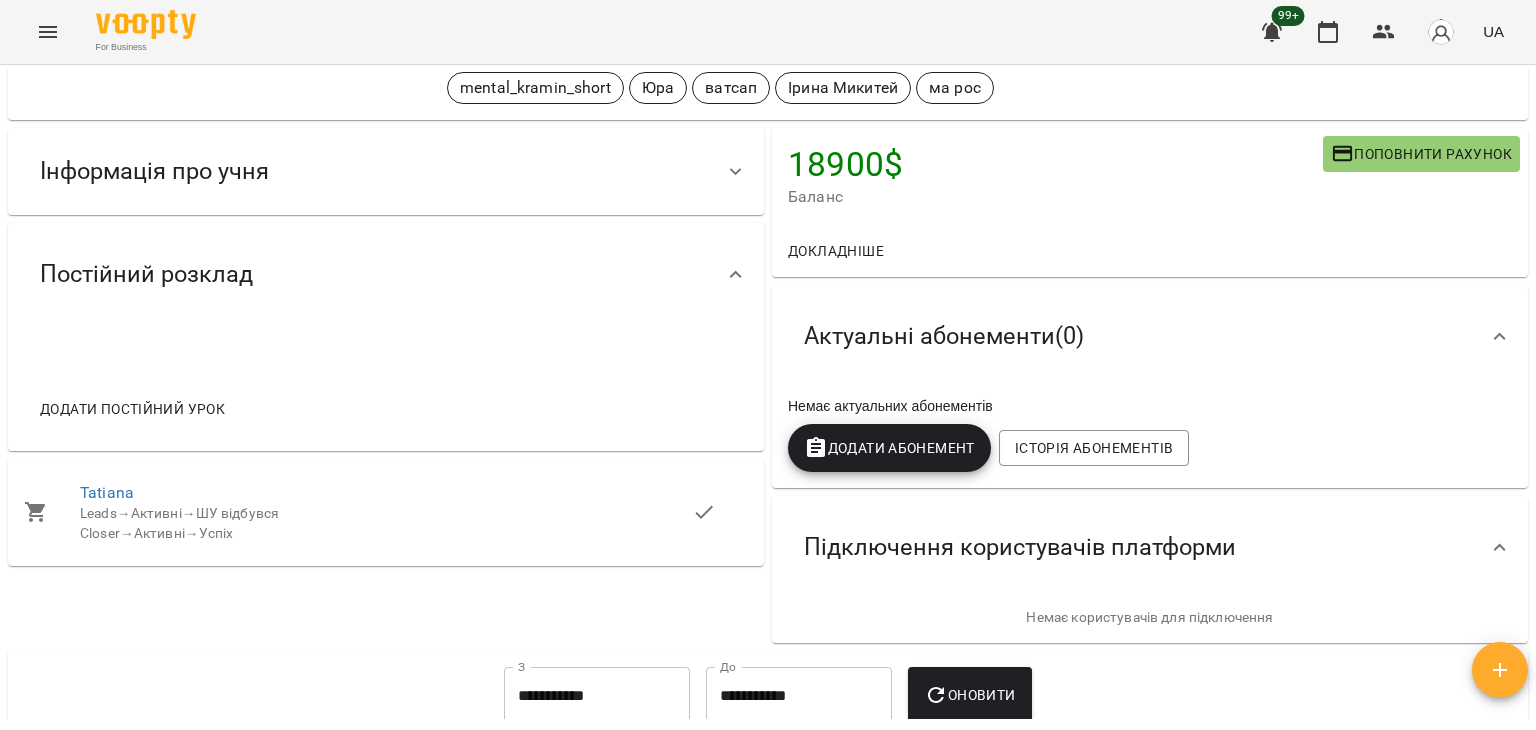 click at bounding box center [736, 172] 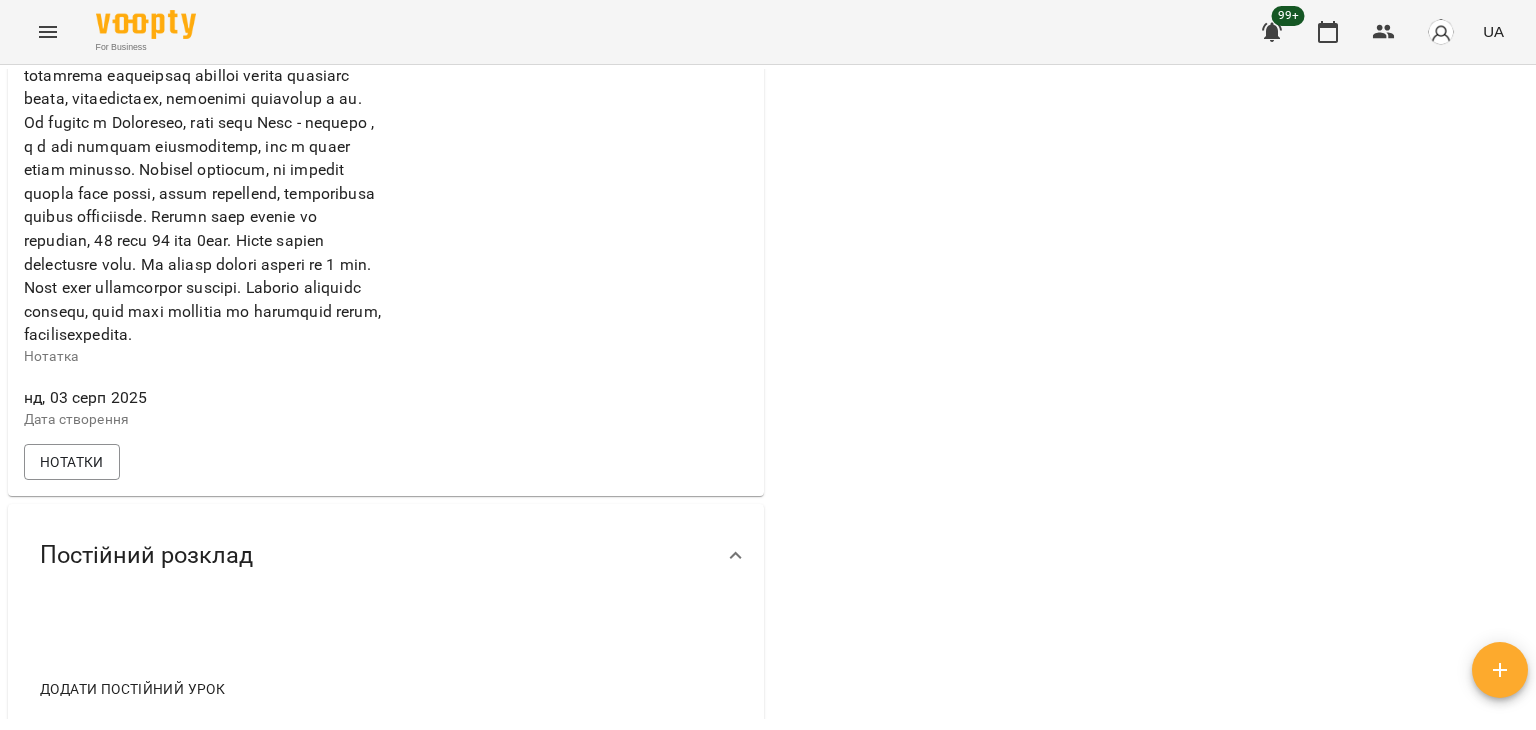 scroll, scrollTop: 500, scrollLeft: 0, axis: vertical 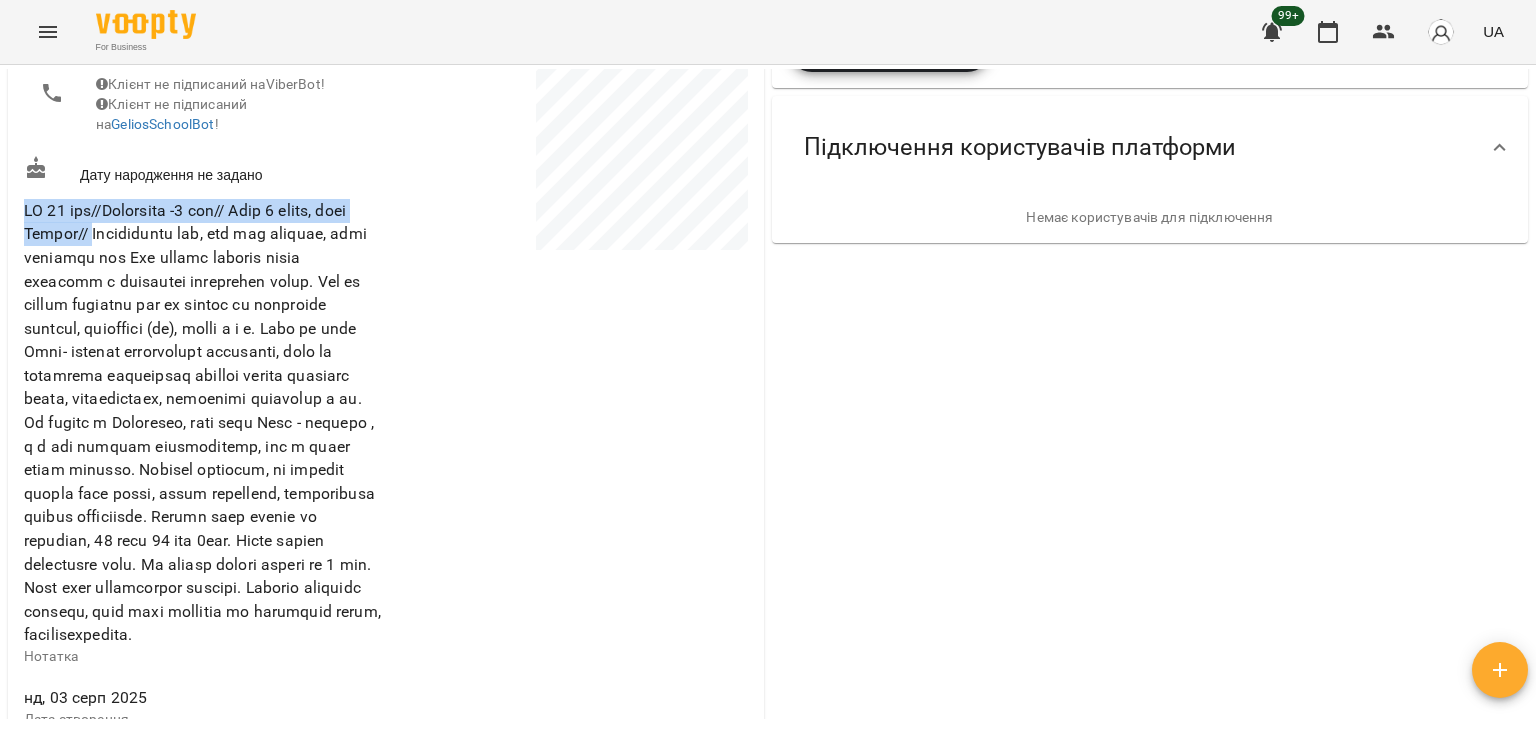 copy on "МА 24 рос//Німеччина -1 год// Федя 5 років, мама Тетяна//" 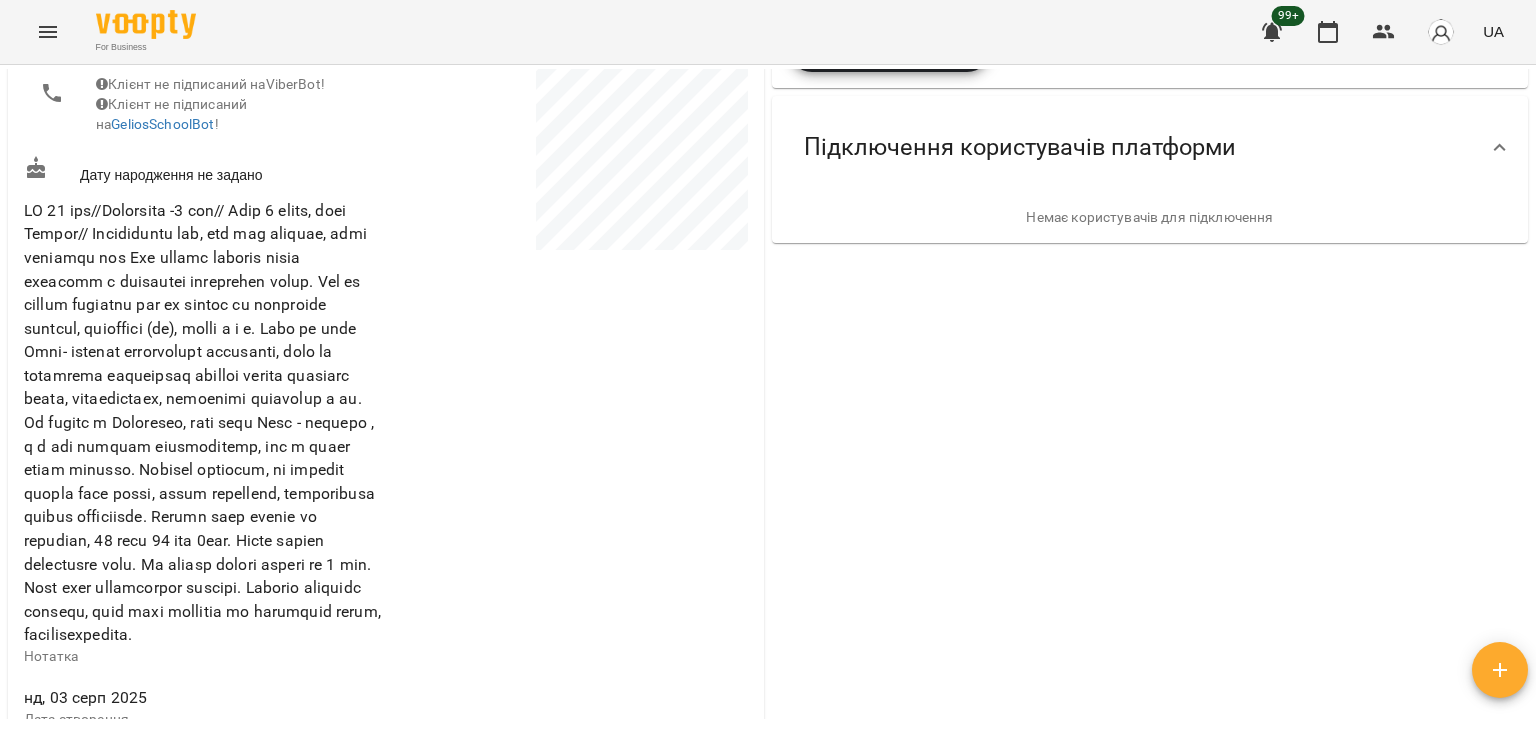 click on "18900 $ Баланс Поповнити рахунок Докладніше 18900   $ Абонементи 18900 $   Ментальна арифметика: Індив 3м Актуальні абонементи ( 0 ) Немає актуальних абонементів Додати Абонемент Історія абонементів Підключення користувачів платформи Немає користувачів для підключення" at bounding box center [1150, 437] 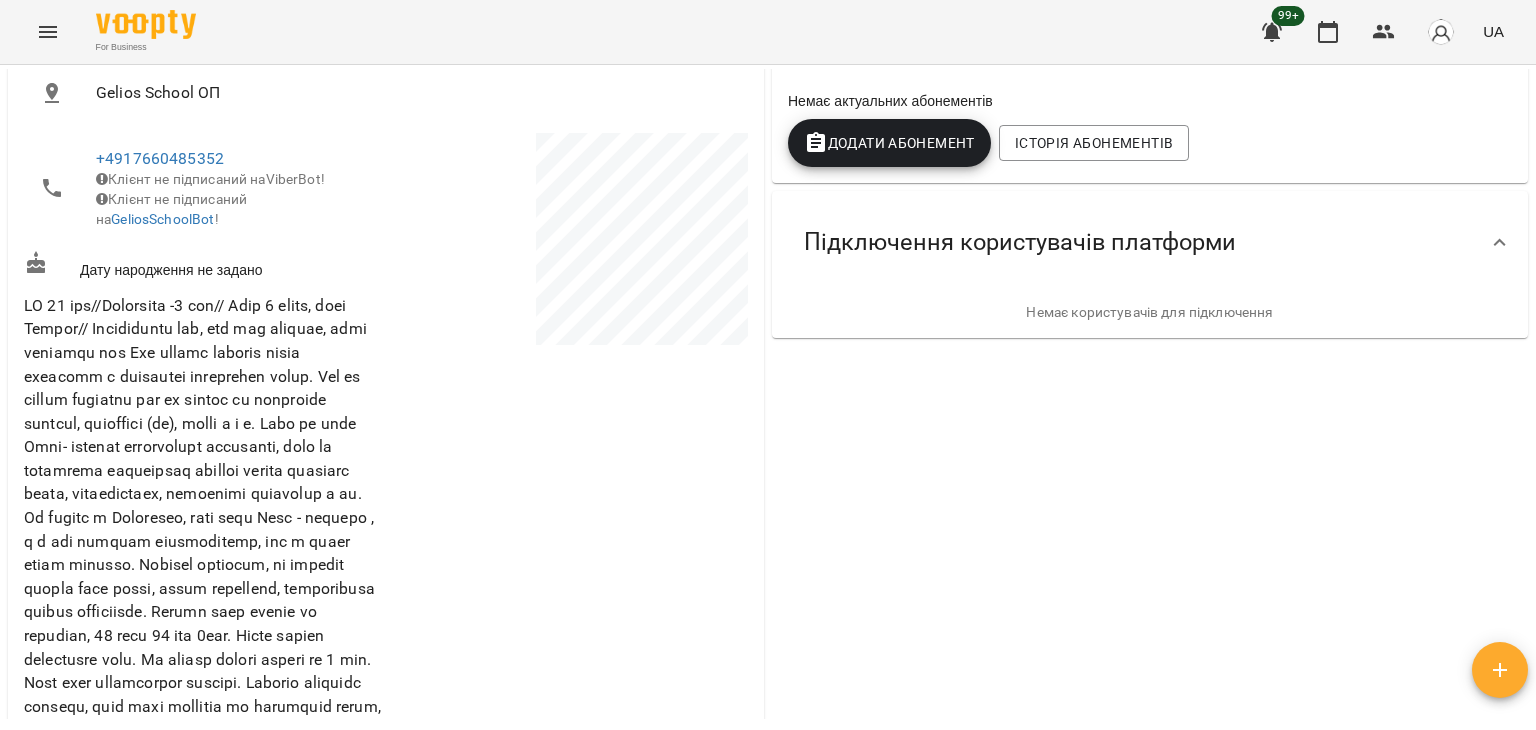 scroll, scrollTop: 300, scrollLeft: 0, axis: vertical 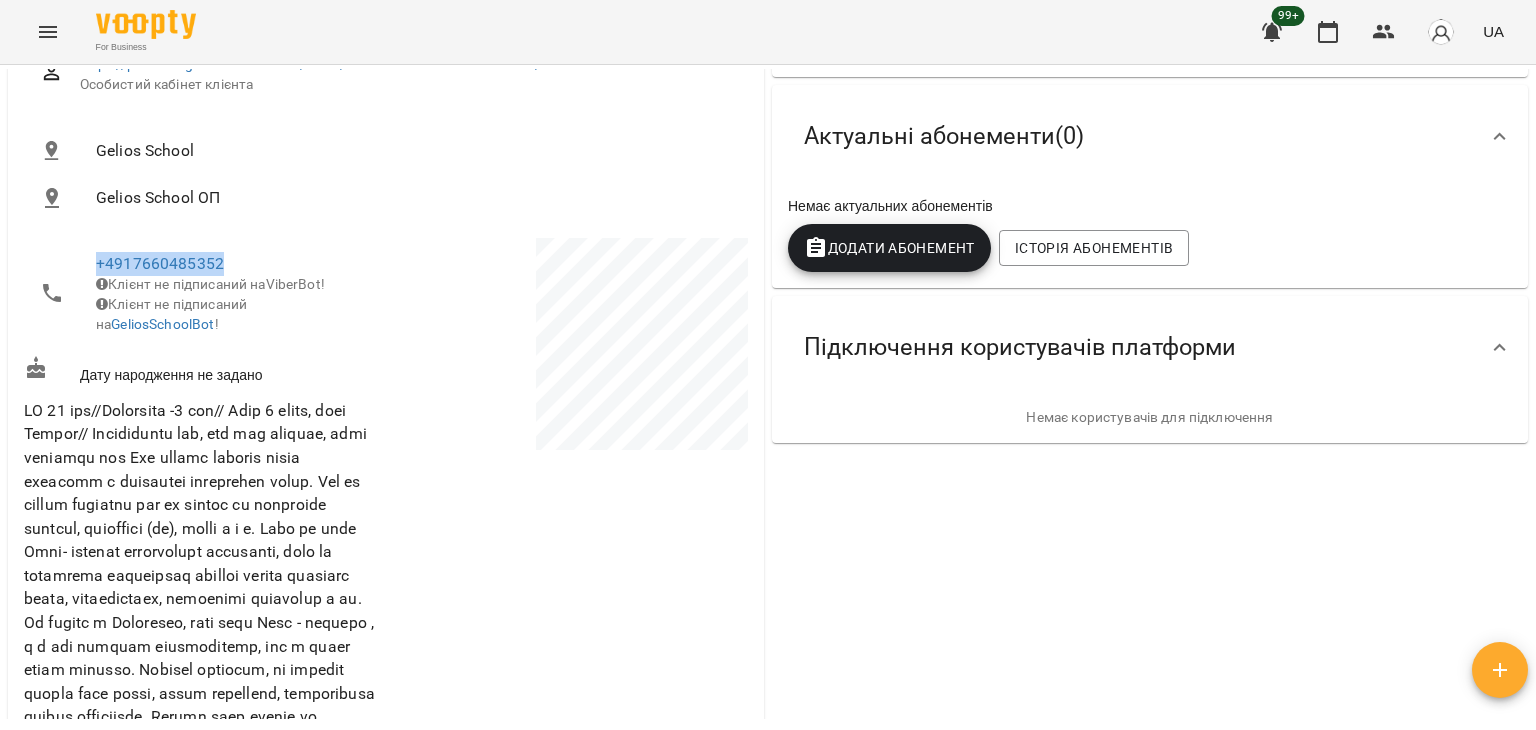 copy on "+4917660485352" 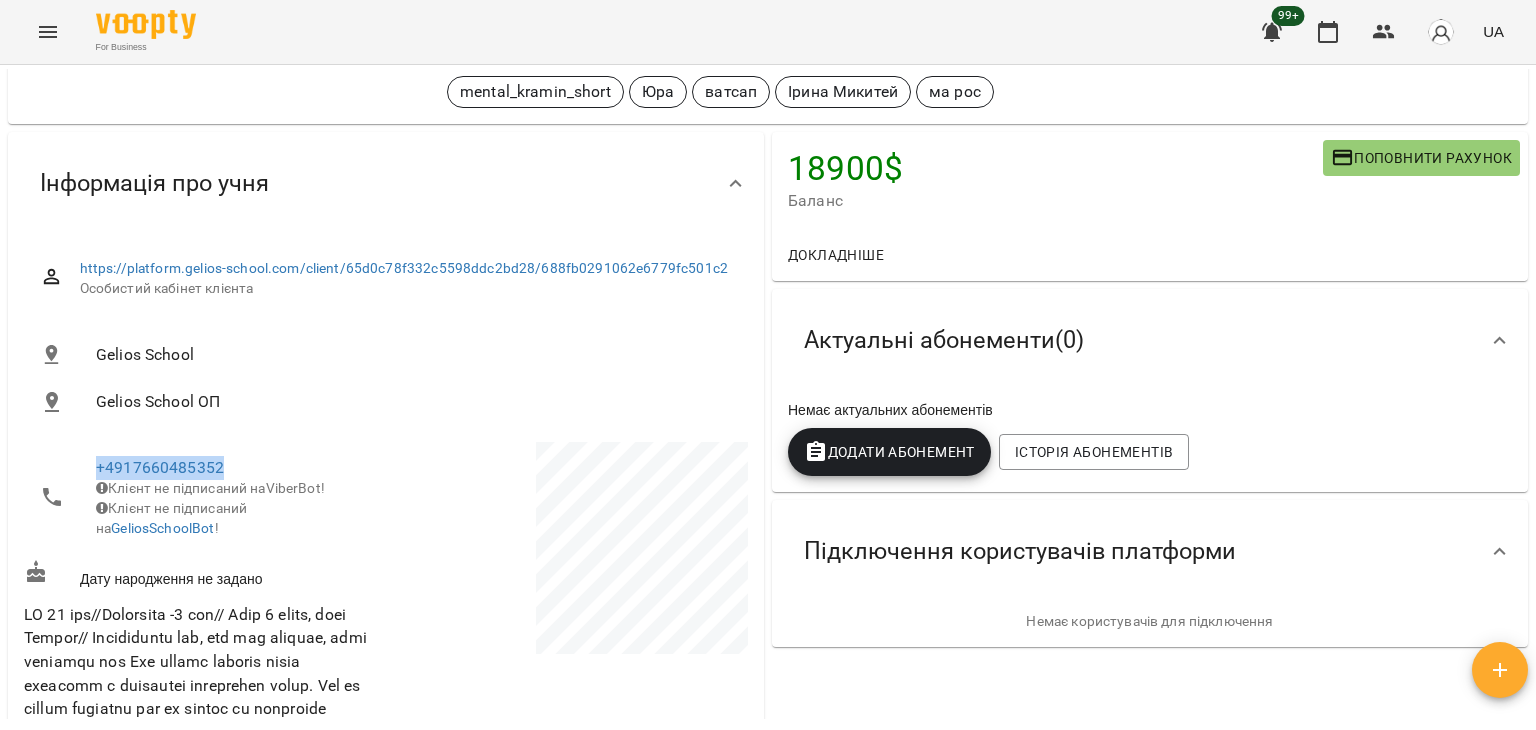 scroll, scrollTop: 0, scrollLeft: 0, axis: both 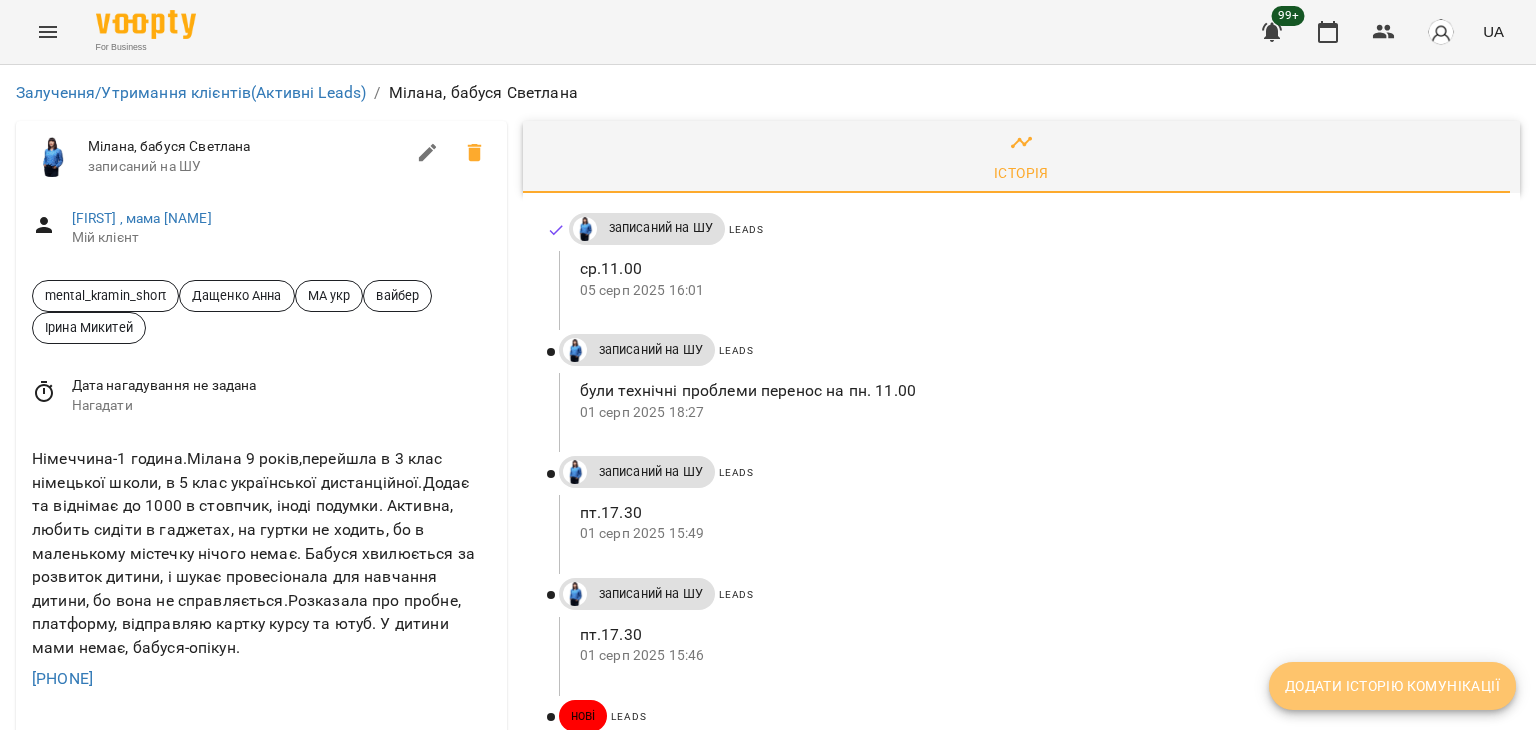 click on "Додати історію комунікації" at bounding box center (1392, 686) 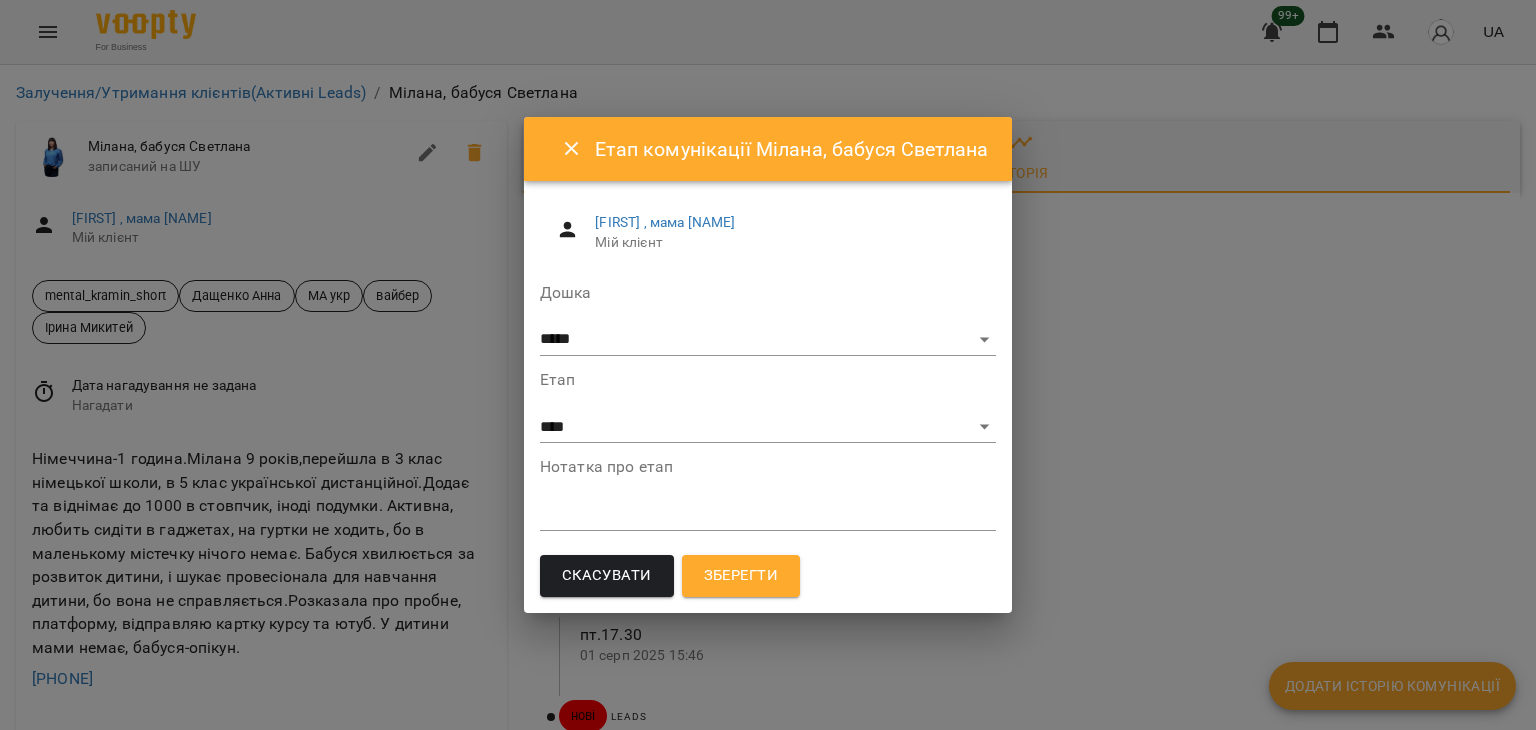 click on "Дошка ***** ******** ****** ********" at bounding box center (768, 320) 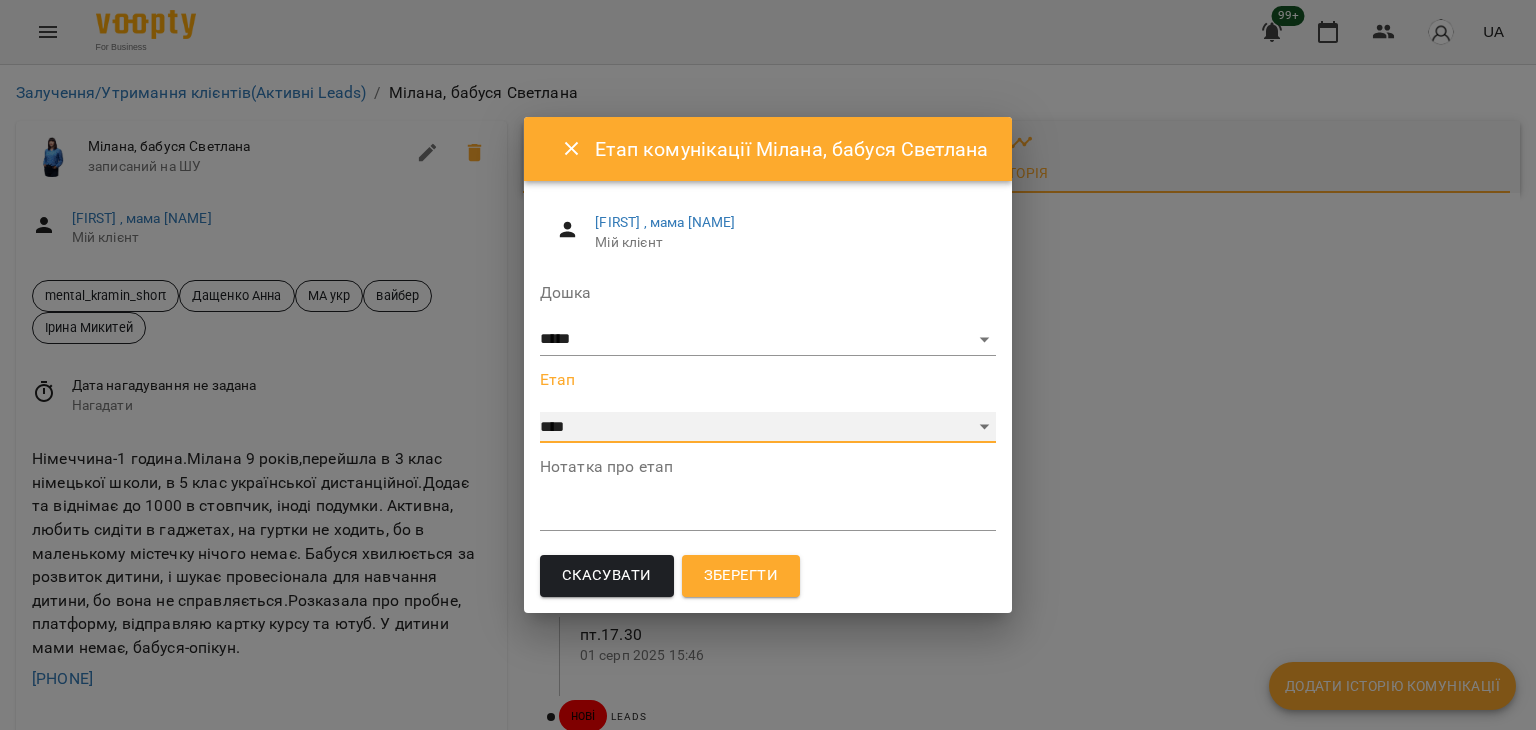 click on "**********" at bounding box center (768, 428) 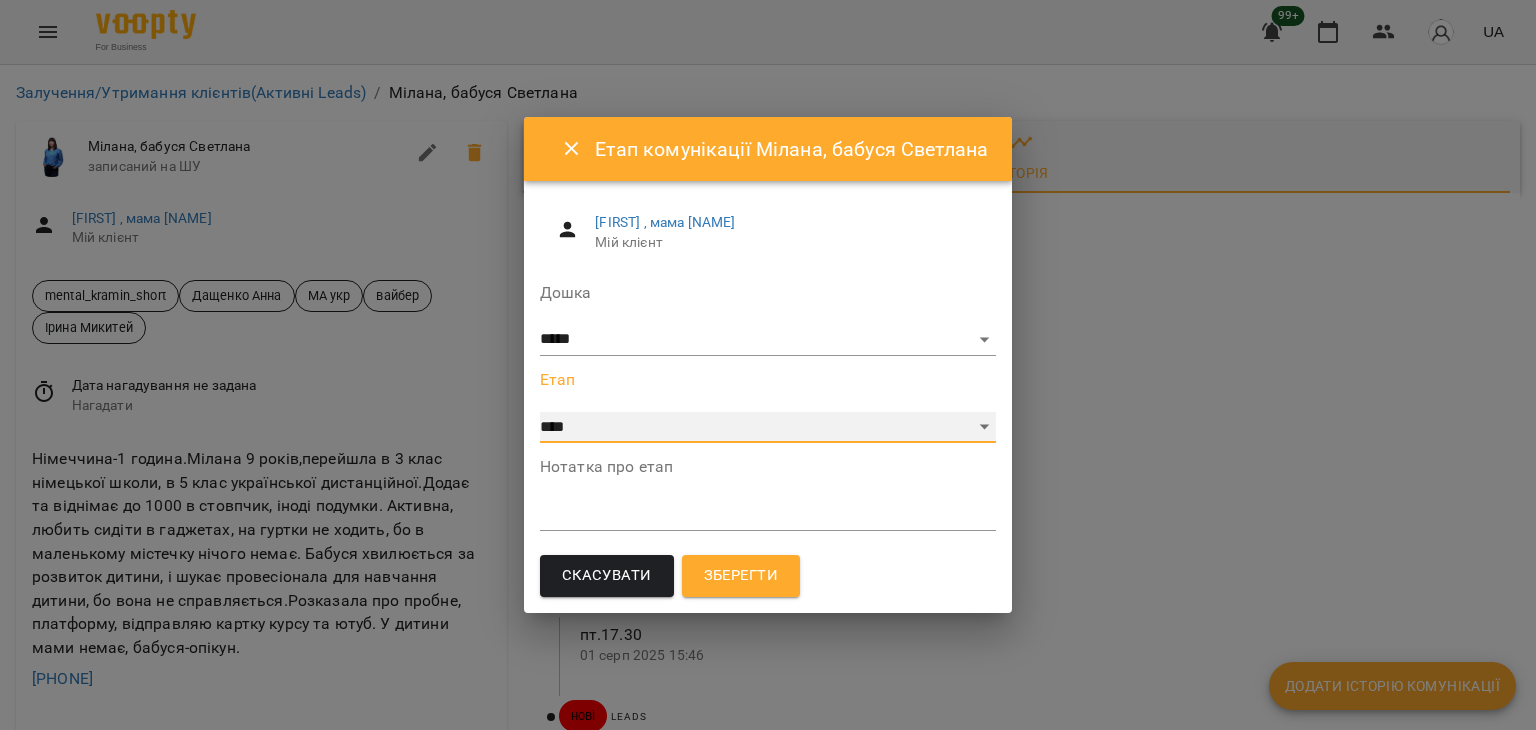 select on "**" 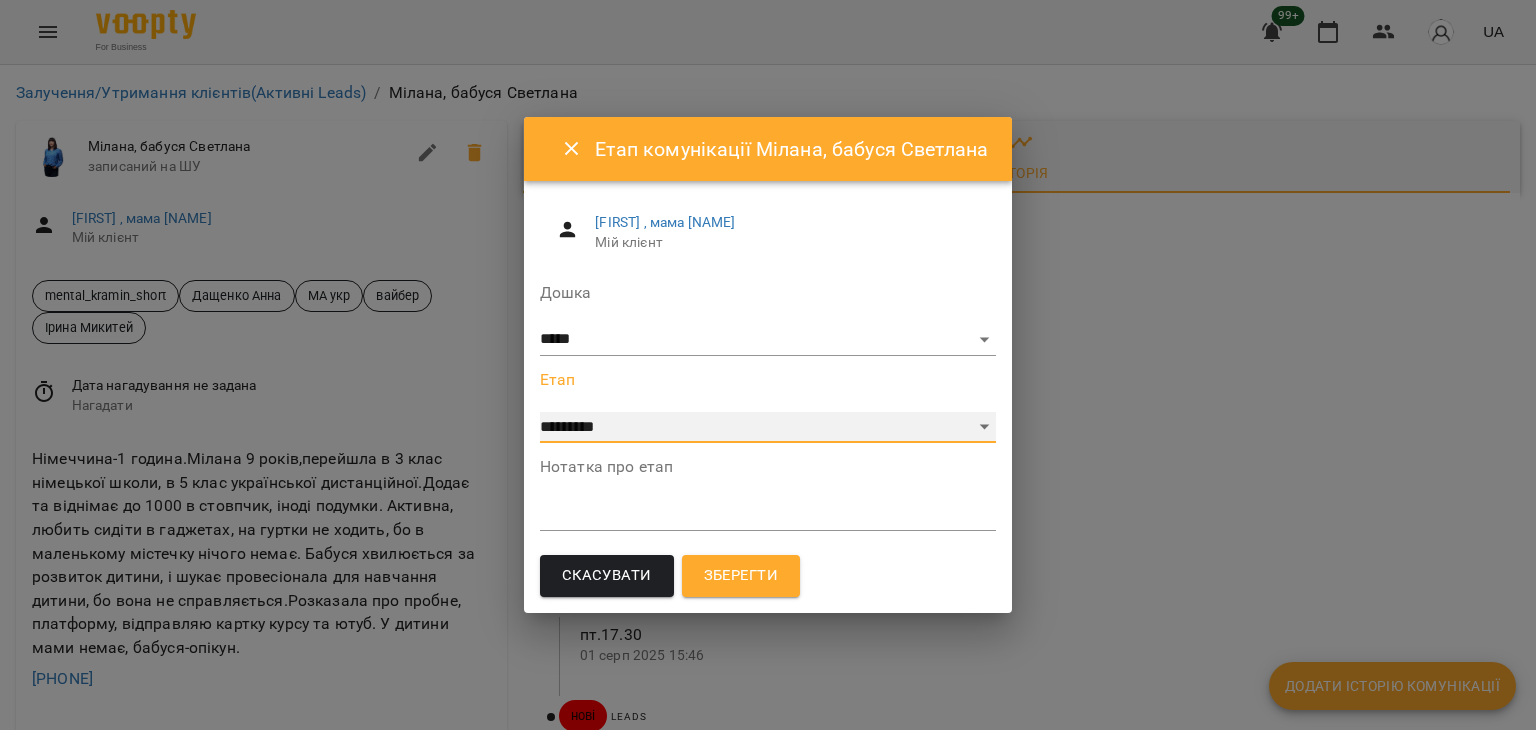 click on "**********" at bounding box center (768, 428) 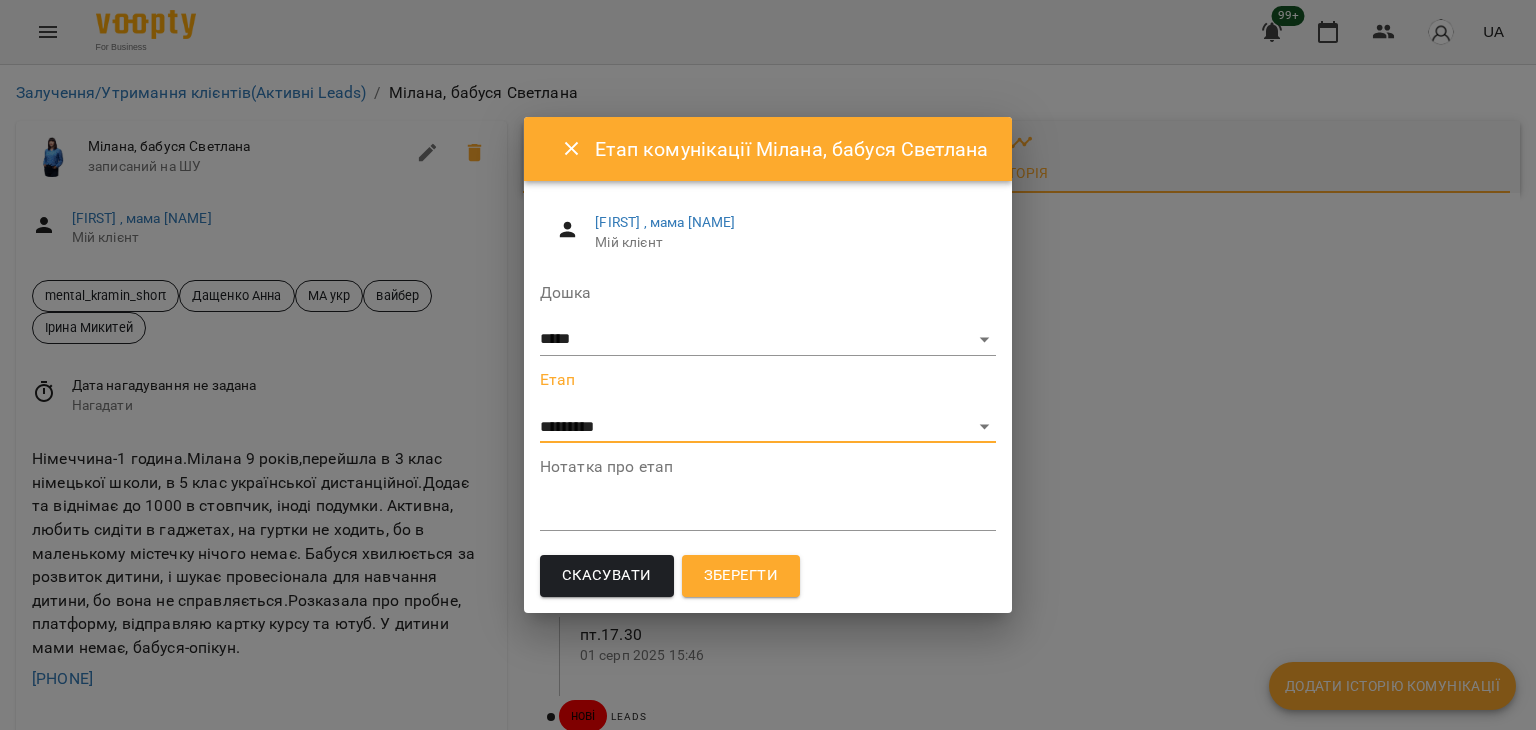 click on "Зберегти" at bounding box center (741, 576) 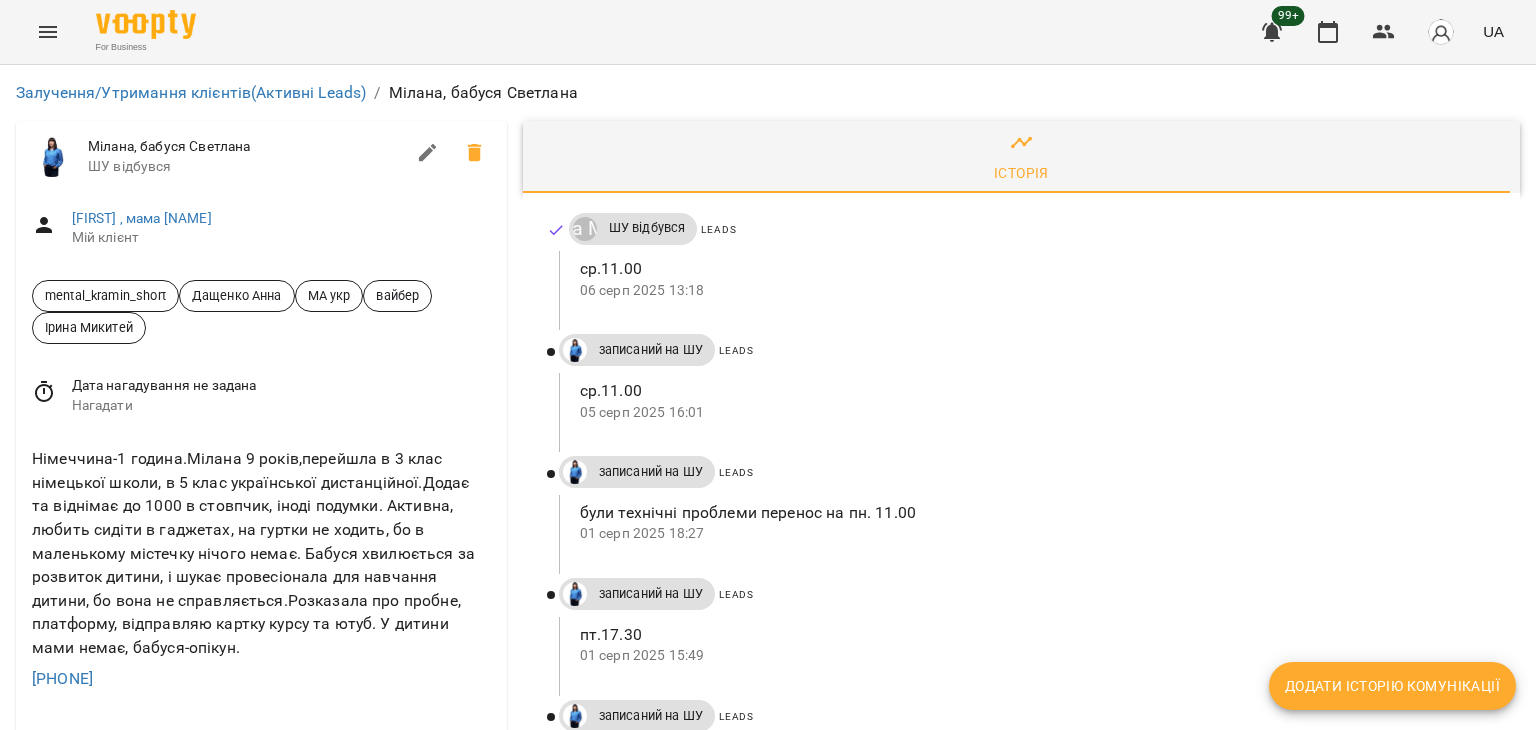 click on "Додати історію комунікації" at bounding box center (1392, 686) 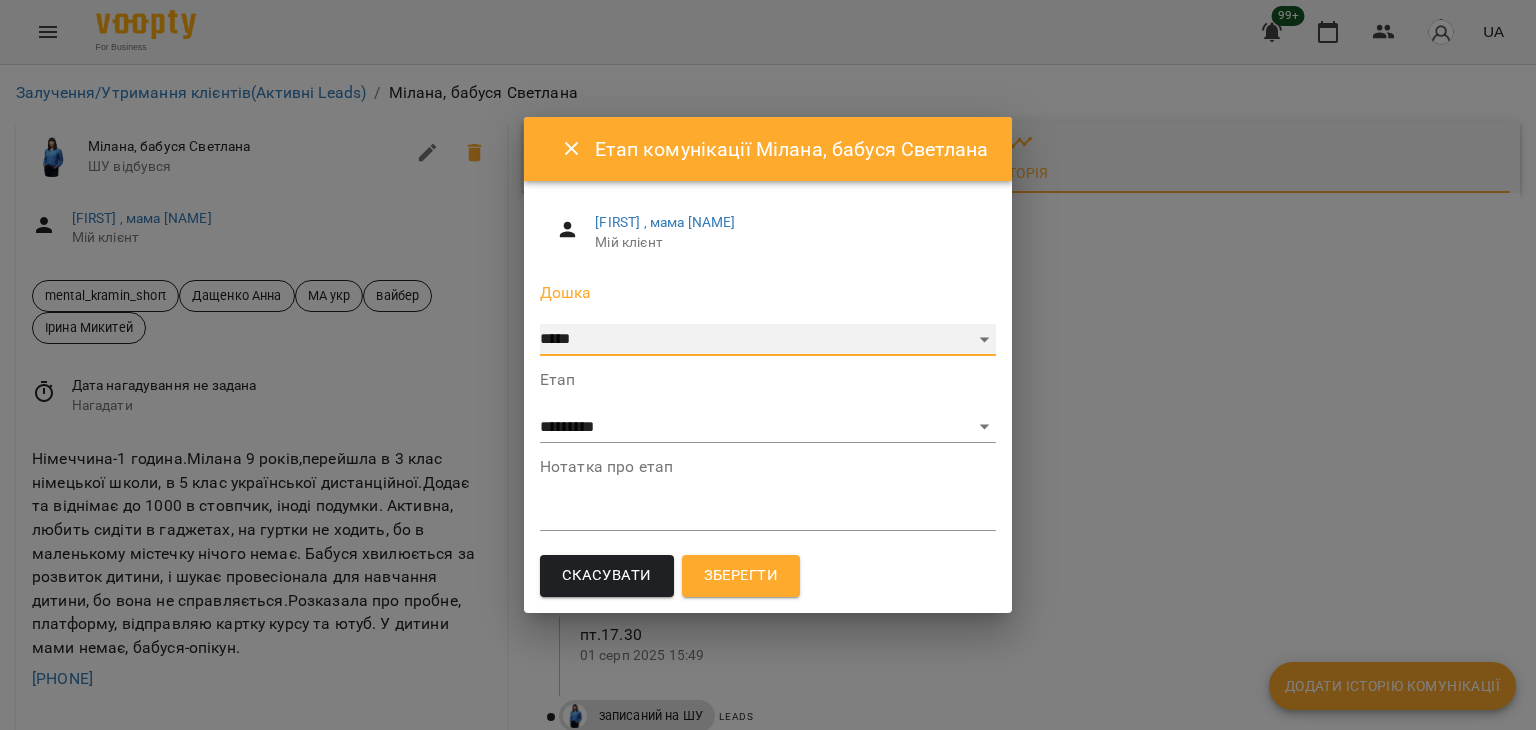 click on "***** ******** ****** ********" at bounding box center [768, 340] 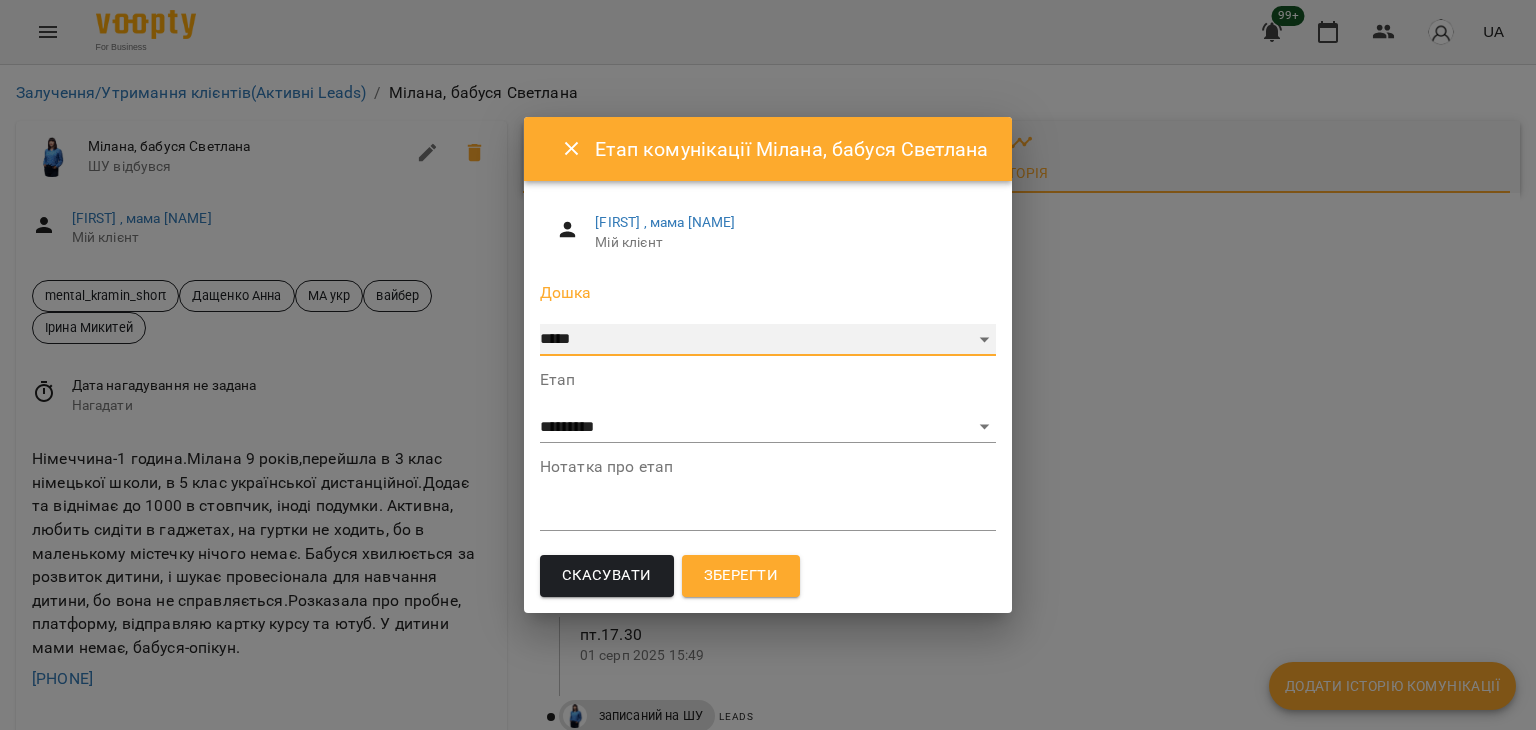 click on "***** ******** ****** ********" at bounding box center (768, 340) 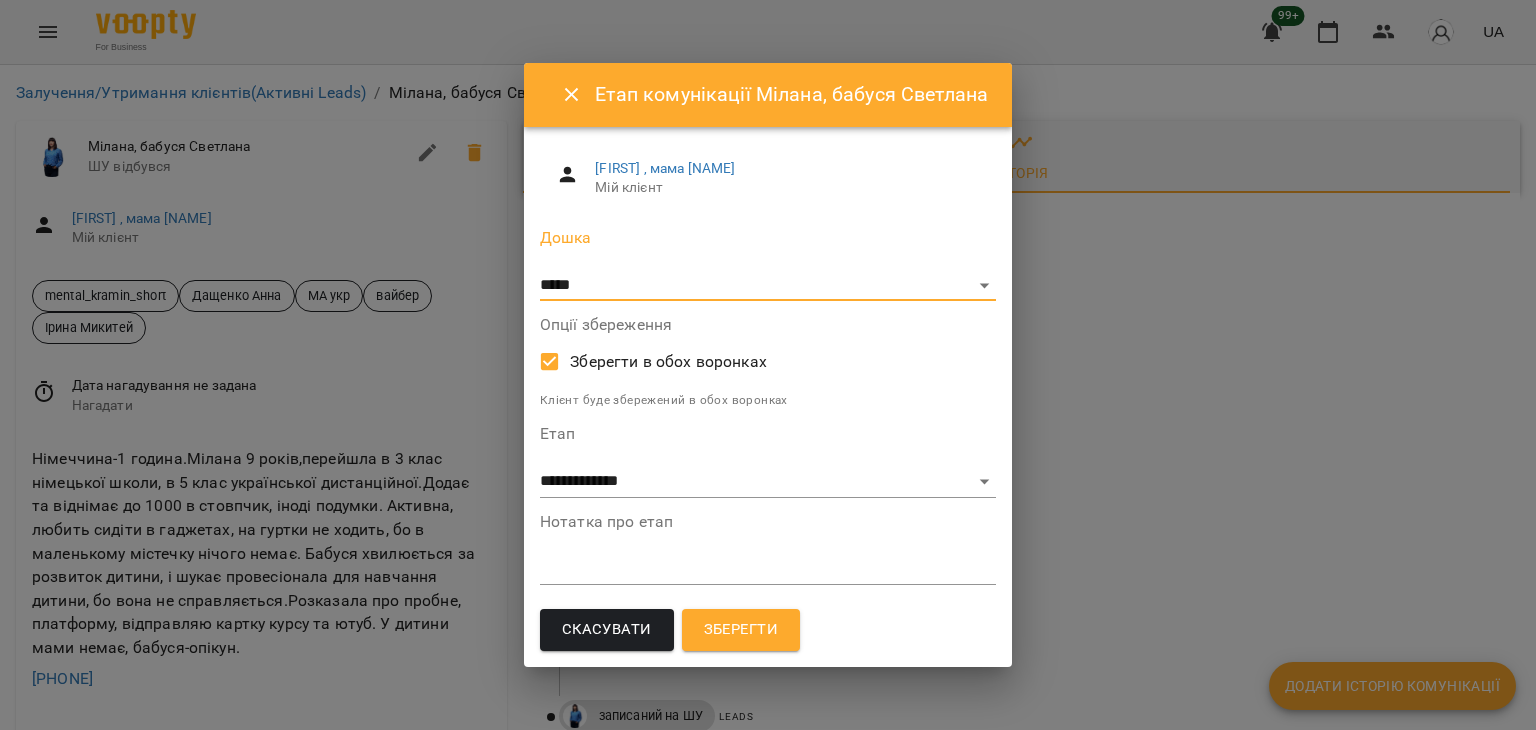 click on "Зберегти" at bounding box center [741, 630] 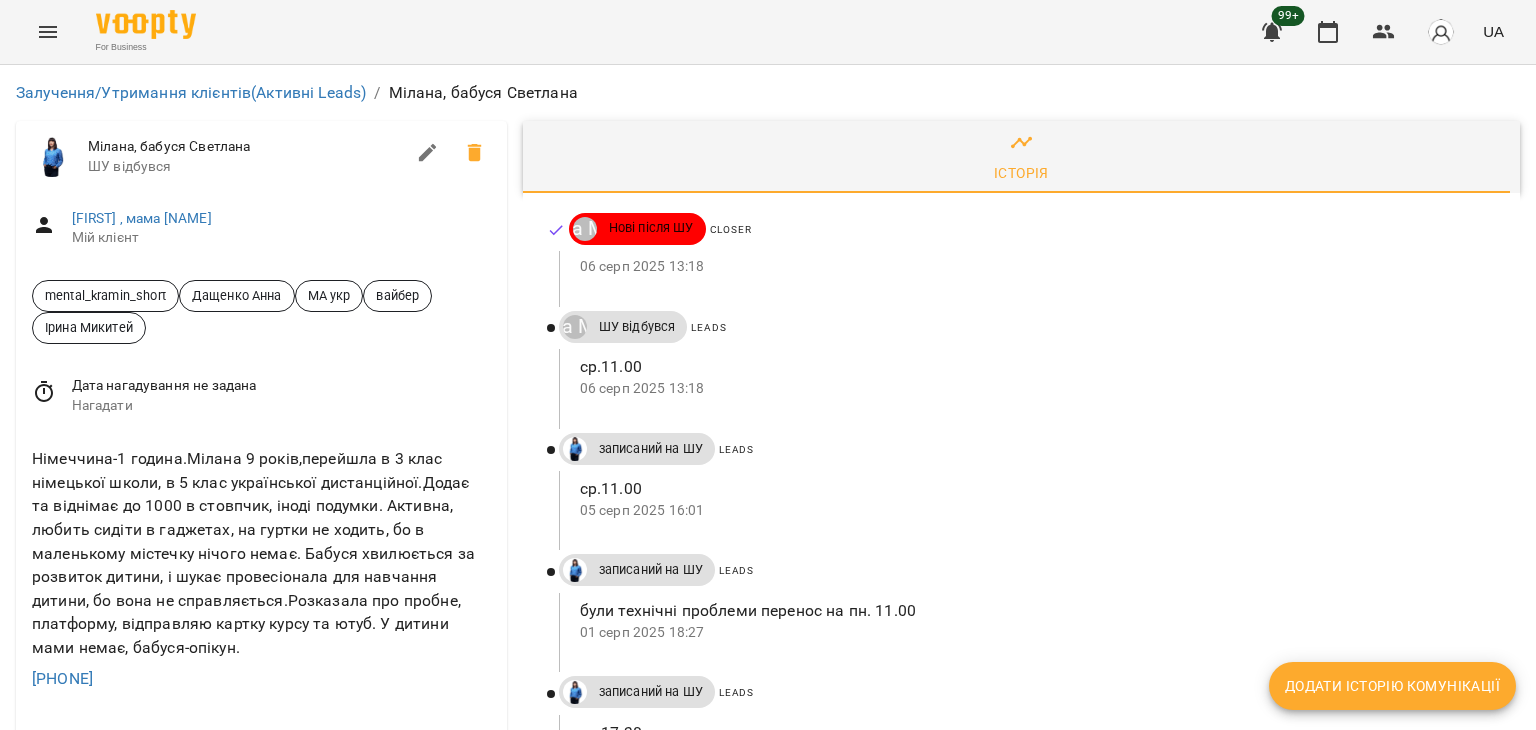 click on "Додати історію комунікації" at bounding box center [1392, 686] 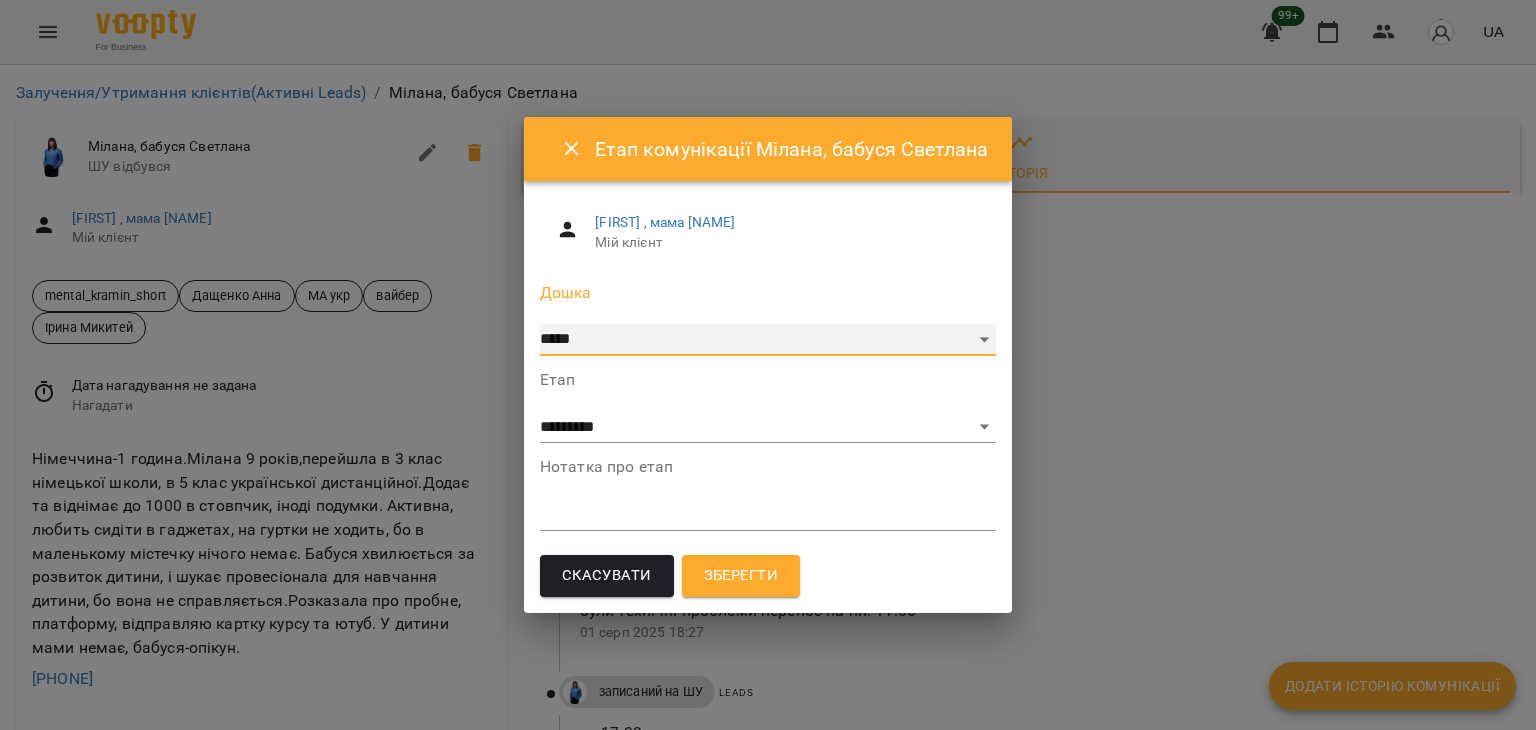 click on "***** ******** ****** ********" at bounding box center [768, 340] 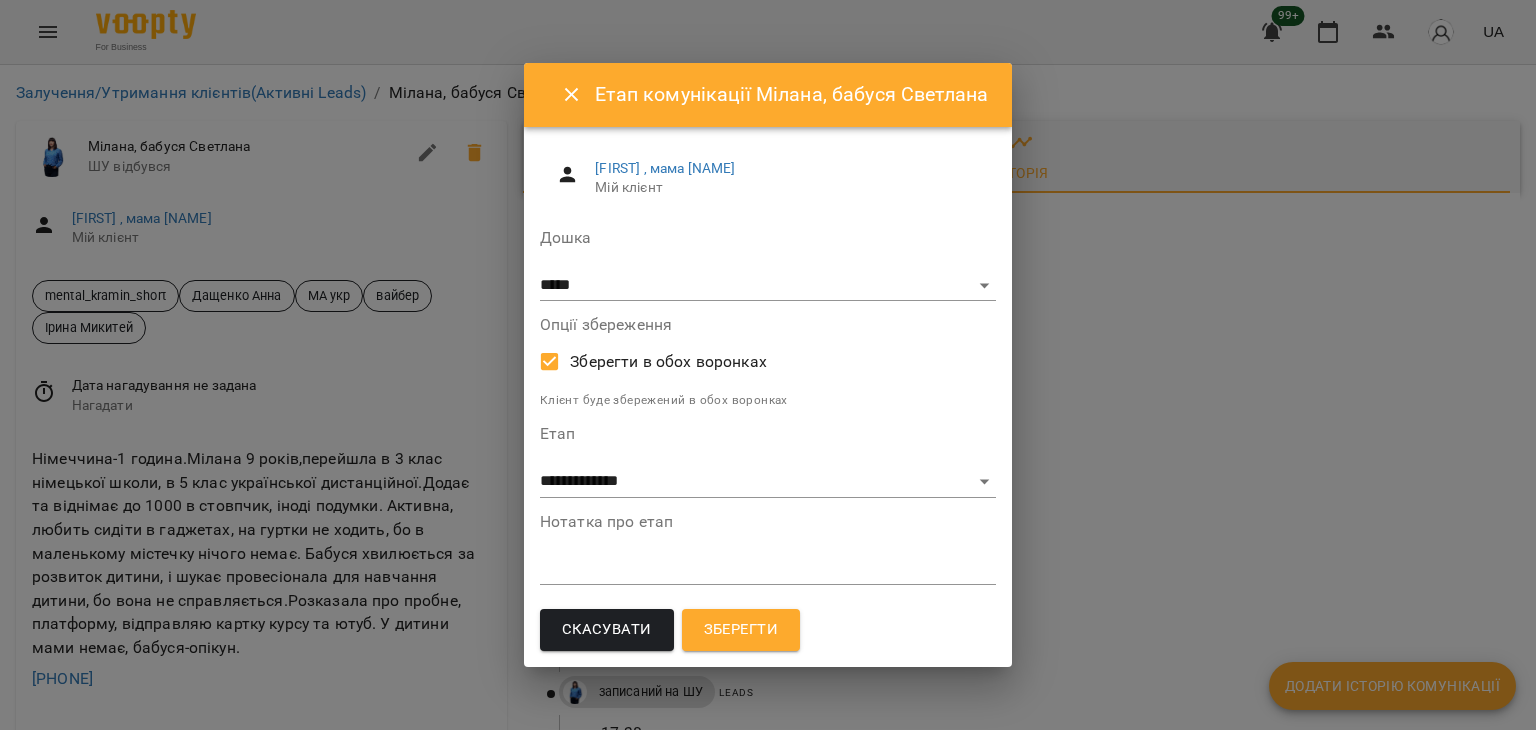 click on "**********" at bounding box center (768, 442) 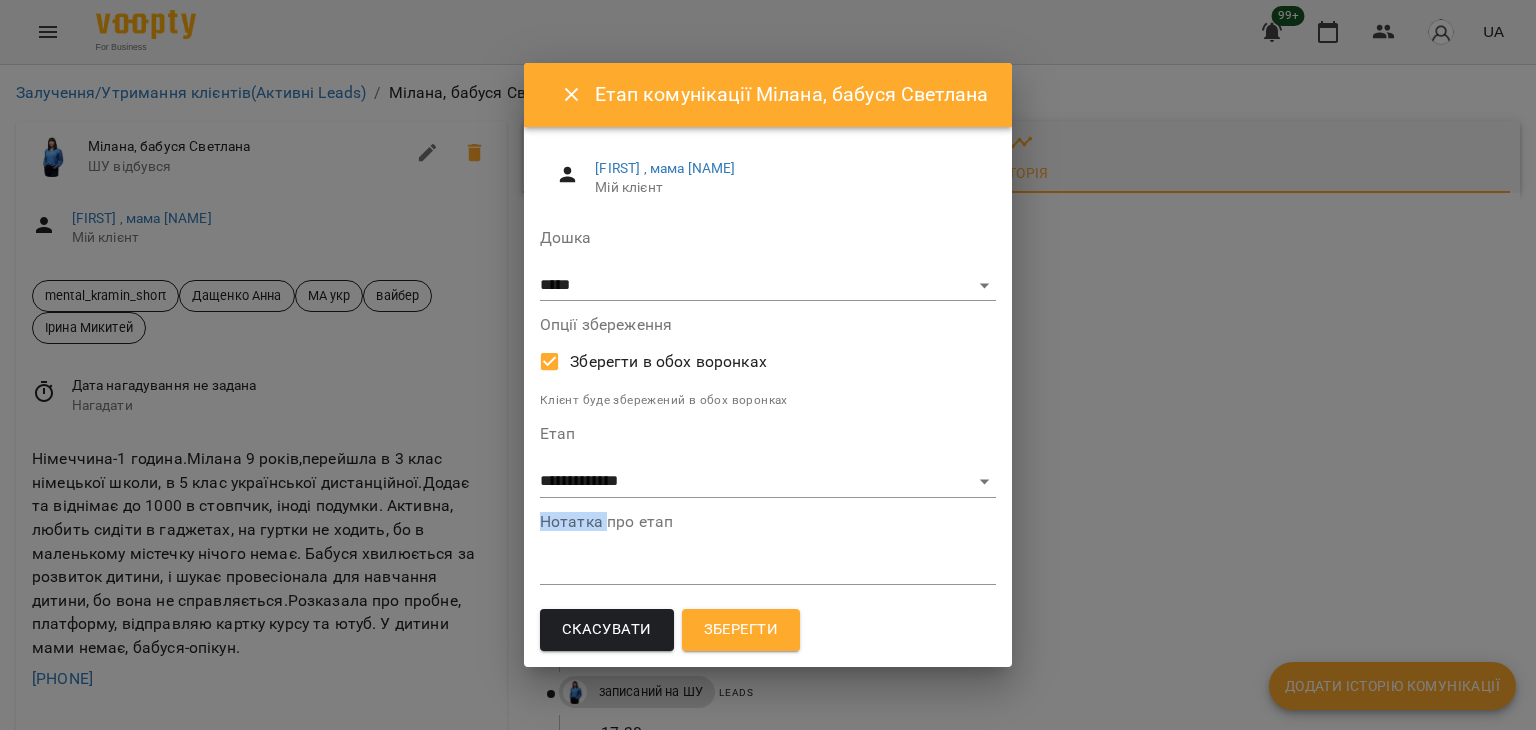 click on "**********" at bounding box center (768, 442) 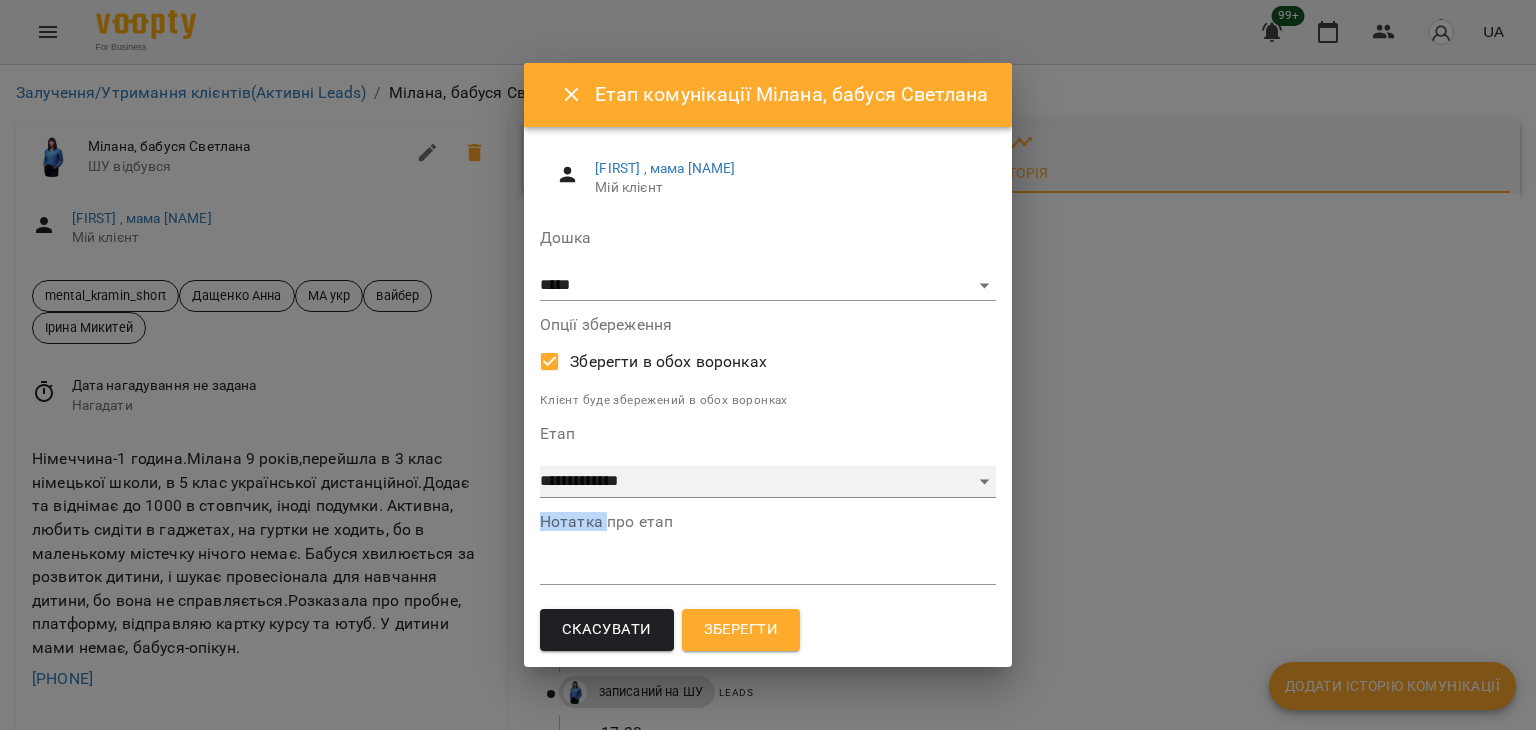 click on "**********" at bounding box center [768, 482] 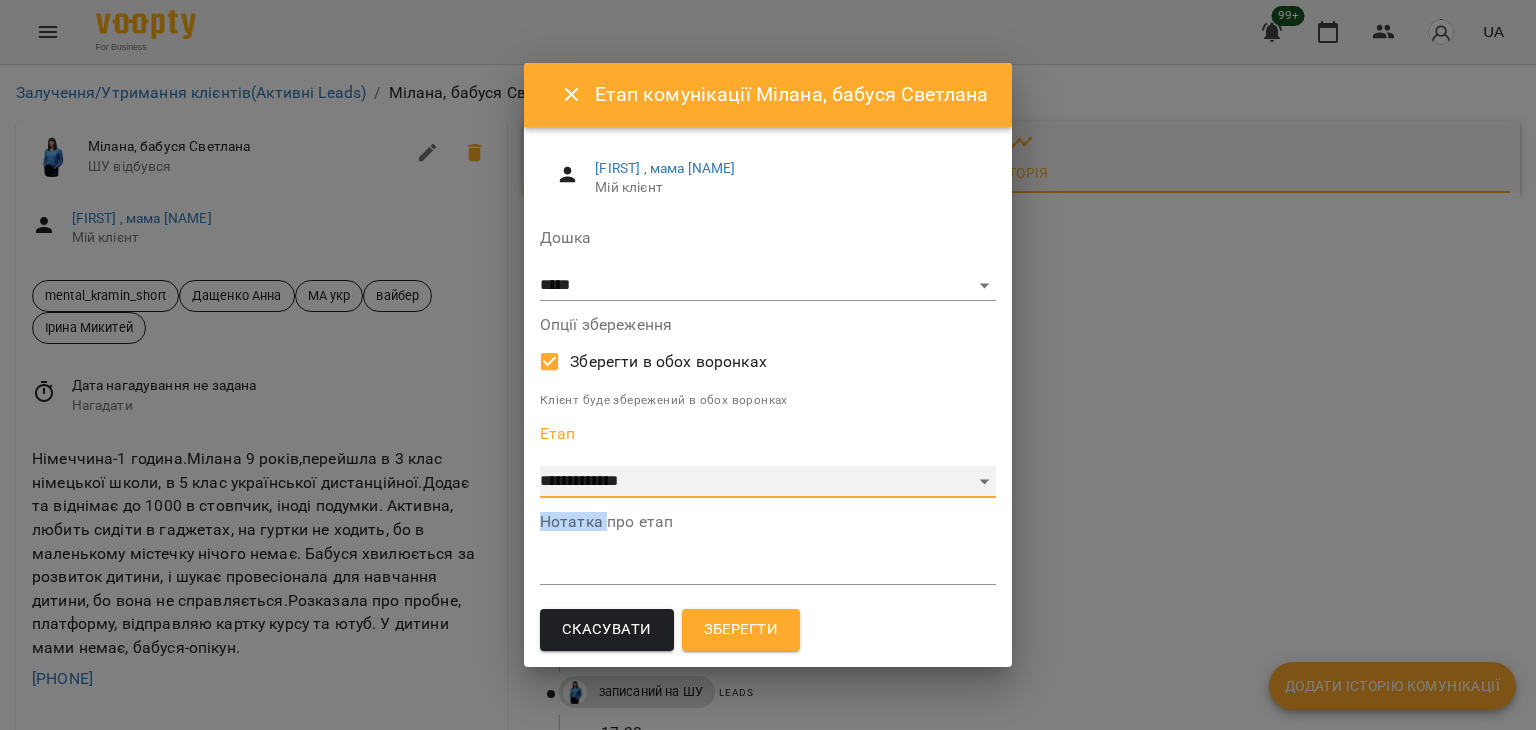 select on "*" 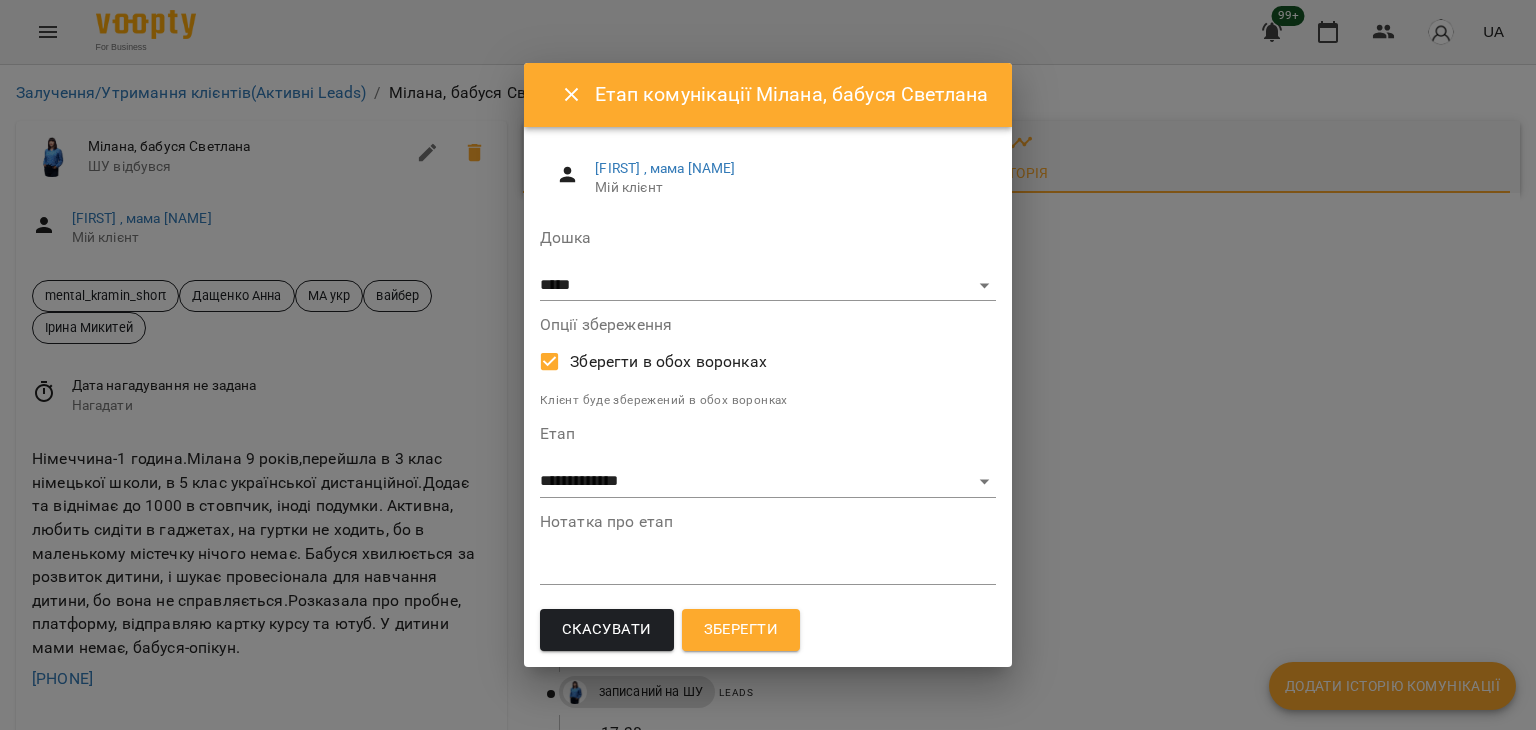 click on "*" at bounding box center [768, 569] 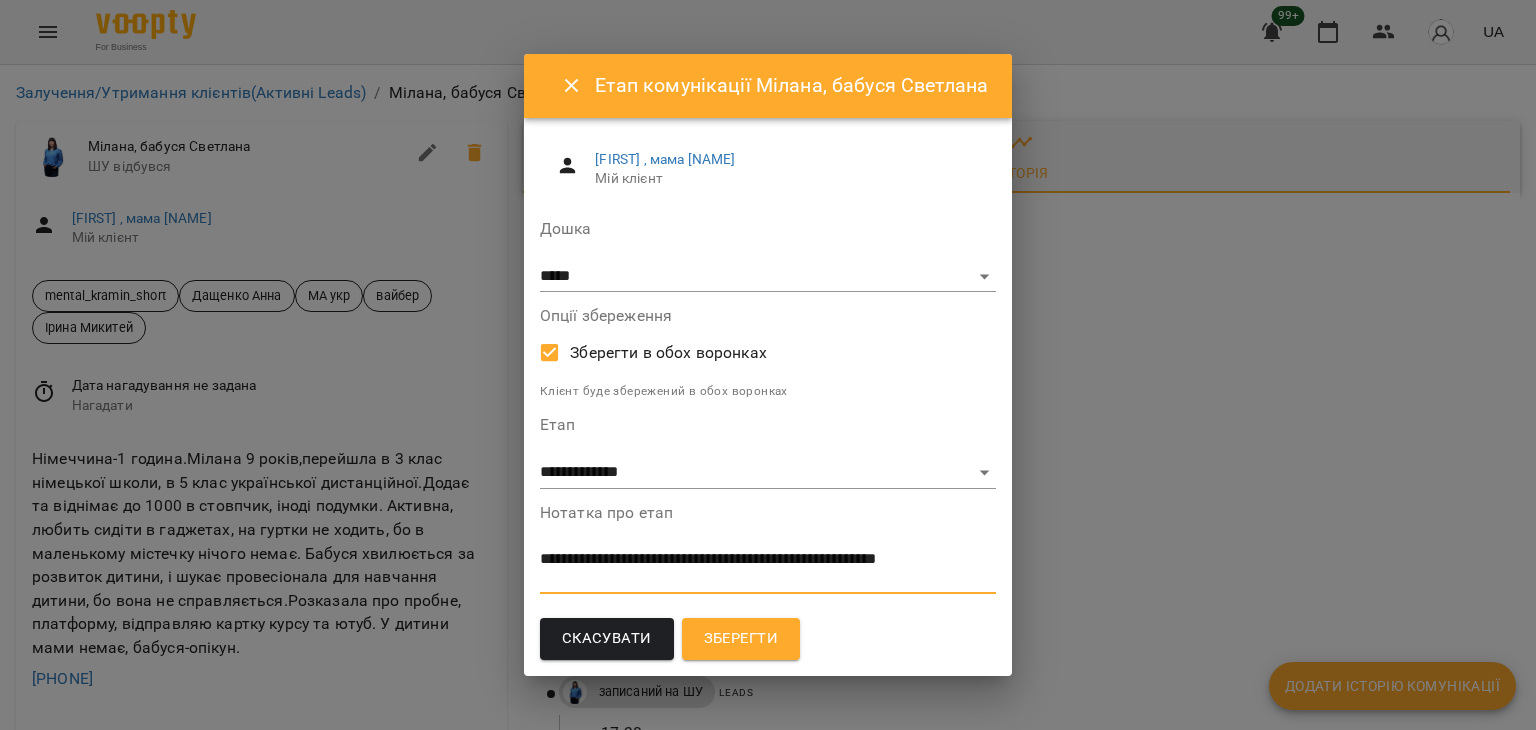 scroll, scrollTop: 0, scrollLeft: 0, axis: both 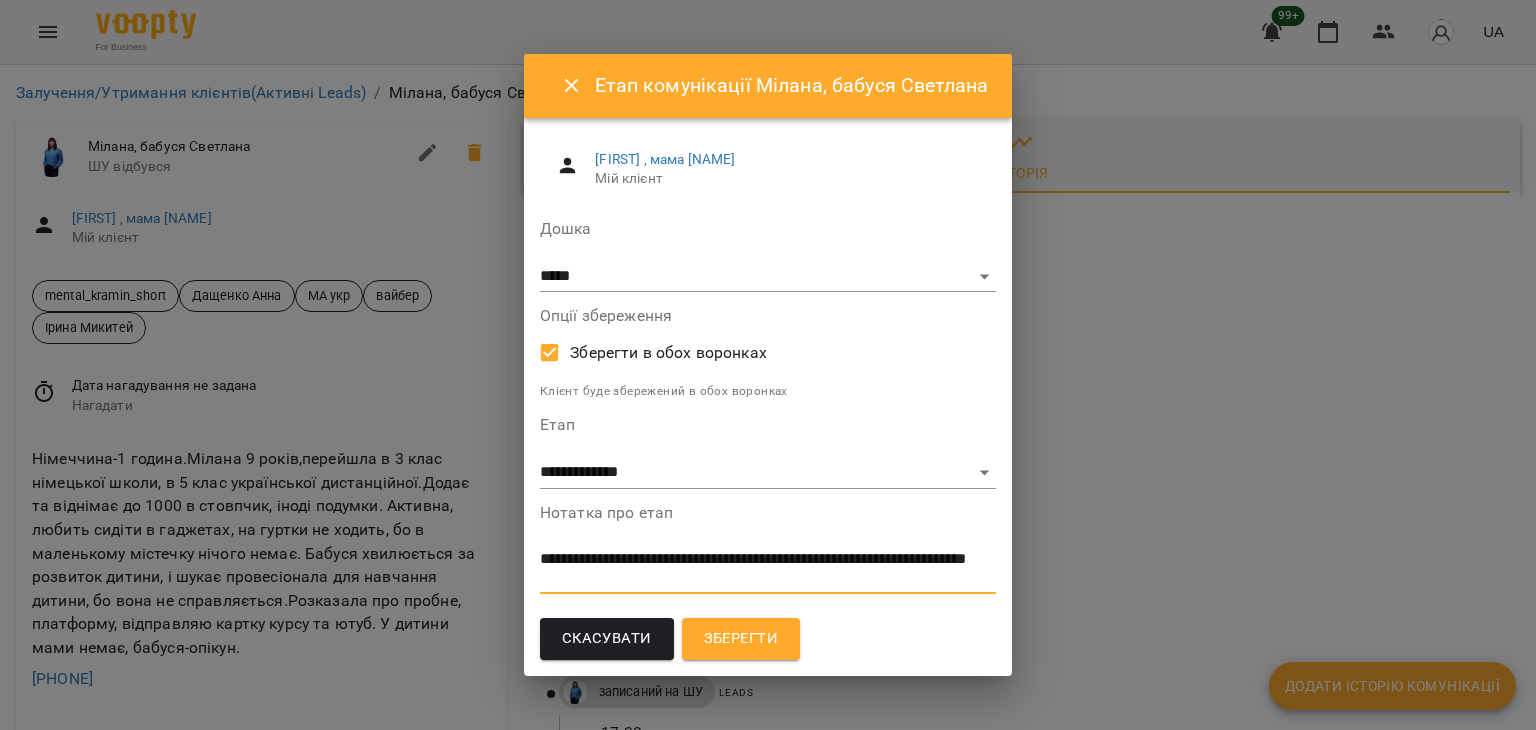 click on "**********" at bounding box center [767, 568] 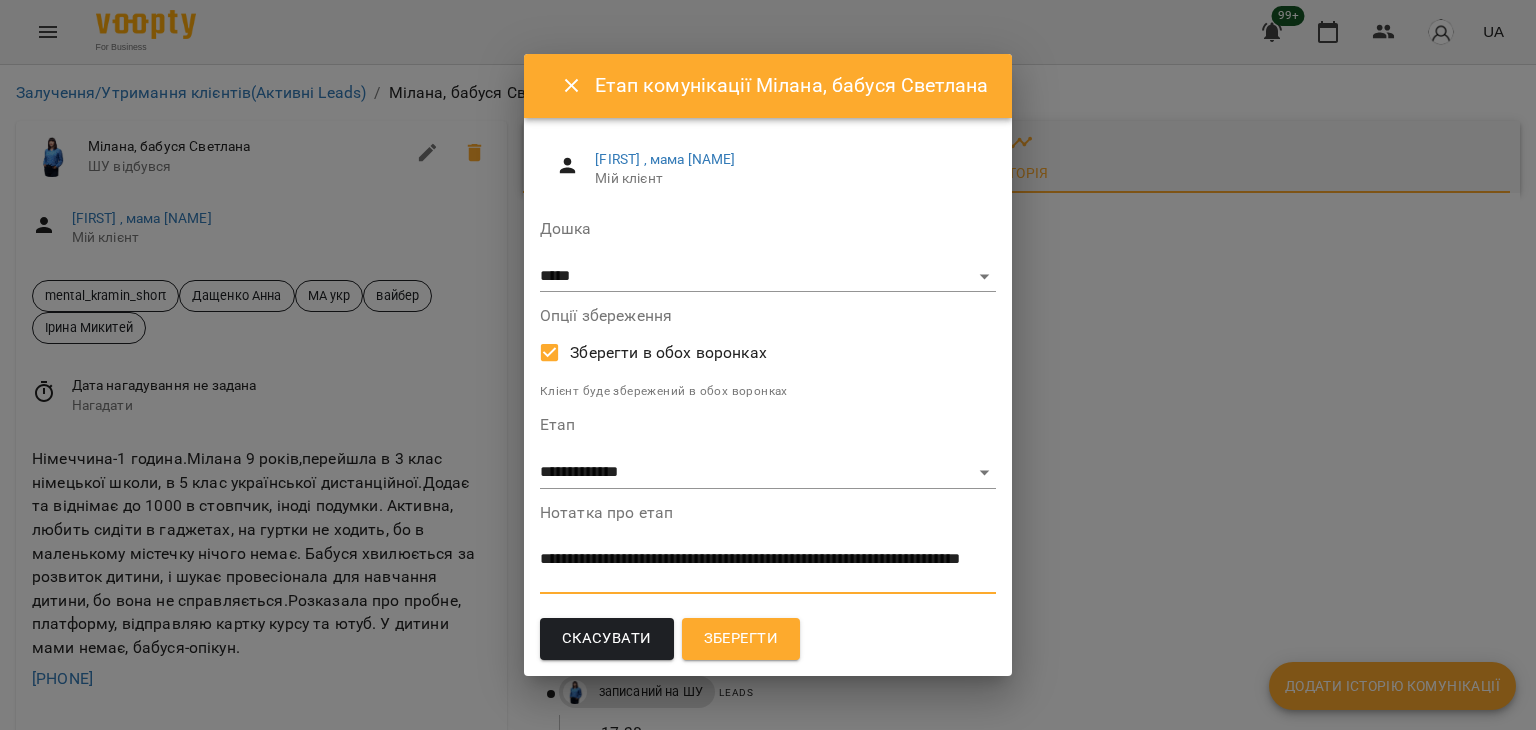 scroll, scrollTop: 0, scrollLeft: 0, axis: both 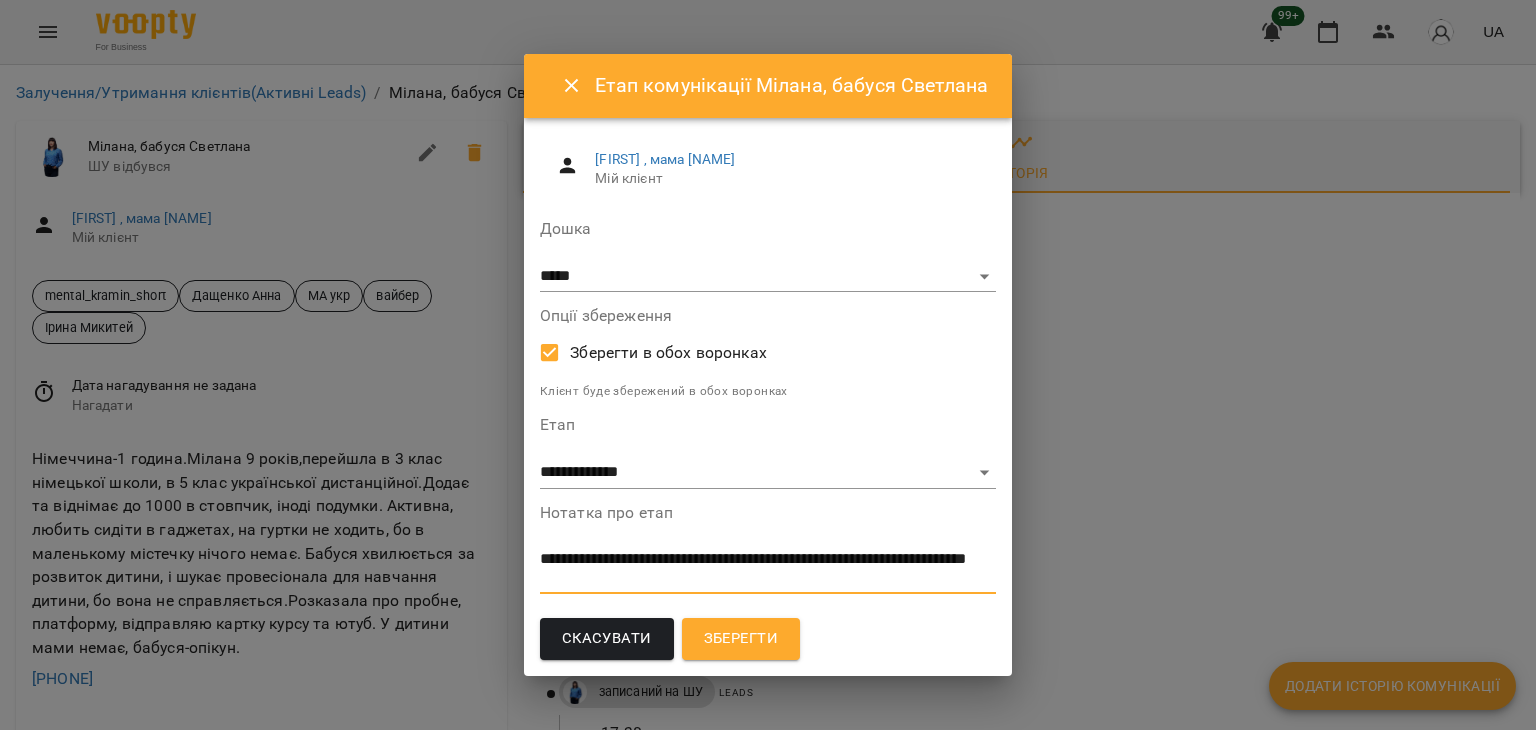 click on "**********" at bounding box center [767, 568] 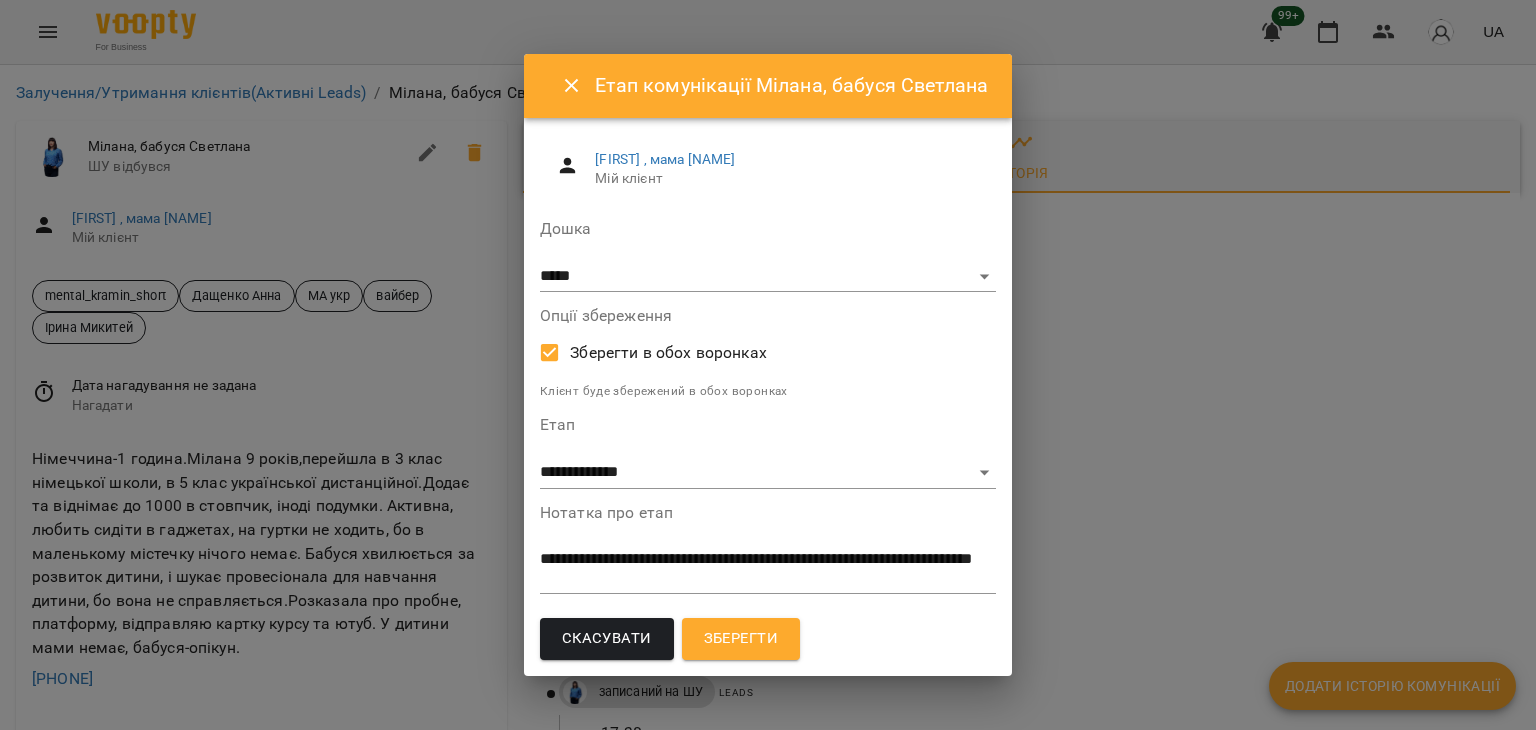 click on "**********" at bounding box center [768, 569] 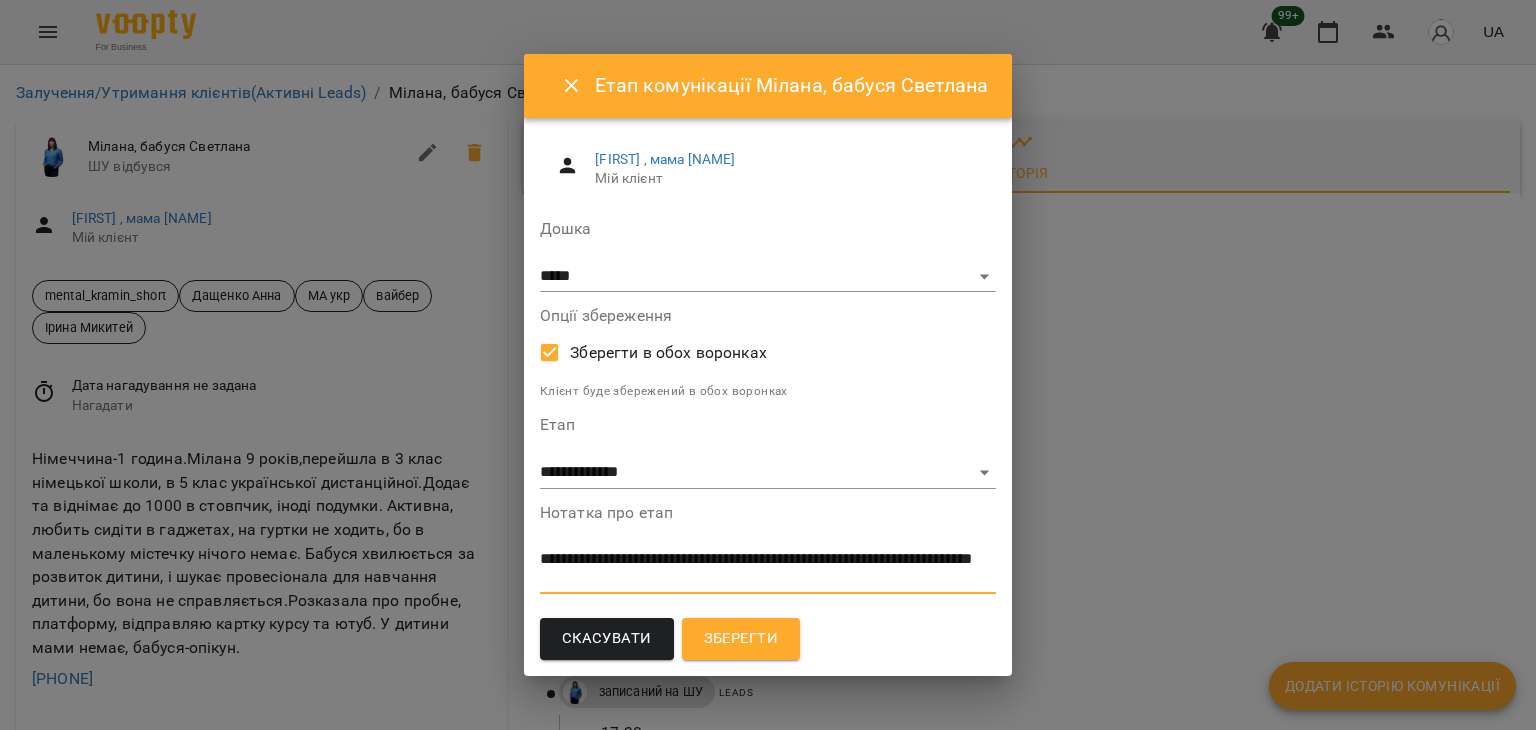 click on "**********" at bounding box center (767, 568) 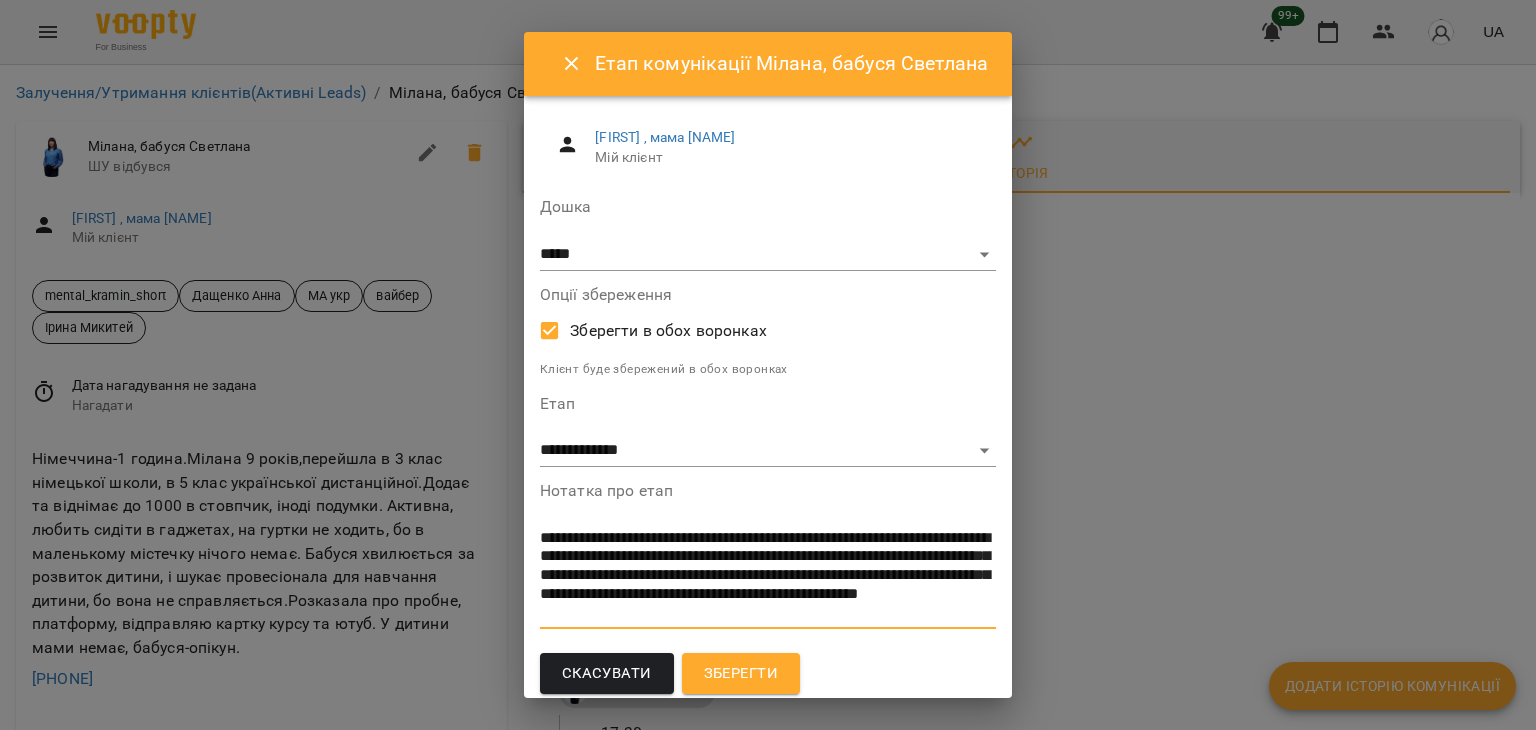 scroll, scrollTop: 0, scrollLeft: 0, axis: both 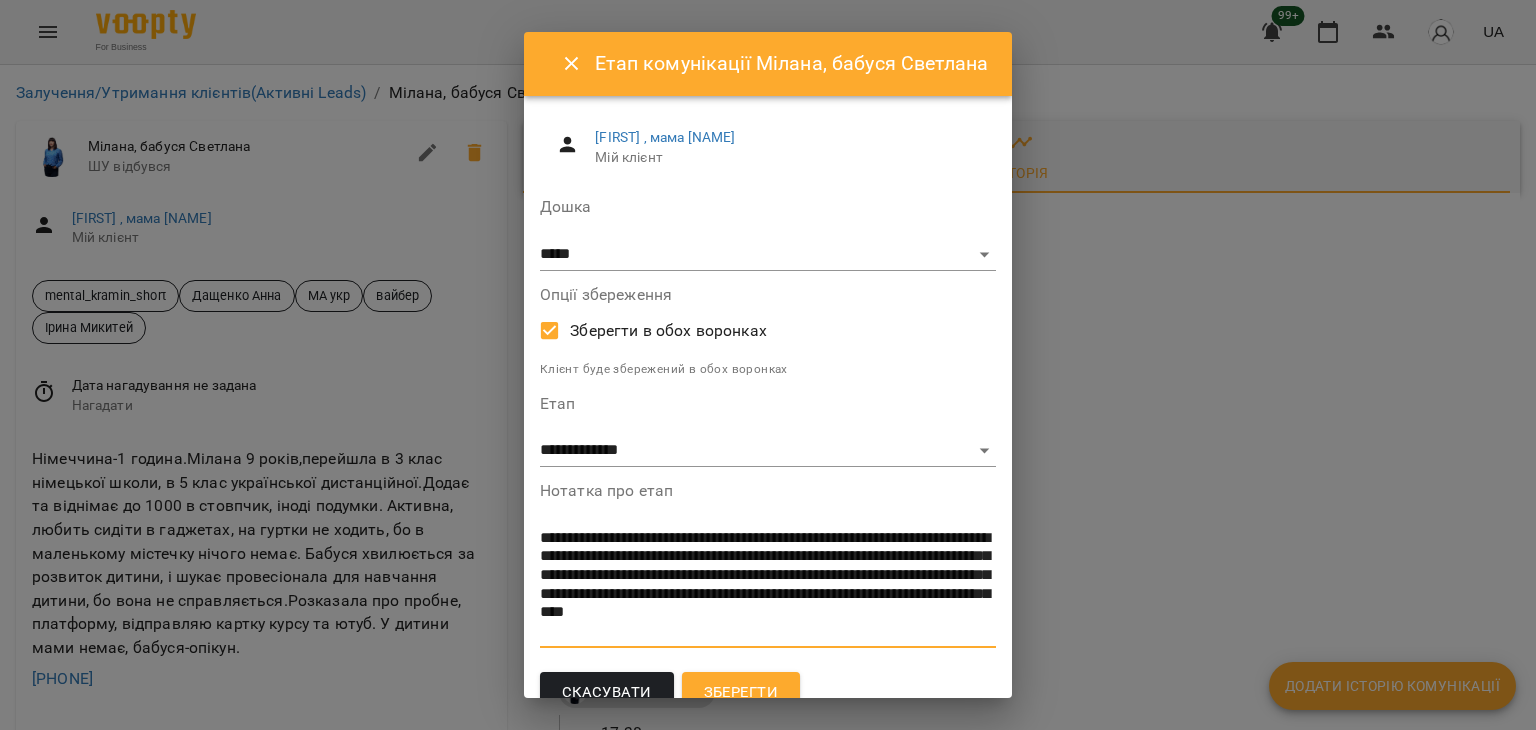 type on "**********" 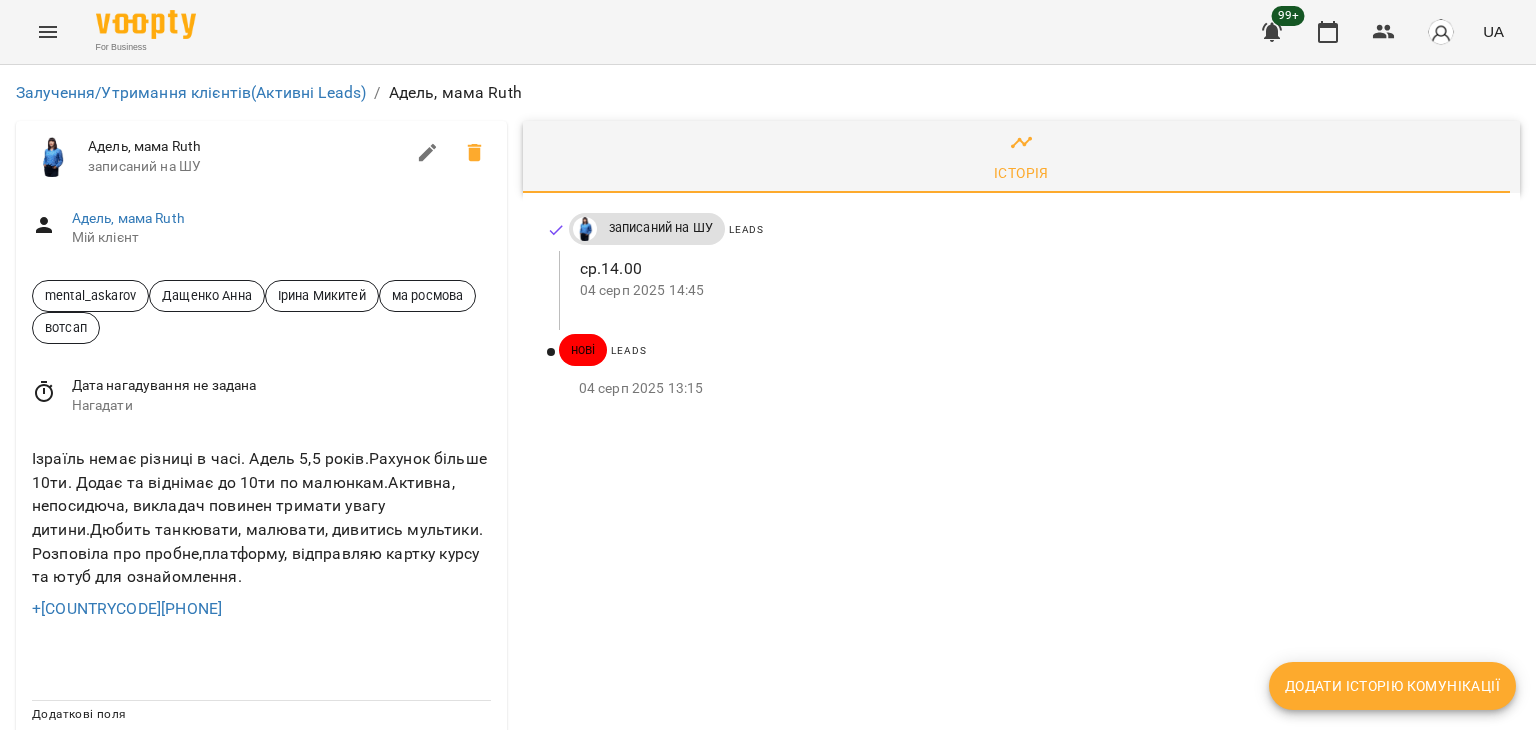 scroll, scrollTop: 0, scrollLeft: 0, axis: both 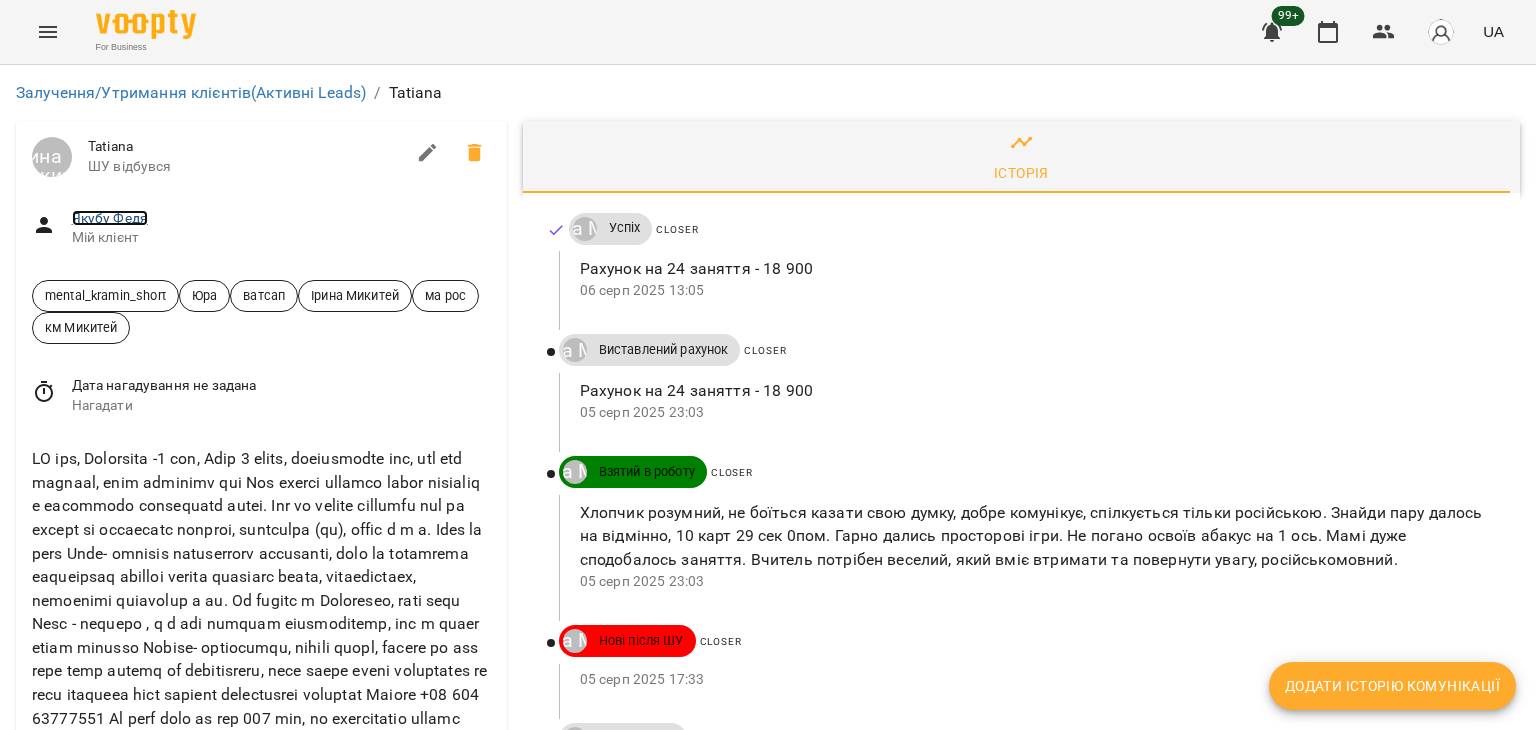 click on "Якубу Федя" at bounding box center (110, 218) 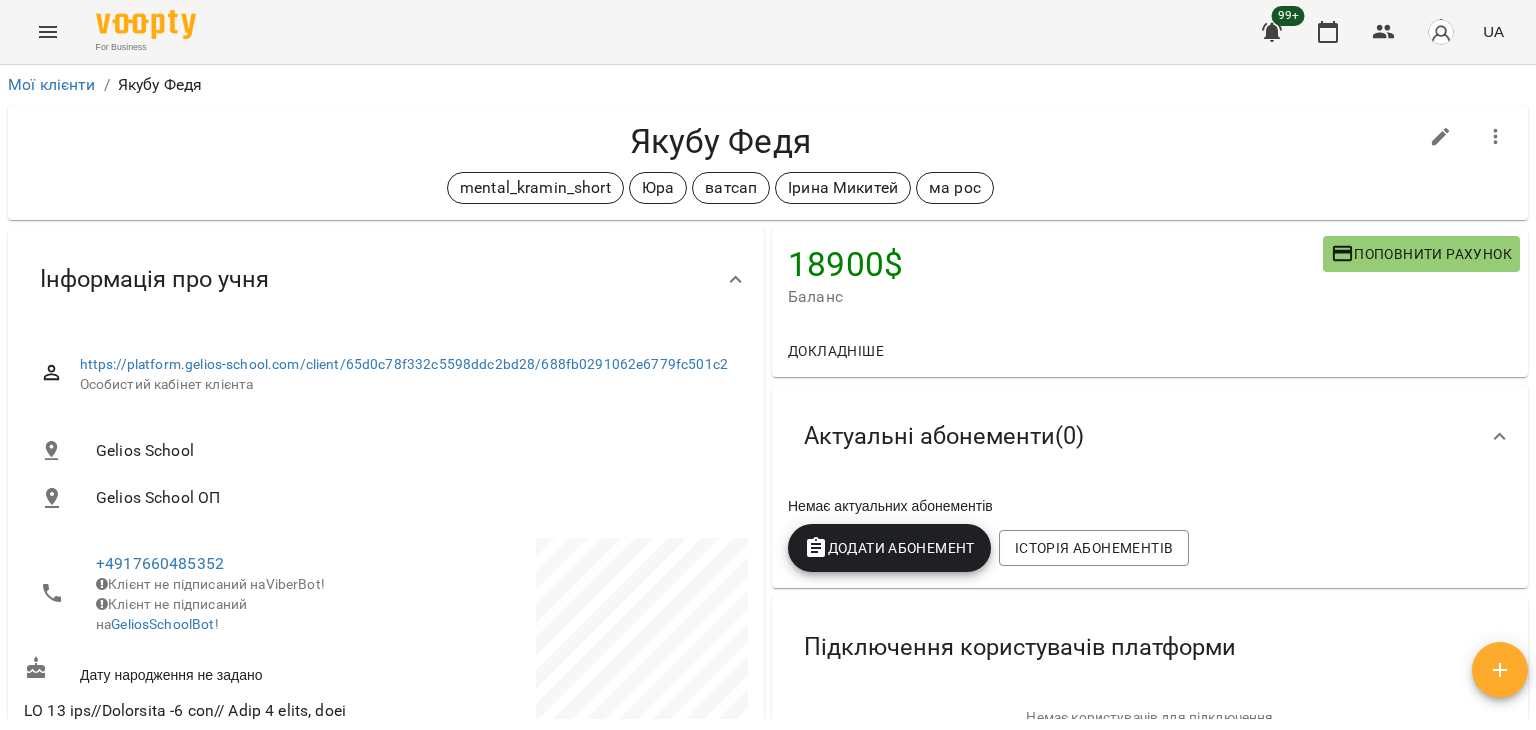 scroll, scrollTop: 100, scrollLeft: 0, axis: vertical 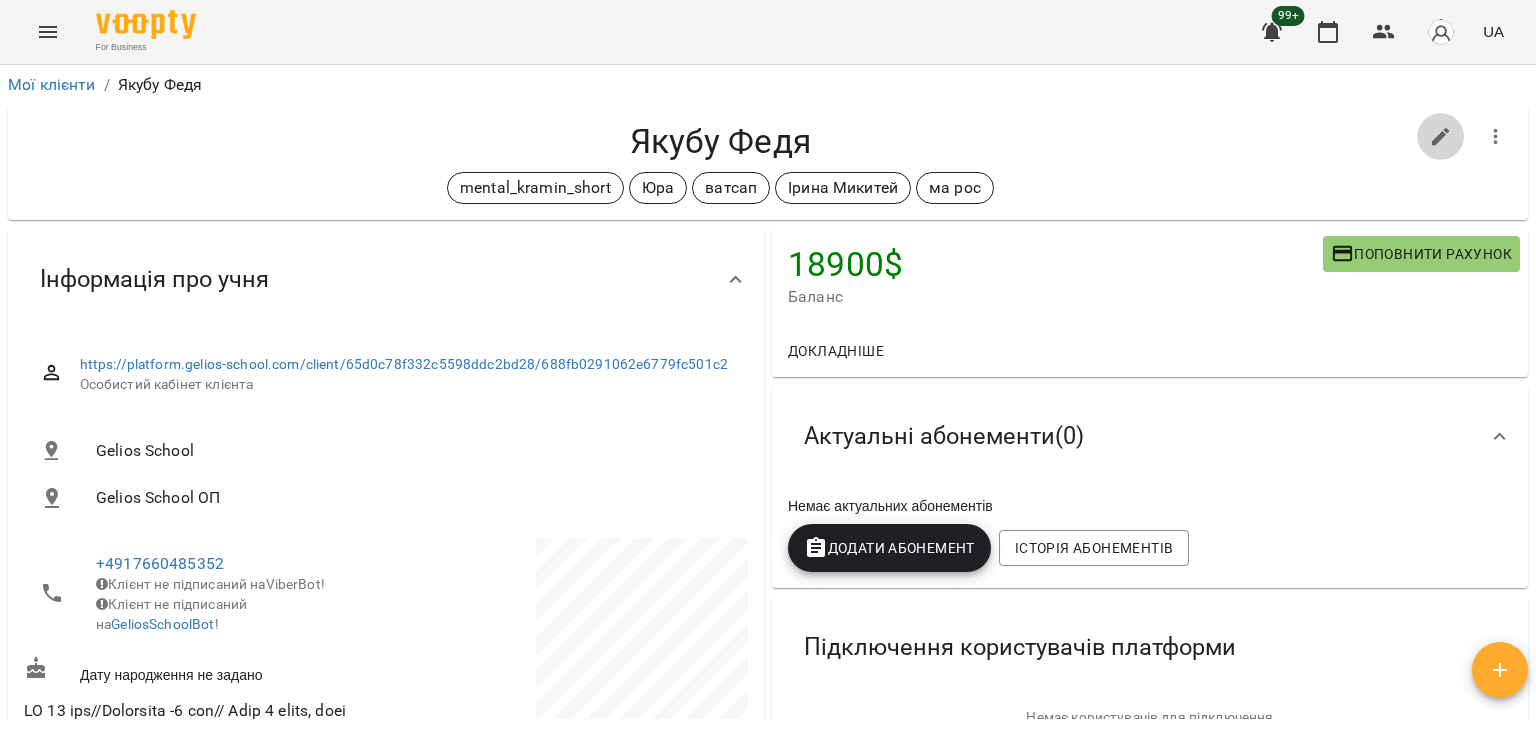 click 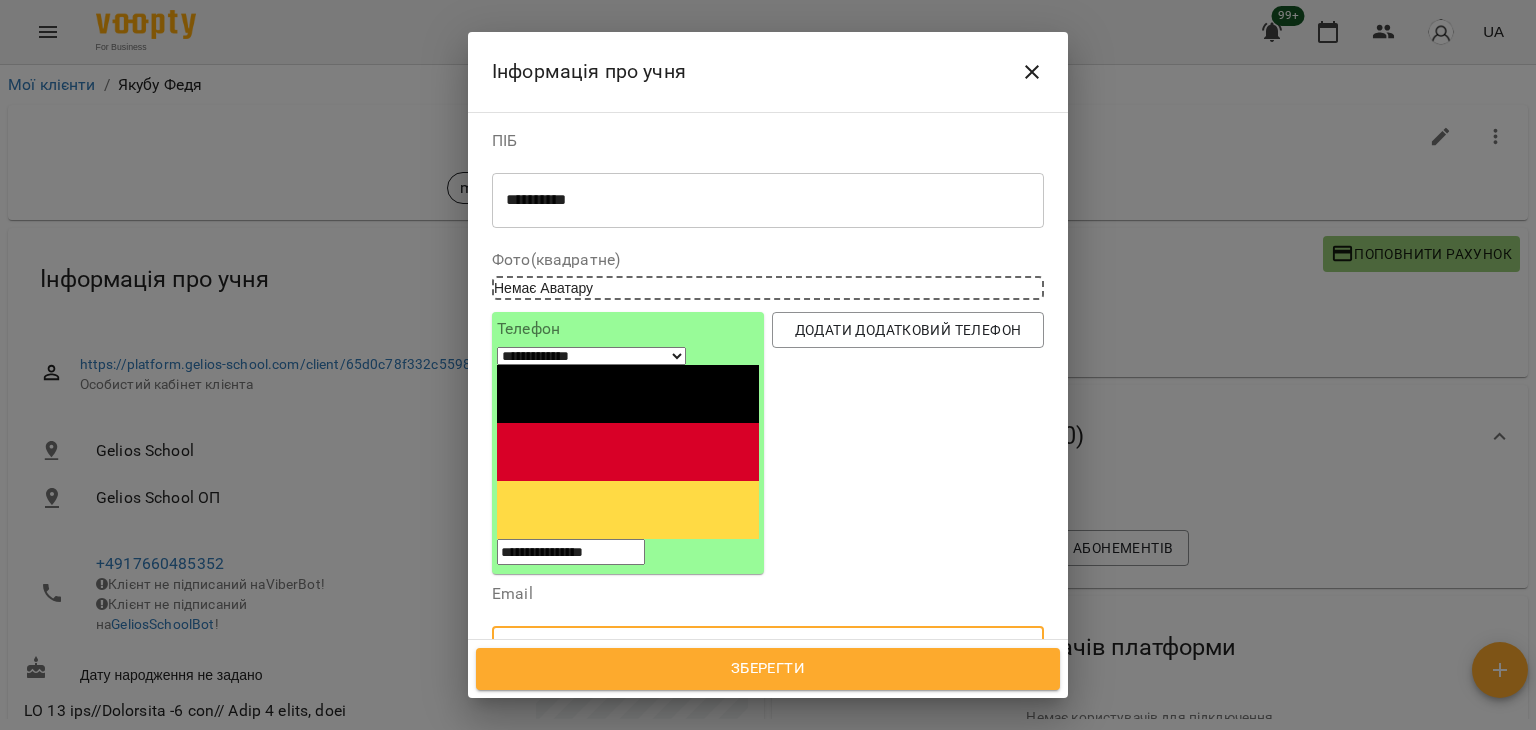 paste on "**********" 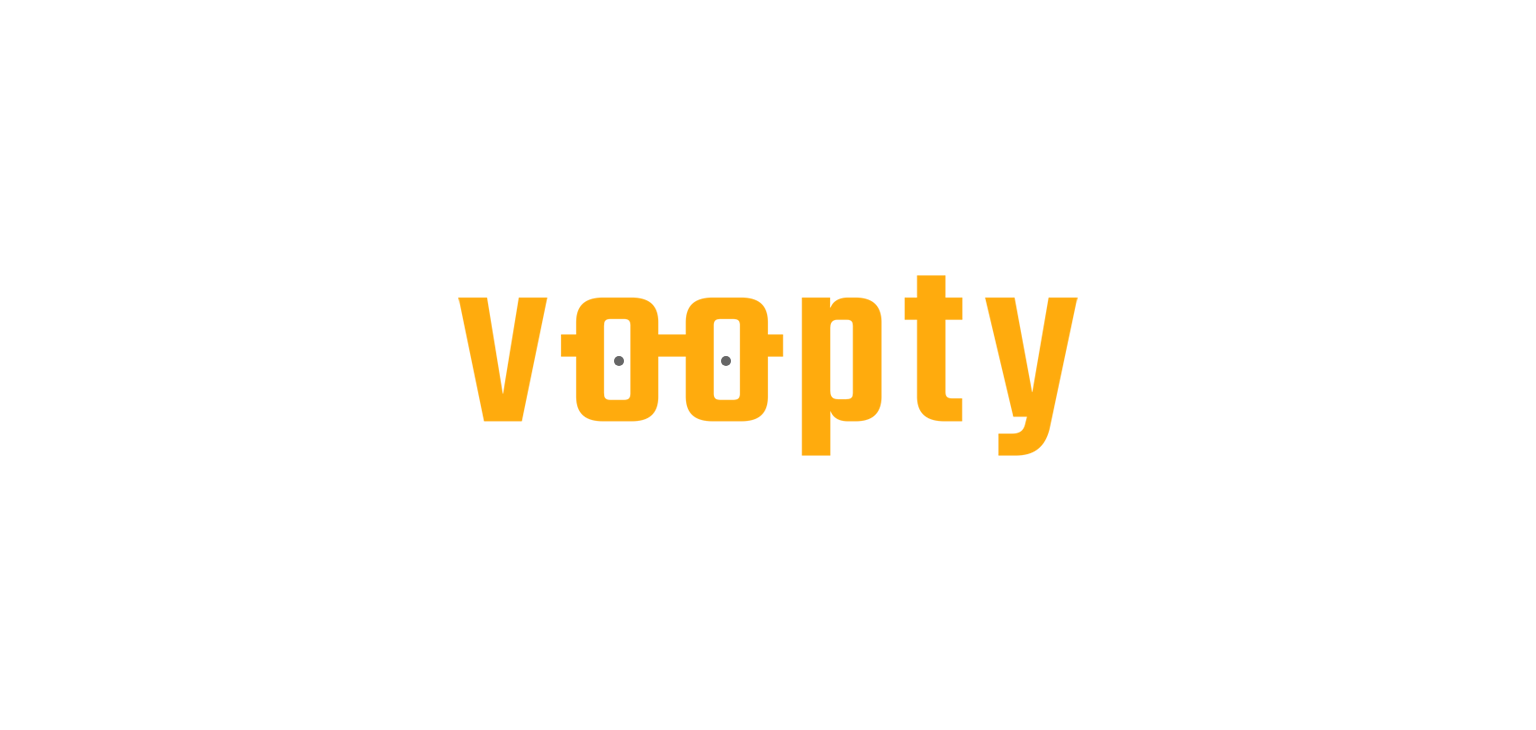 scroll, scrollTop: 0, scrollLeft: 0, axis: both 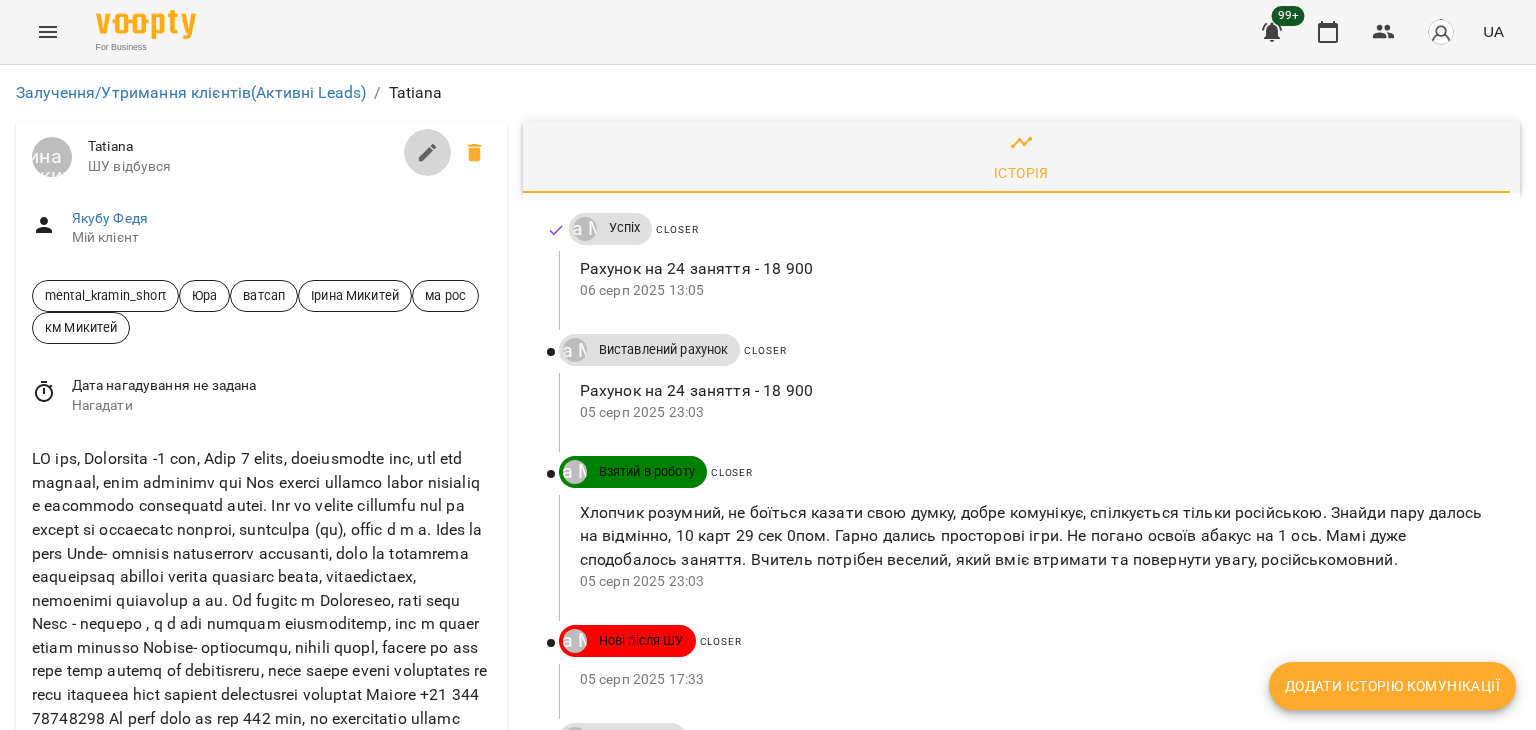 click 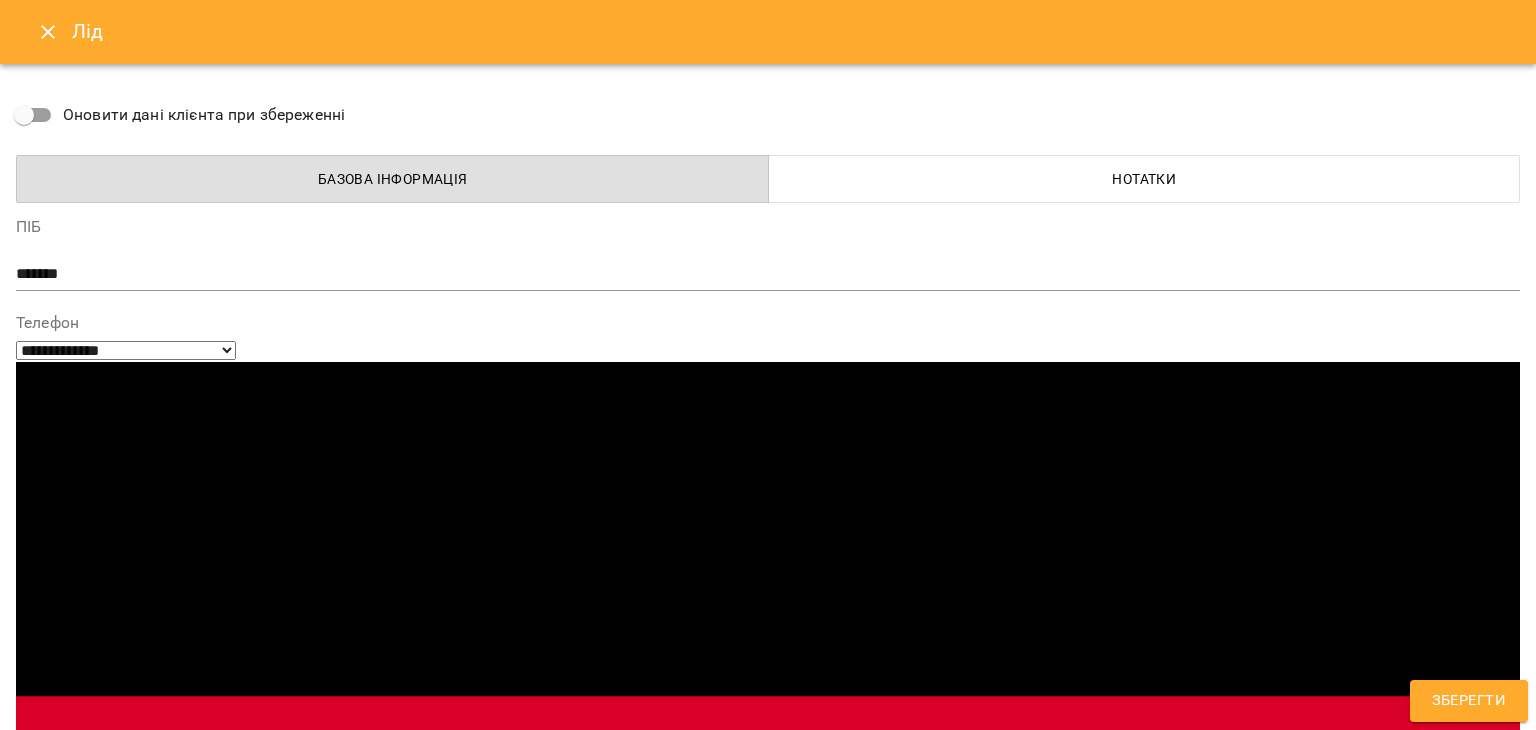 type on "**********" 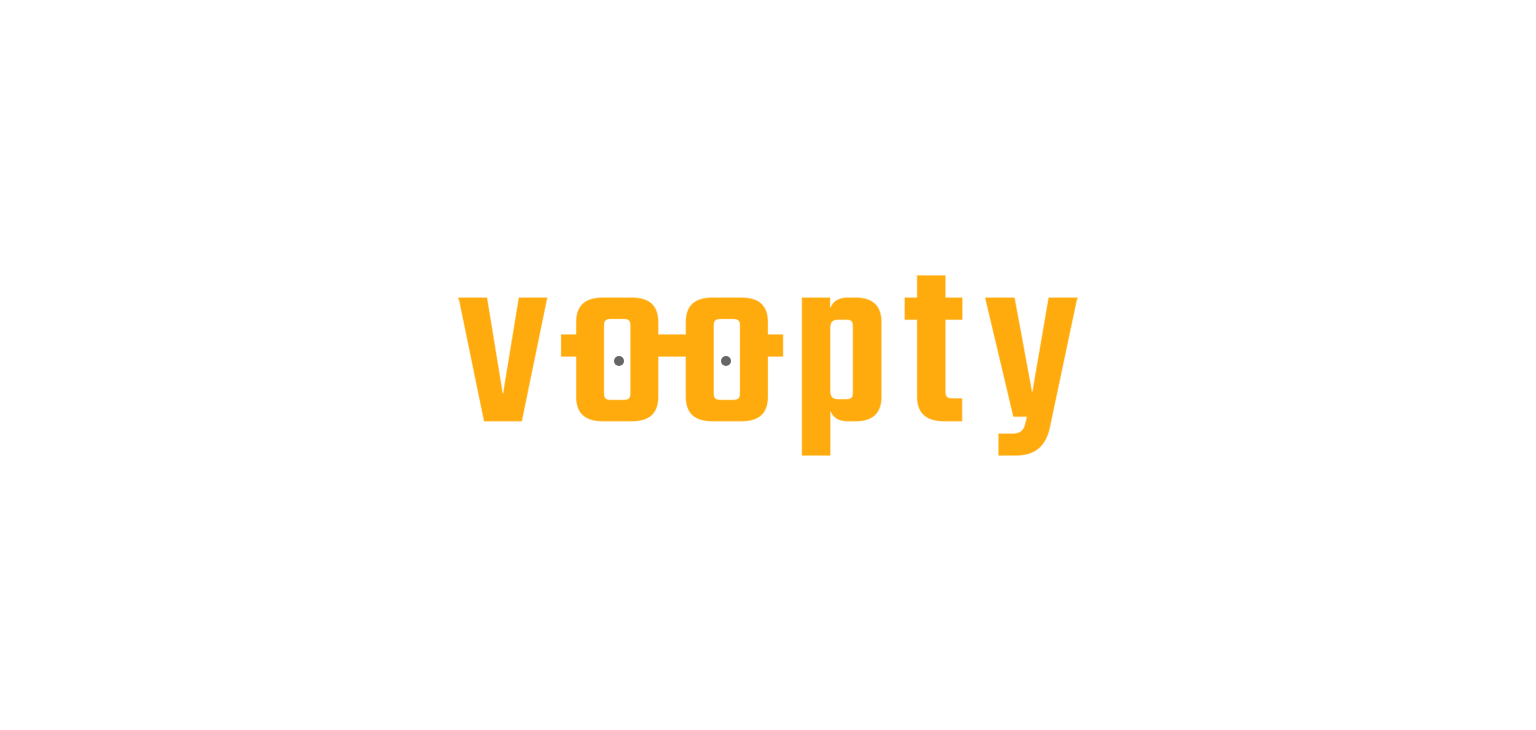 scroll, scrollTop: 0, scrollLeft: 0, axis: both 